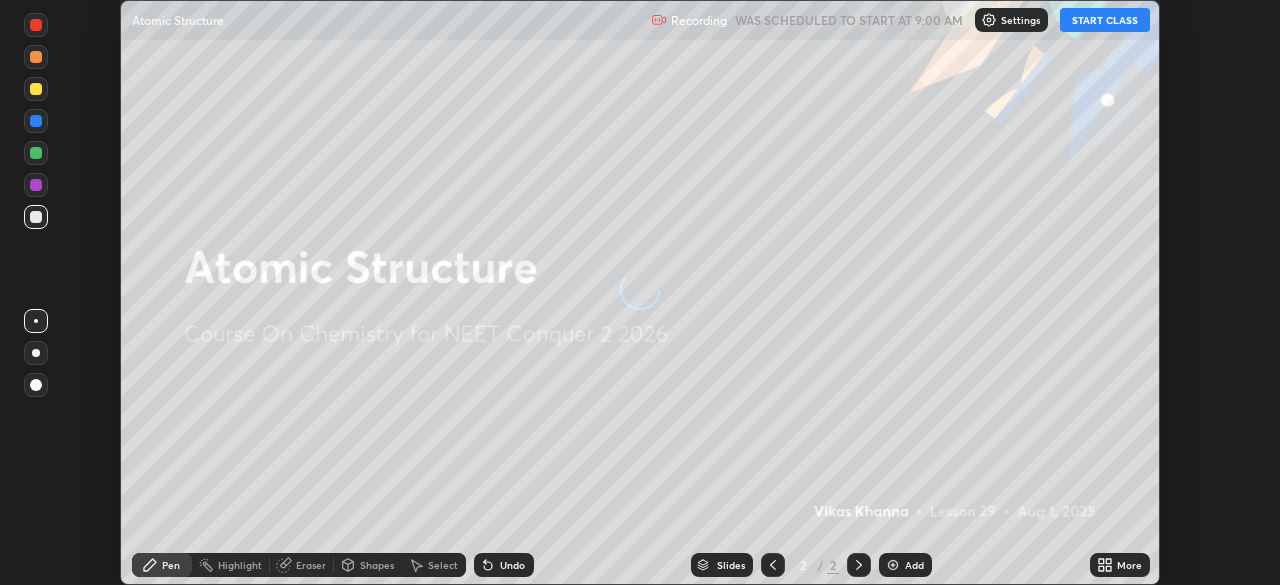 scroll, scrollTop: 0, scrollLeft: 0, axis: both 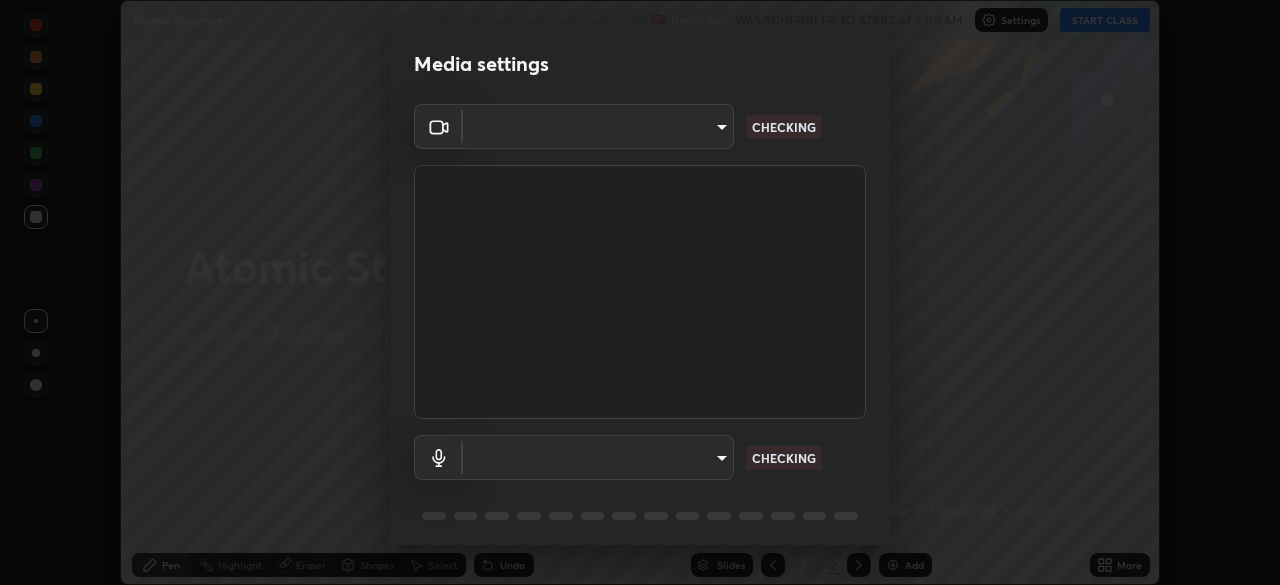type on "718deecf834a2402e9859888758a2701a1d92989cf10273566d2a6ce3300f65d" 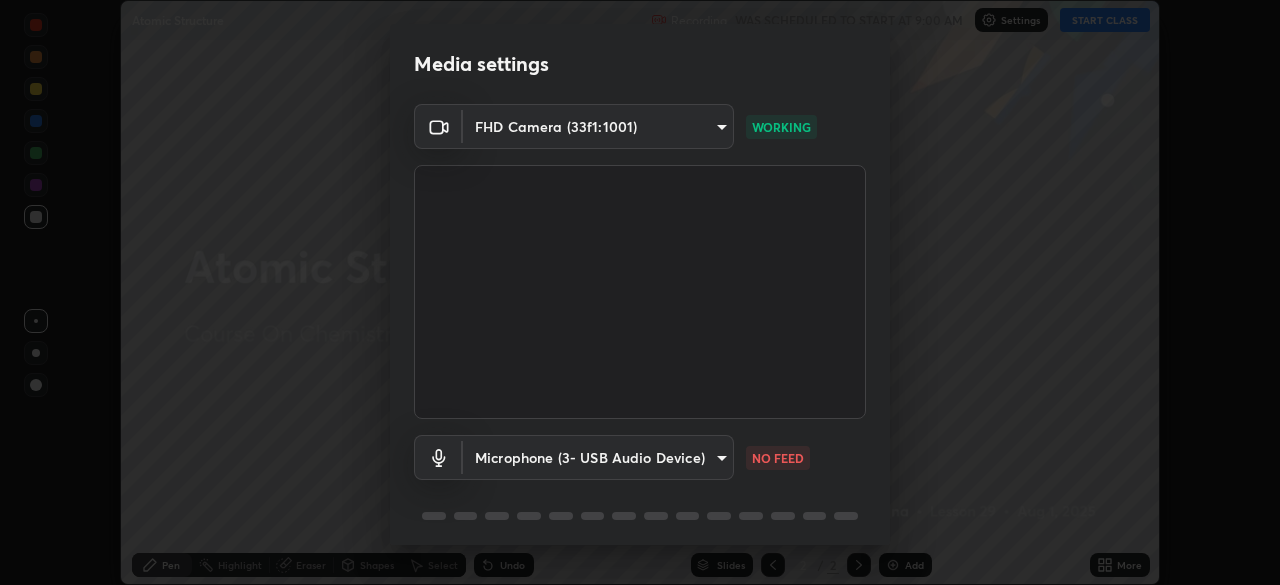click on "Erase all Atomic Structure Recording WAS SCHEDULED TO START AT  9:00 AM Settings START CLASS Setting up your live class Atomic Structure • L29 of Course On Chemistry for NEET Conquer 2 2026 [PERSON] Pen Highlight Eraser Shapes Select Undo Slides 2 / 2 Add More No doubts shared Encourage your learners to ask a doubt for better clarity Report an issue Reason for reporting Buffering Chat not working Audio - Video sync issue Educator video quality low ​ Attach an image Report Media settings FHD Camera (33f1:1001) 718deecf834a2402e9859888758a2701a1d92989cf10273566d2a6ce3300f65d WORKING Microphone (3- USB Audio Device) a75359b4f40e144b74a4853d299cb10942348b3e6b3f88c79c501693e4cedbc6 NO FEED 1 / 5 Next" at bounding box center [640, 292] 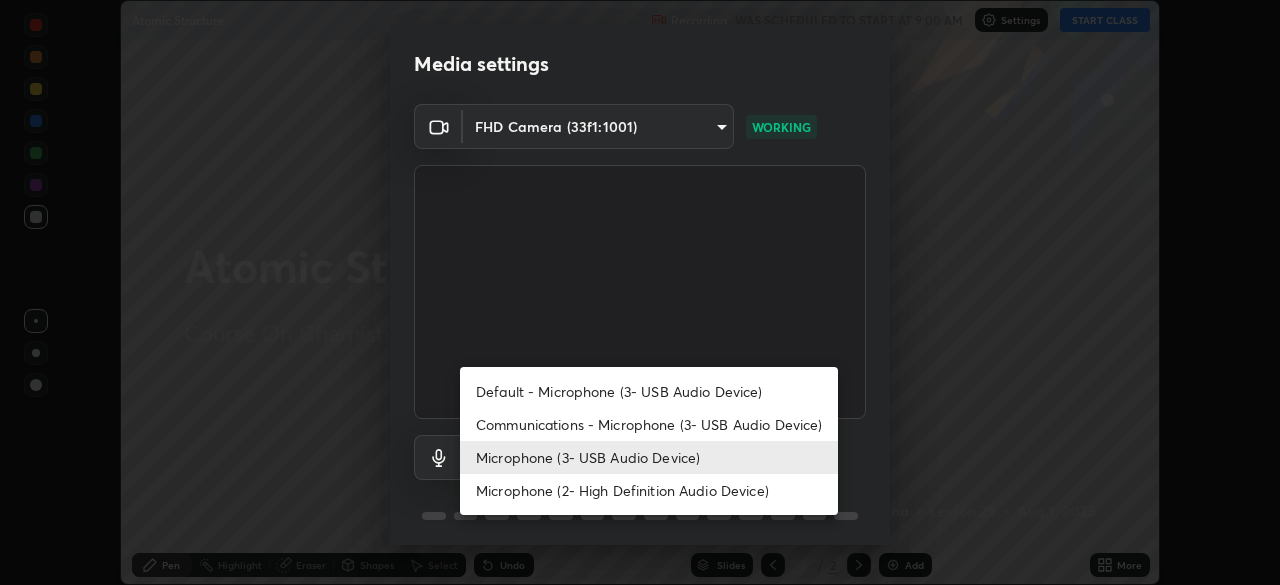 click on "Communications - Microphone (3- USB Audio Device)" at bounding box center [649, 424] 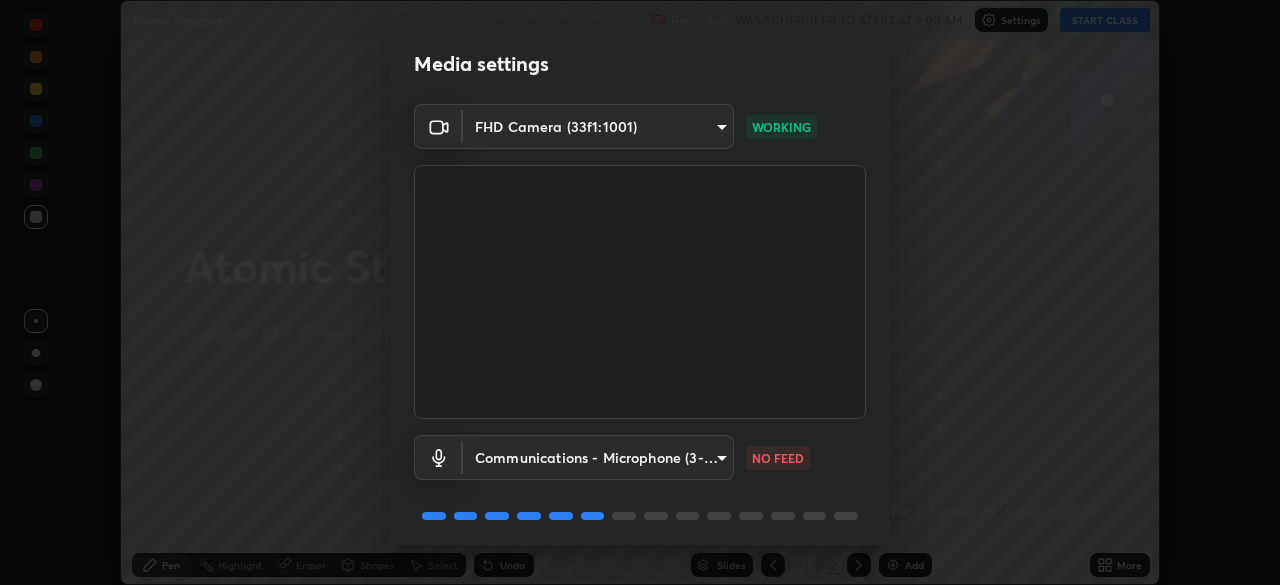 click on "Erase all Atomic Structure Recording WAS SCHEDULED TO START AT  9:00 AM Settings START CLASS Setting up your live class Atomic Structure • L29 of Course On Chemistry for NEET Conquer 2 2026 [PERSON] Pen Highlight Eraser Shapes Select Undo Slides 2 / 2 Add More No doubts shared Encourage your learners to ask a doubt for better clarity Report an issue Reason for reporting Buffering Chat not working Audio - Video sync issue Educator video quality low ​ Attach an image Report Media settings FHD Camera (33f1:1001) 718deecf834a2402e9859888758a2701a1d92989cf10273566d2a6ce3300f65d WORKING Communications - Microphone (3- USB Audio Device) communications NO FEED 1 / 5 Next" at bounding box center (640, 292) 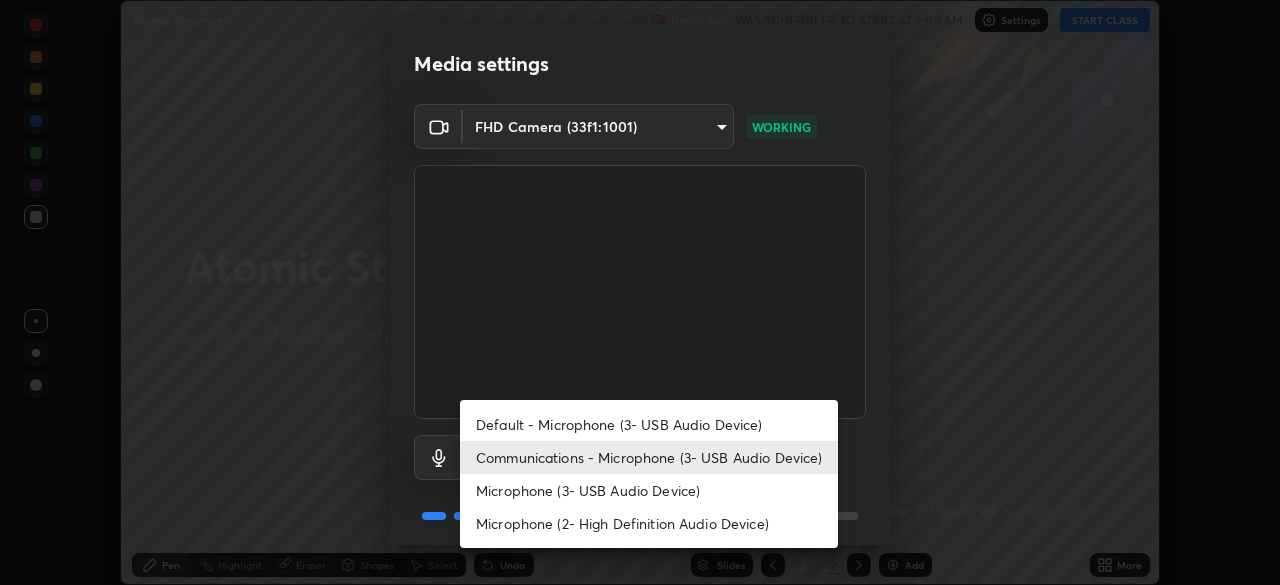 click on "Microphone (3- USB Audio Device)" at bounding box center [649, 490] 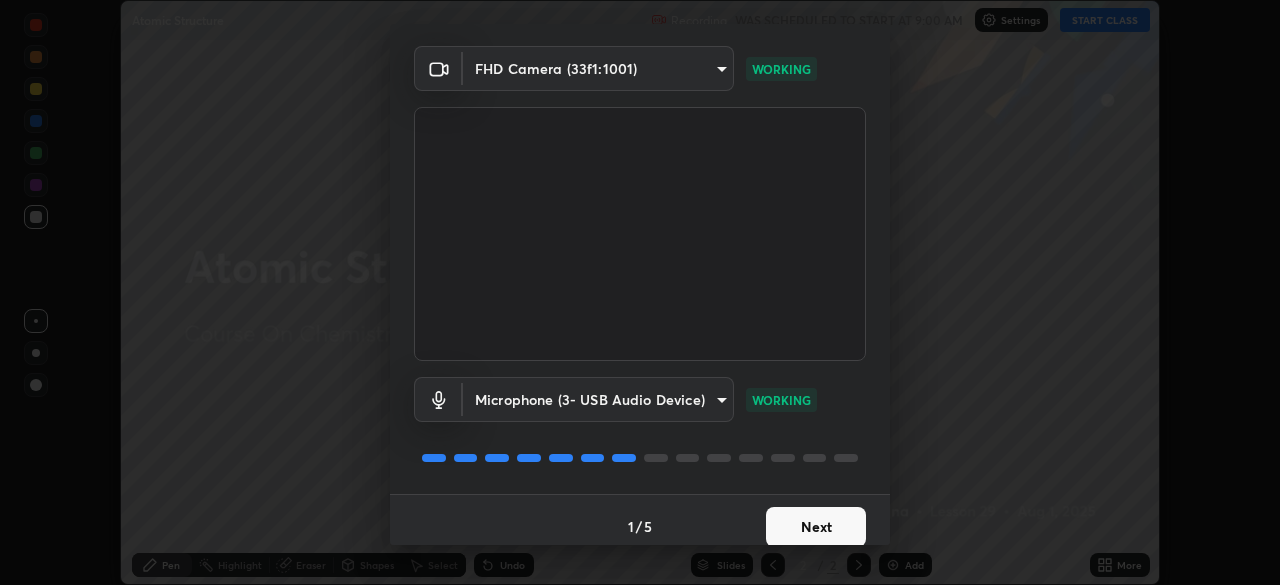 scroll, scrollTop: 70, scrollLeft: 0, axis: vertical 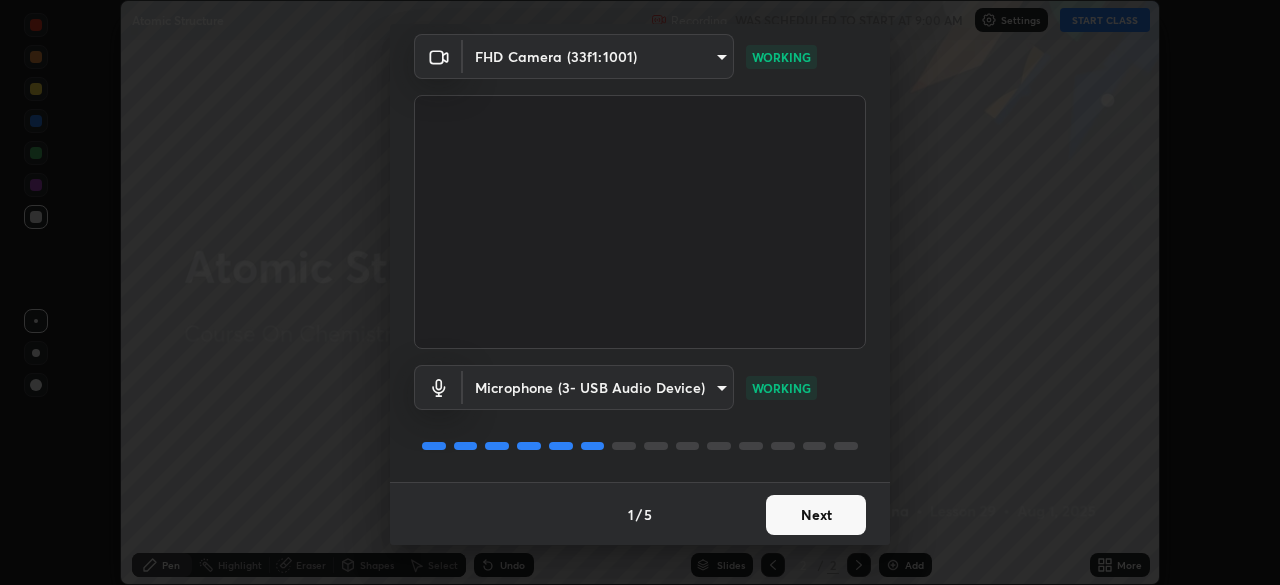 click on "Next" at bounding box center (816, 515) 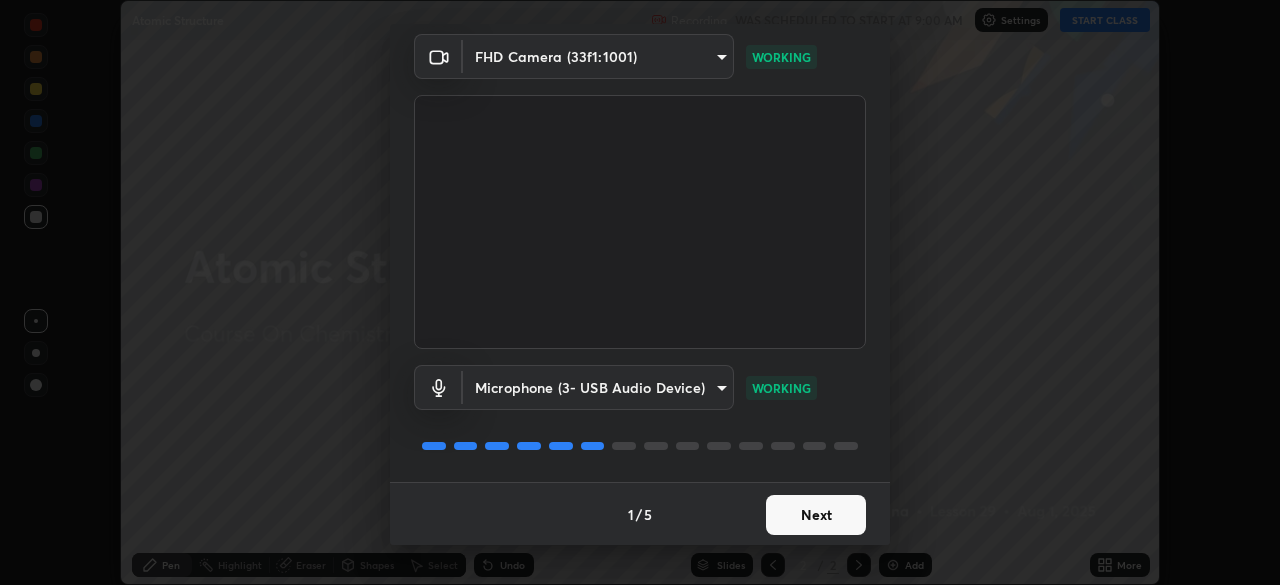 scroll, scrollTop: 0, scrollLeft: 0, axis: both 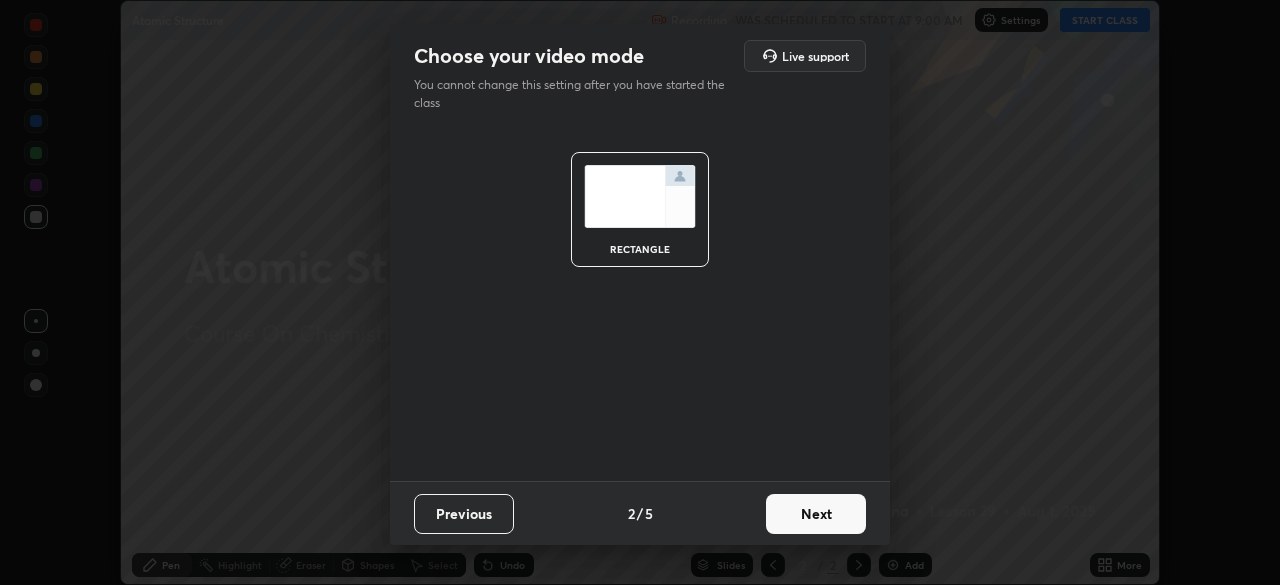 click on "Next" at bounding box center [816, 514] 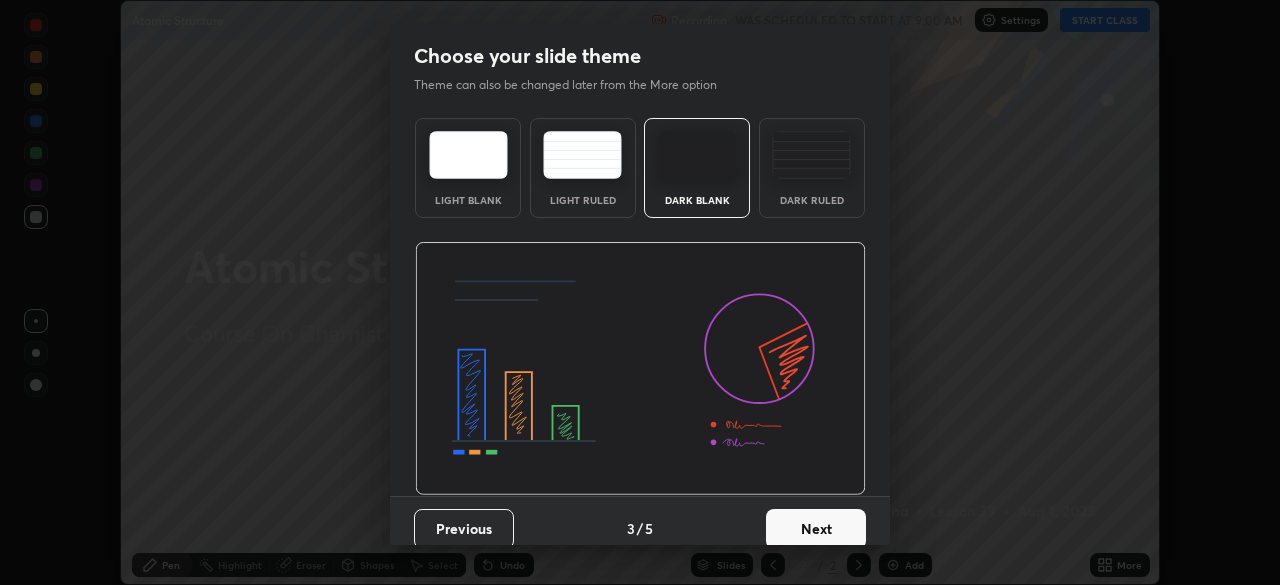click on "Next" at bounding box center (816, 529) 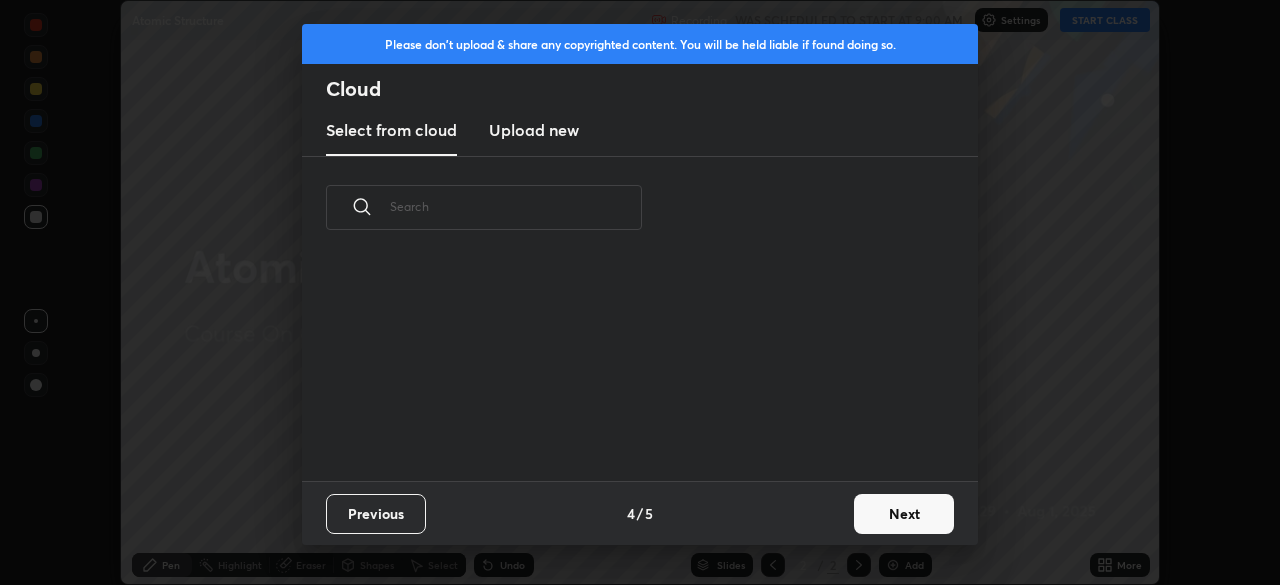 click on "Next" at bounding box center (904, 514) 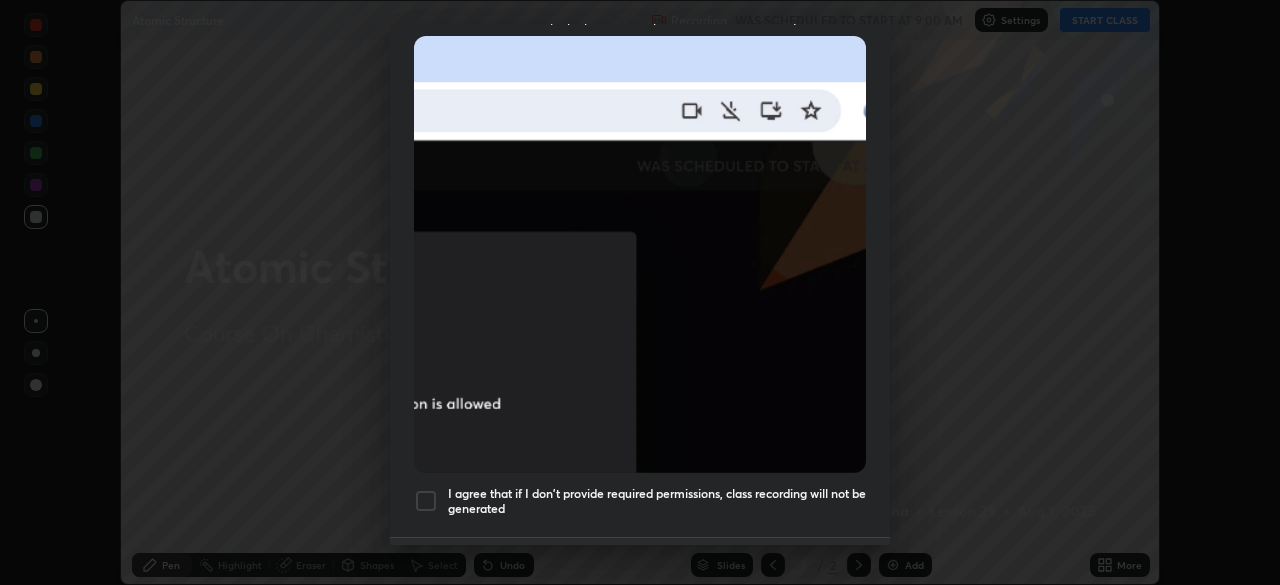 scroll, scrollTop: 435, scrollLeft: 0, axis: vertical 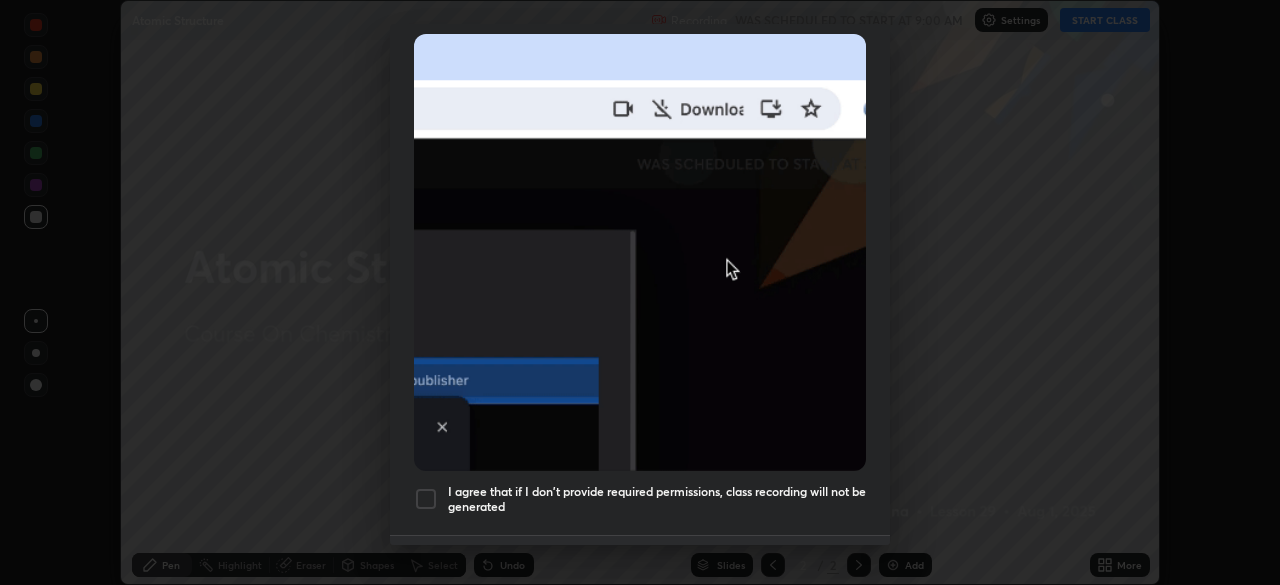 click at bounding box center (426, 499) 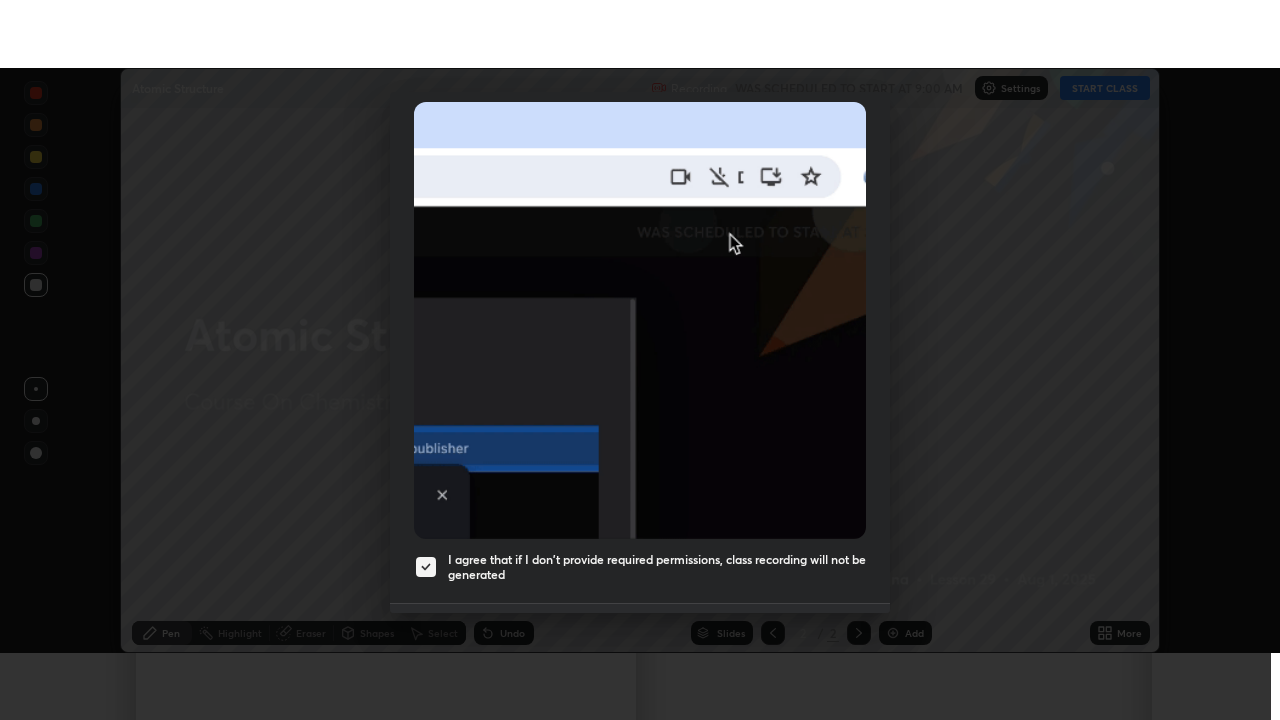scroll, scrollTop: 478, scrollLeft: 0, axis: vertical 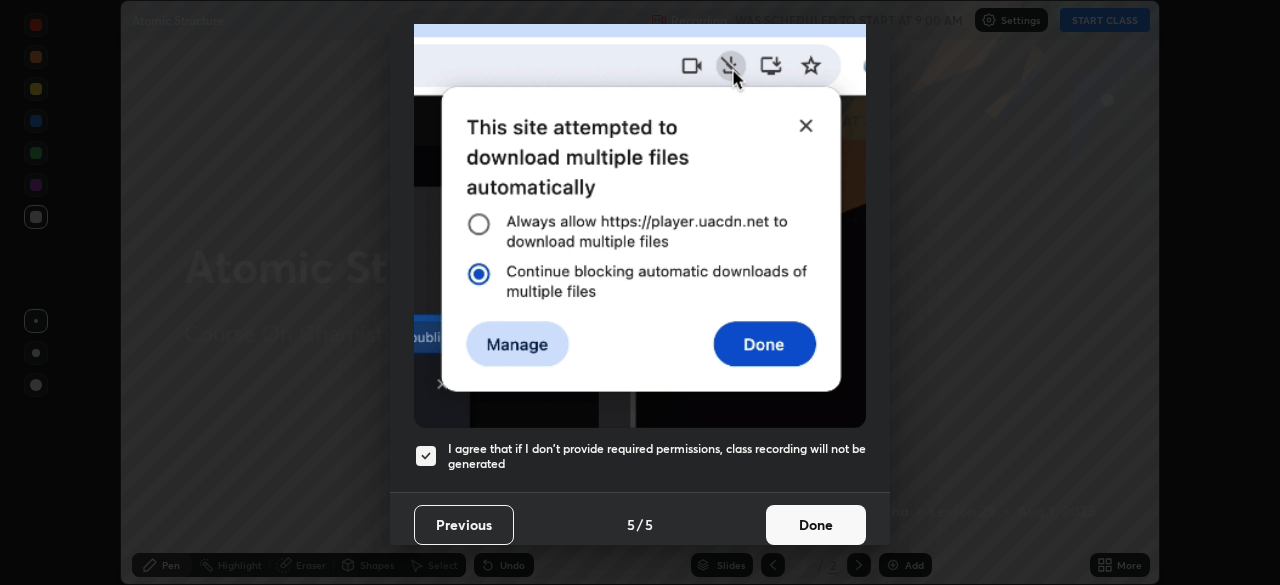 click on "Done" at bounding box center [816, 525] 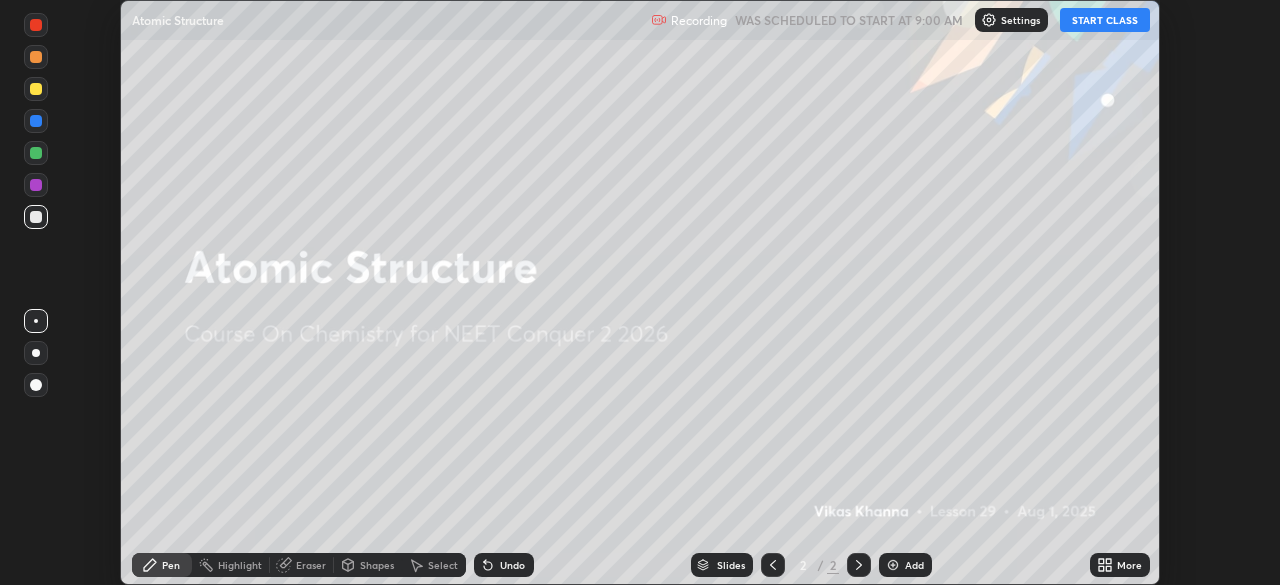 click on "START CLASS" at bounding box center (1105, 20) 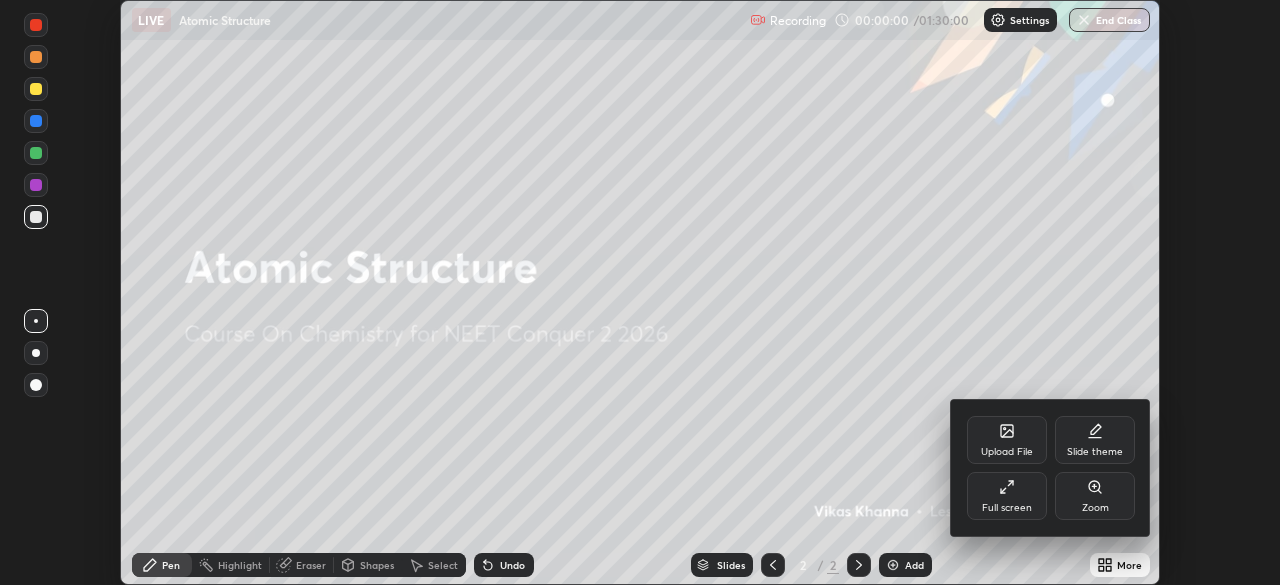 click 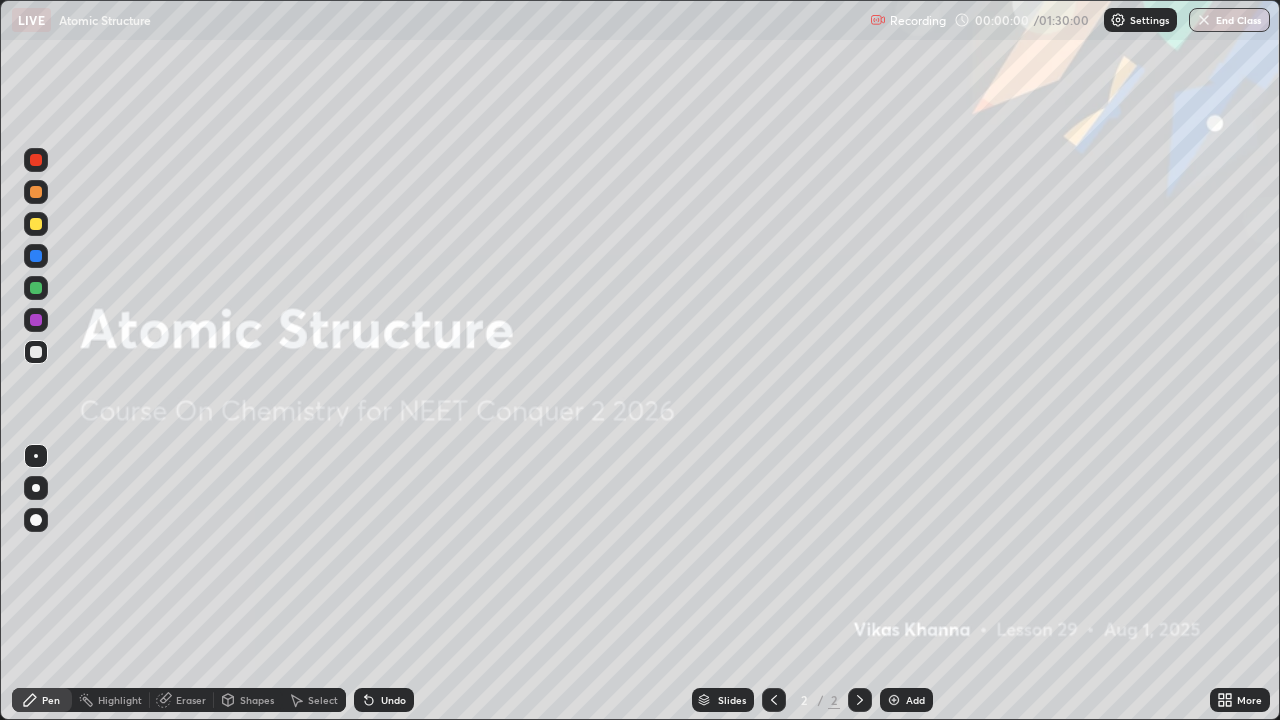 scroll, scrollTop: 99280, scrollLeft: 98720, axis: both 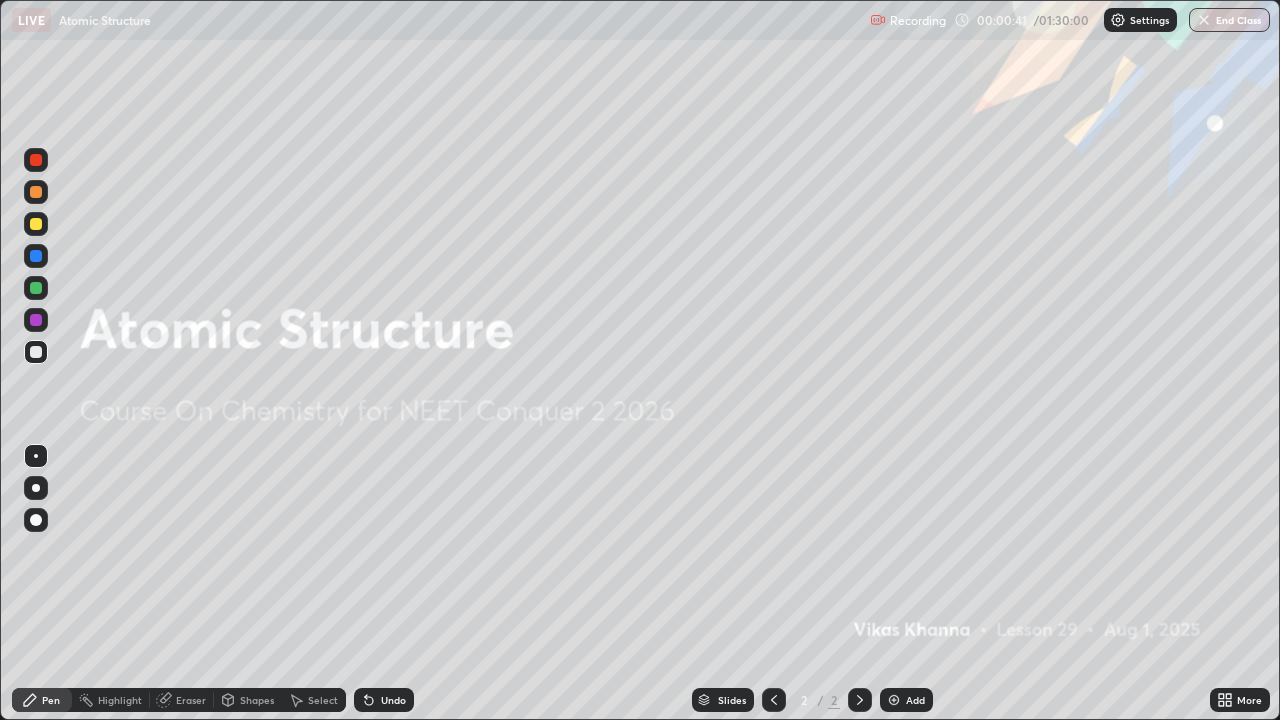 click on "Add" at bounding box center (906, 700) 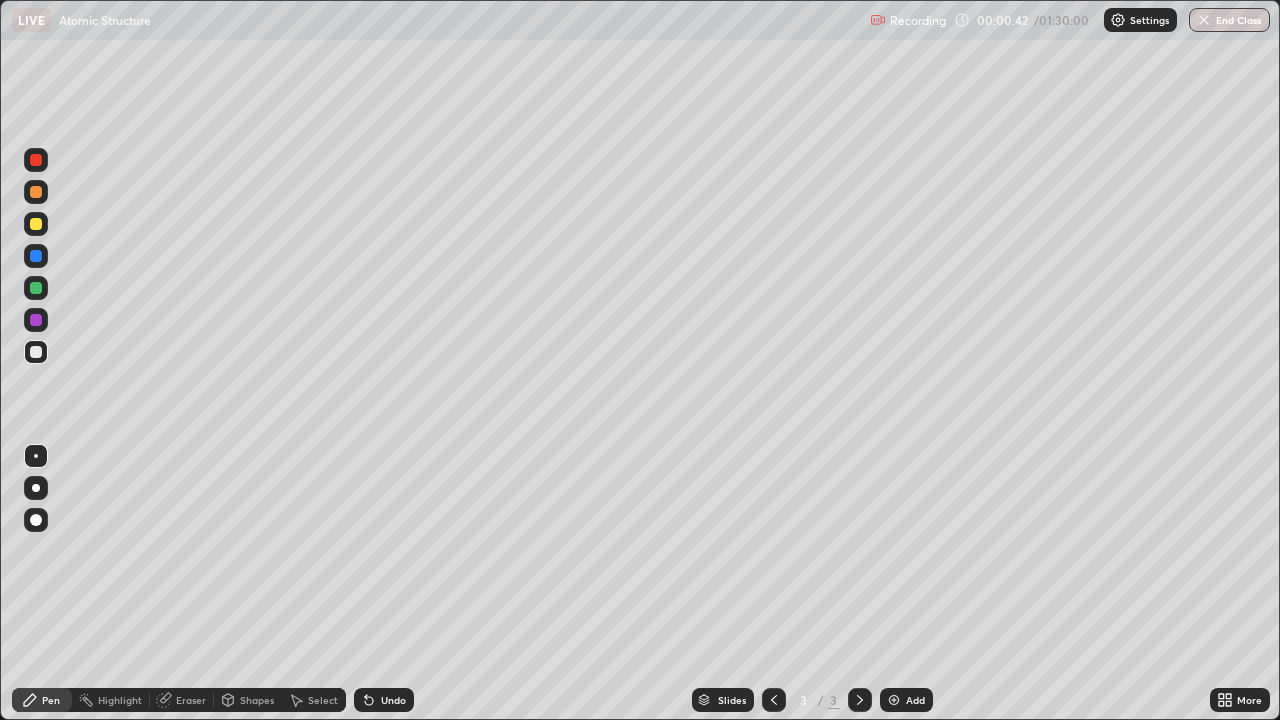 click on "Shapes" at bounding box center [248, 700] 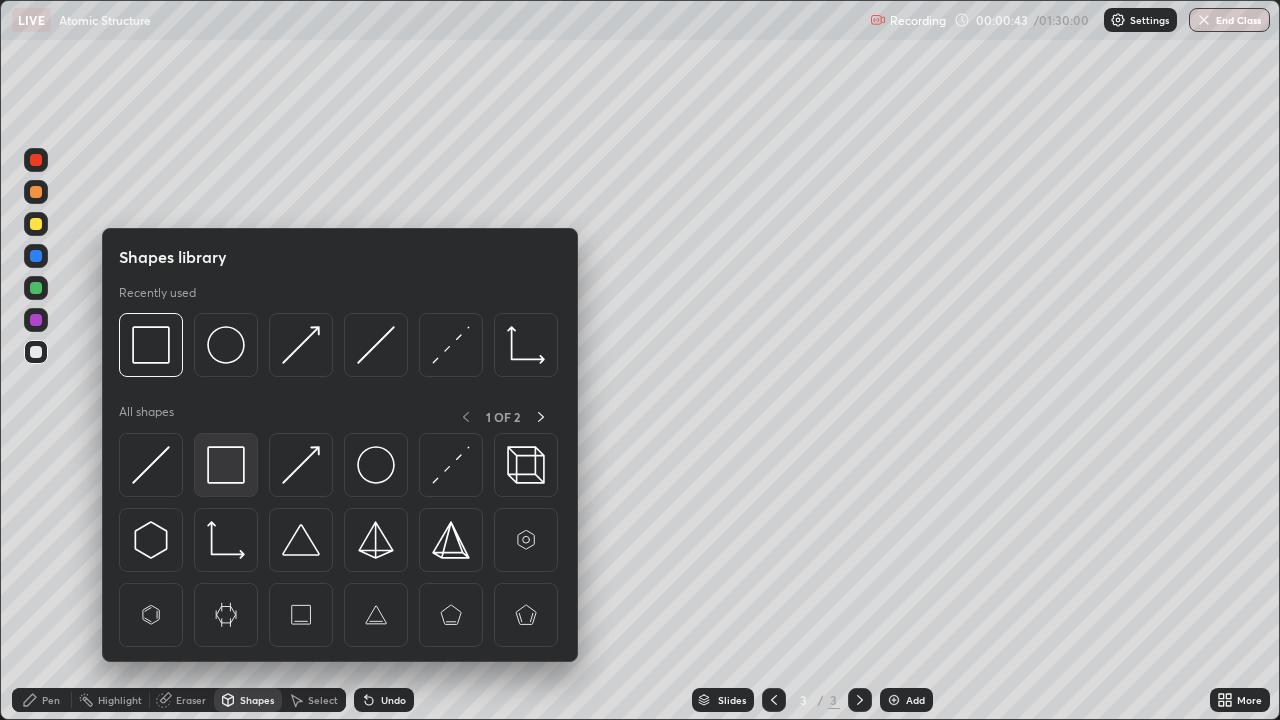 click at bounding box center [226, 465] 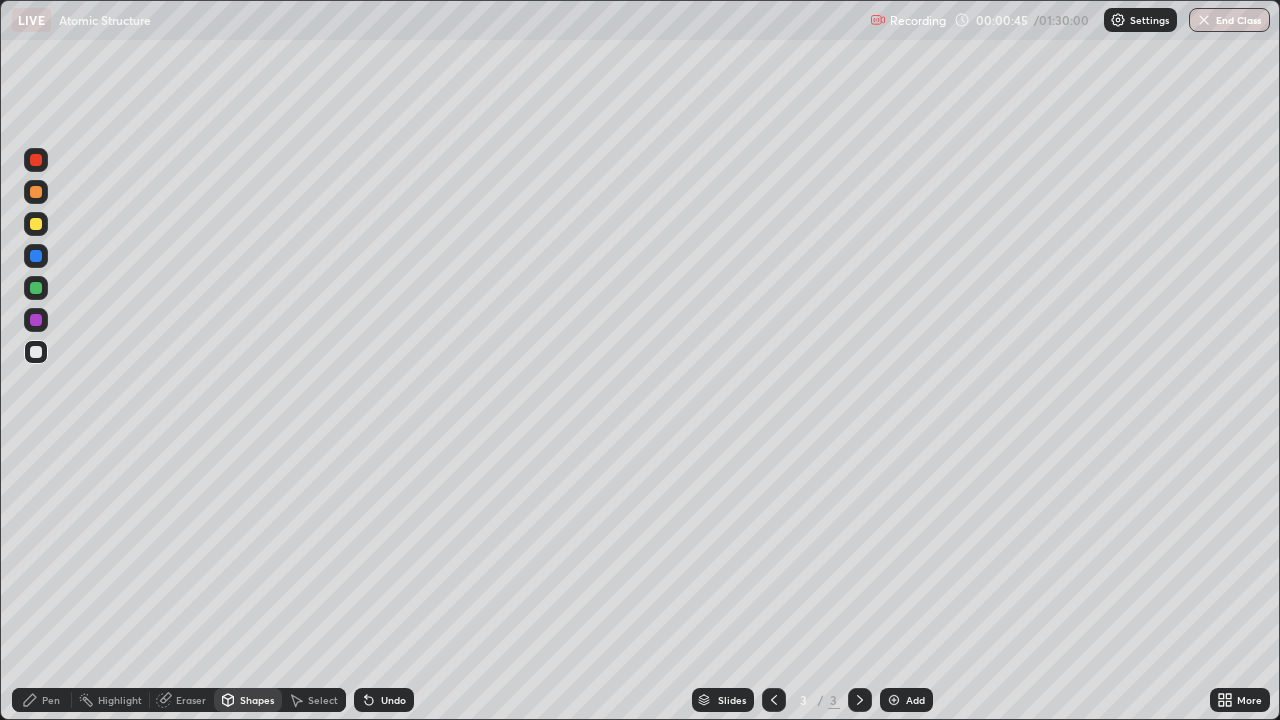 click on "Pen" at bounding box center (42, 700) 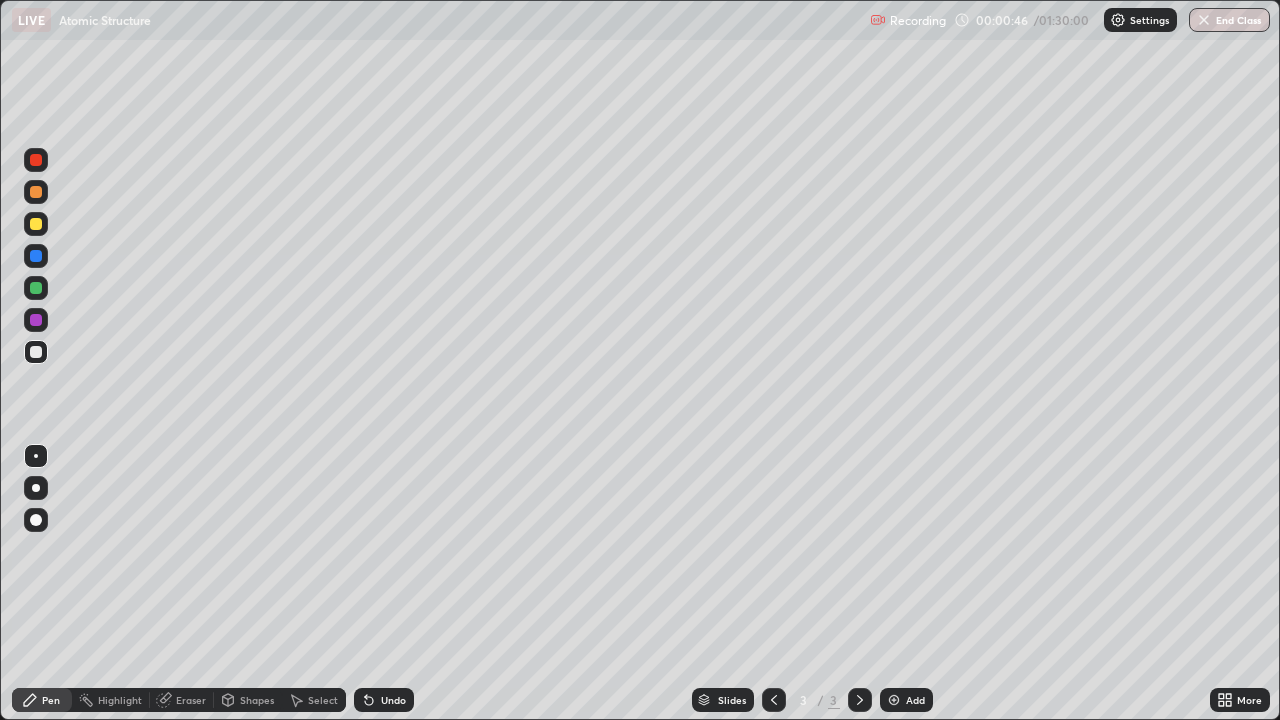 click at bounding box center (36, 520) 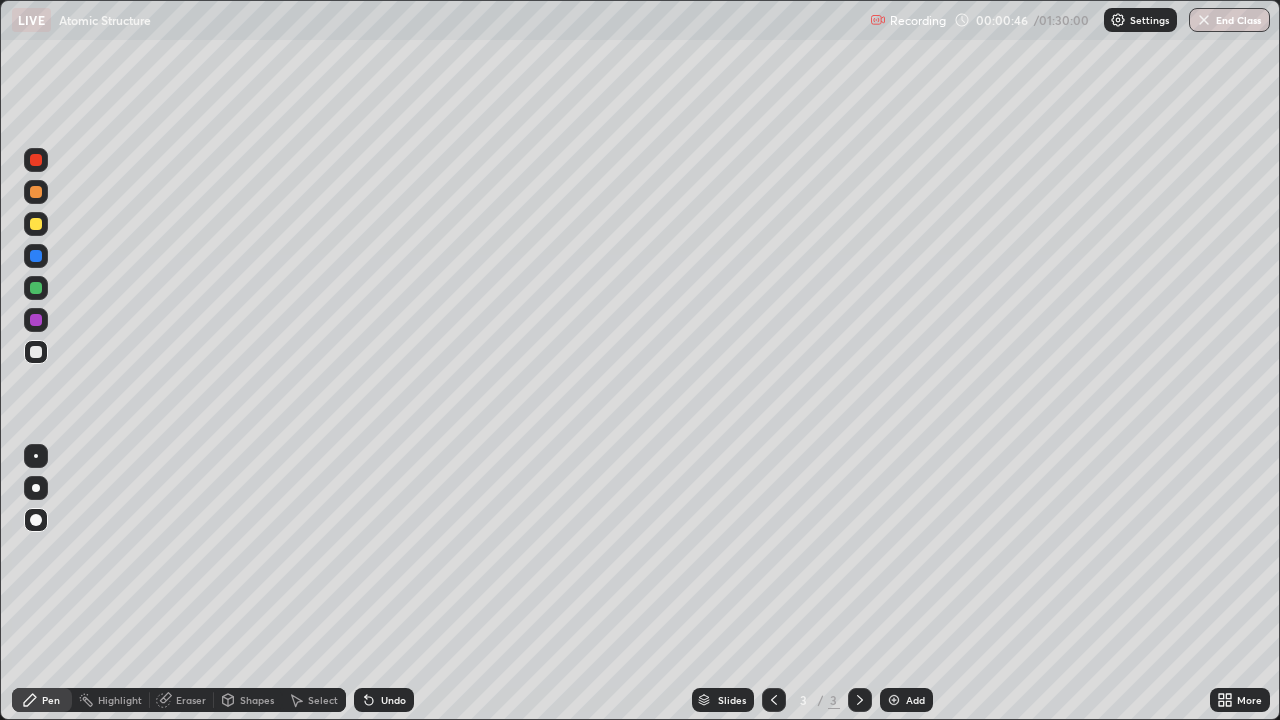click at bounding box center (36, 224) 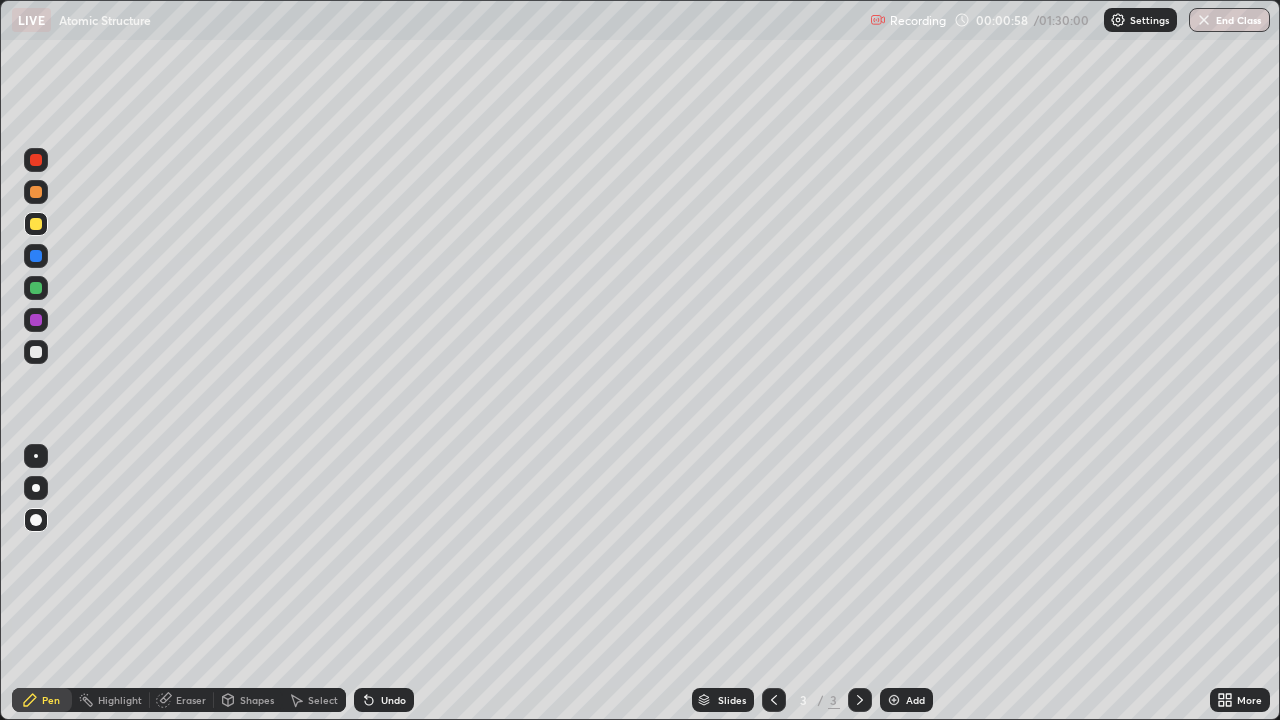 click on "Shapes" at bounding box center [248, 700] 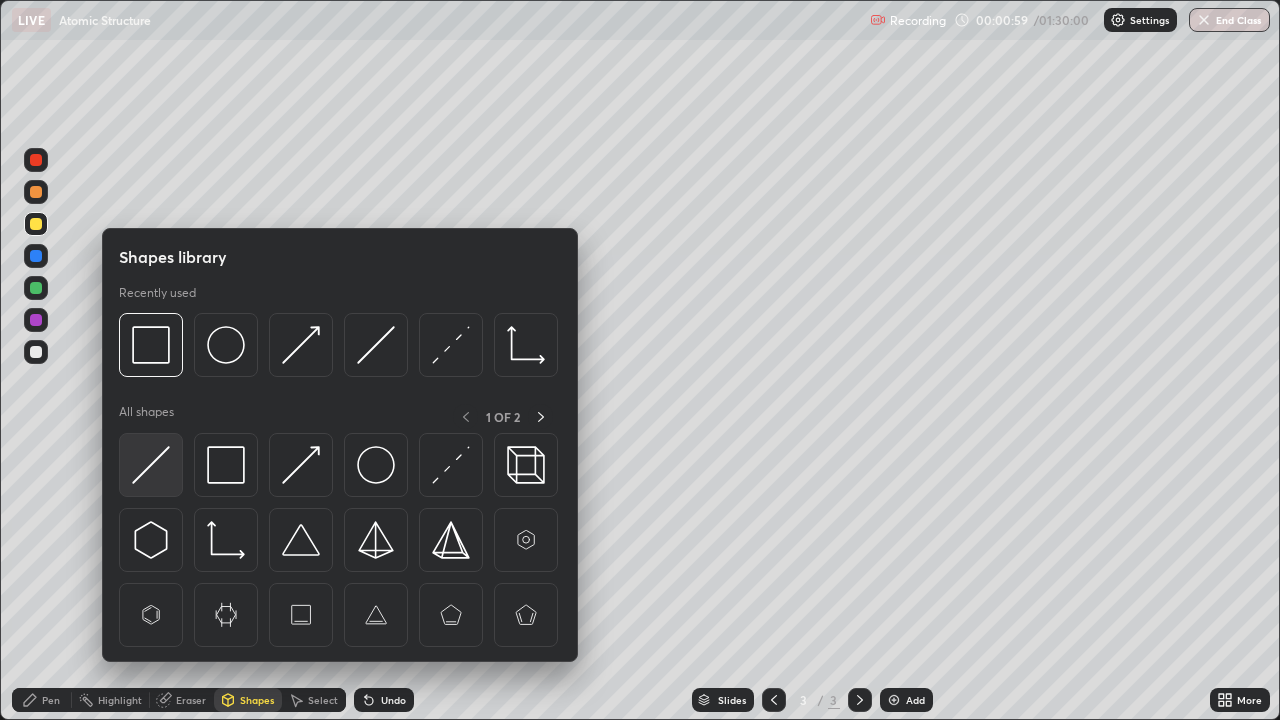 click at bounding box center [151, 465] 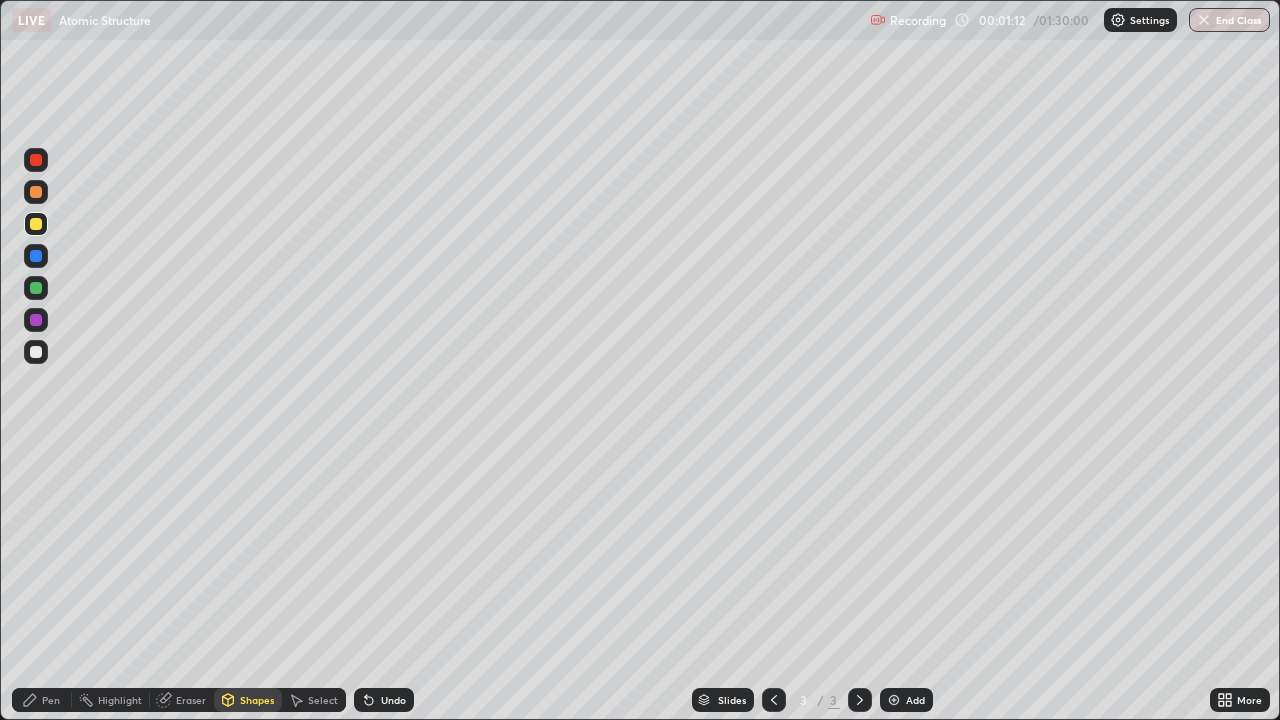 click on "Shapes" at bounding box center [257, 700] 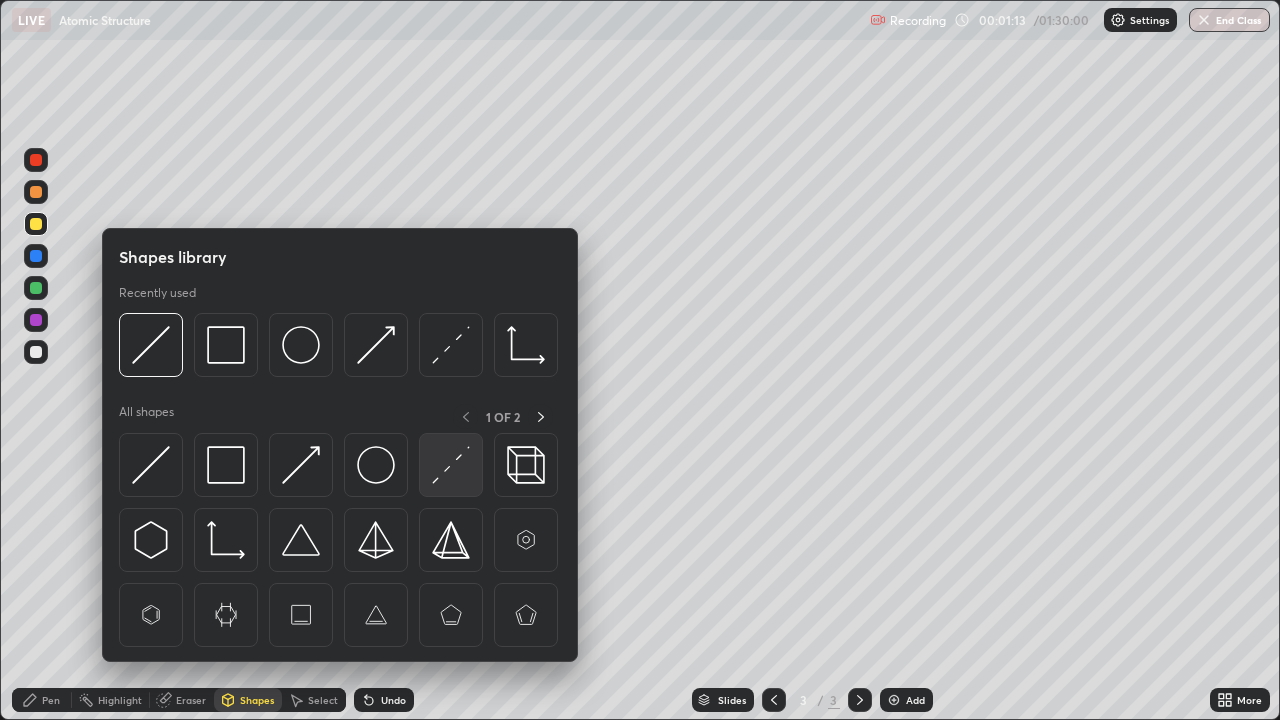 click at bounding box center [451, 465] 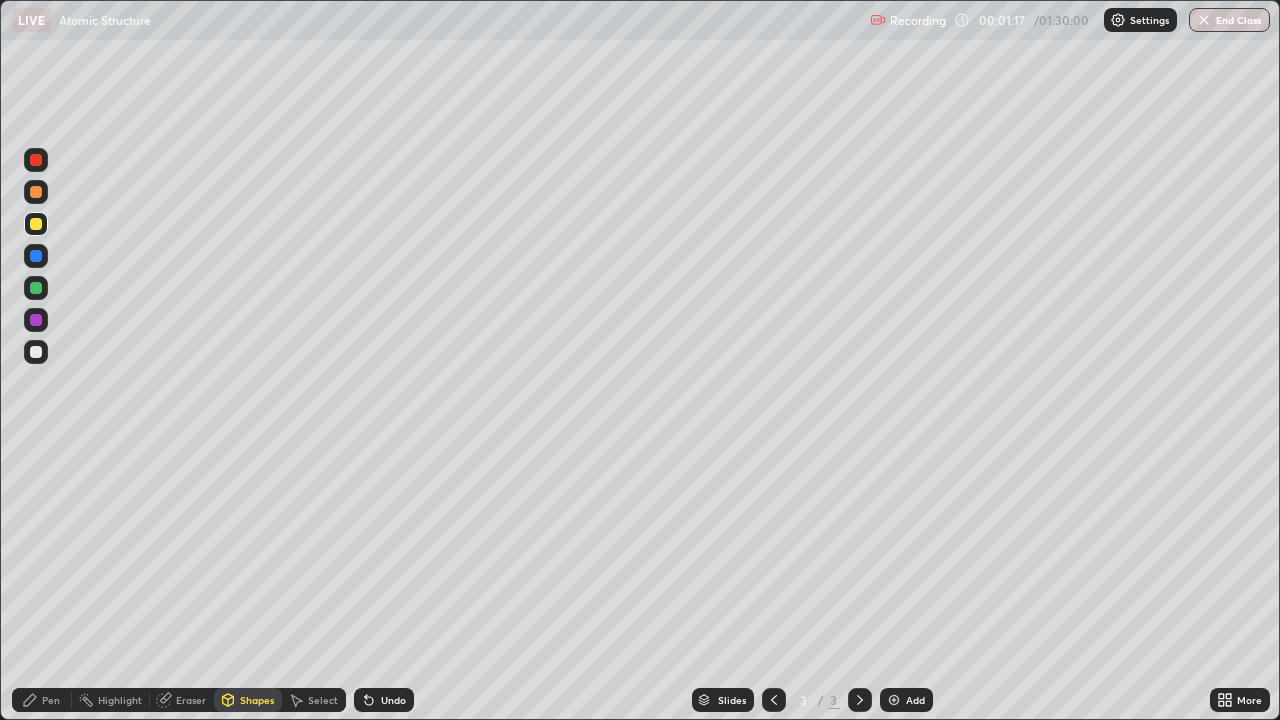 click on "Shapes" at bounding box center (257, 700) 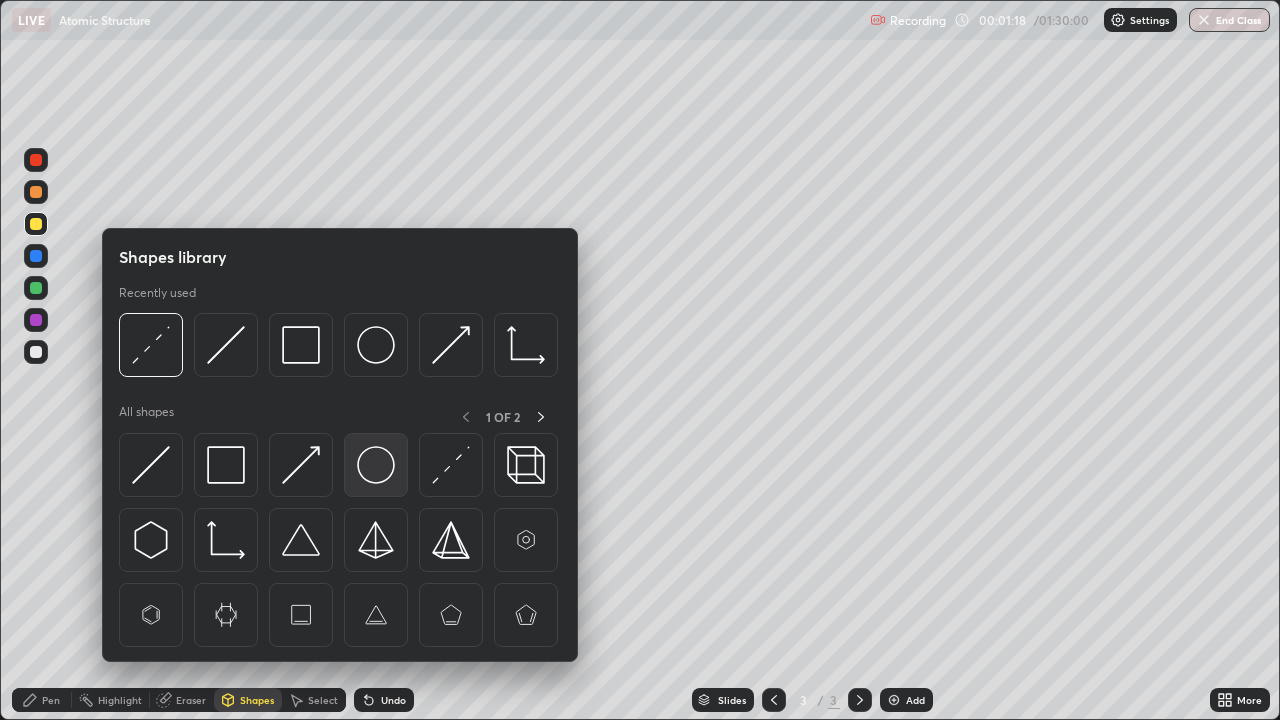 click at bounding box center [376, 465] 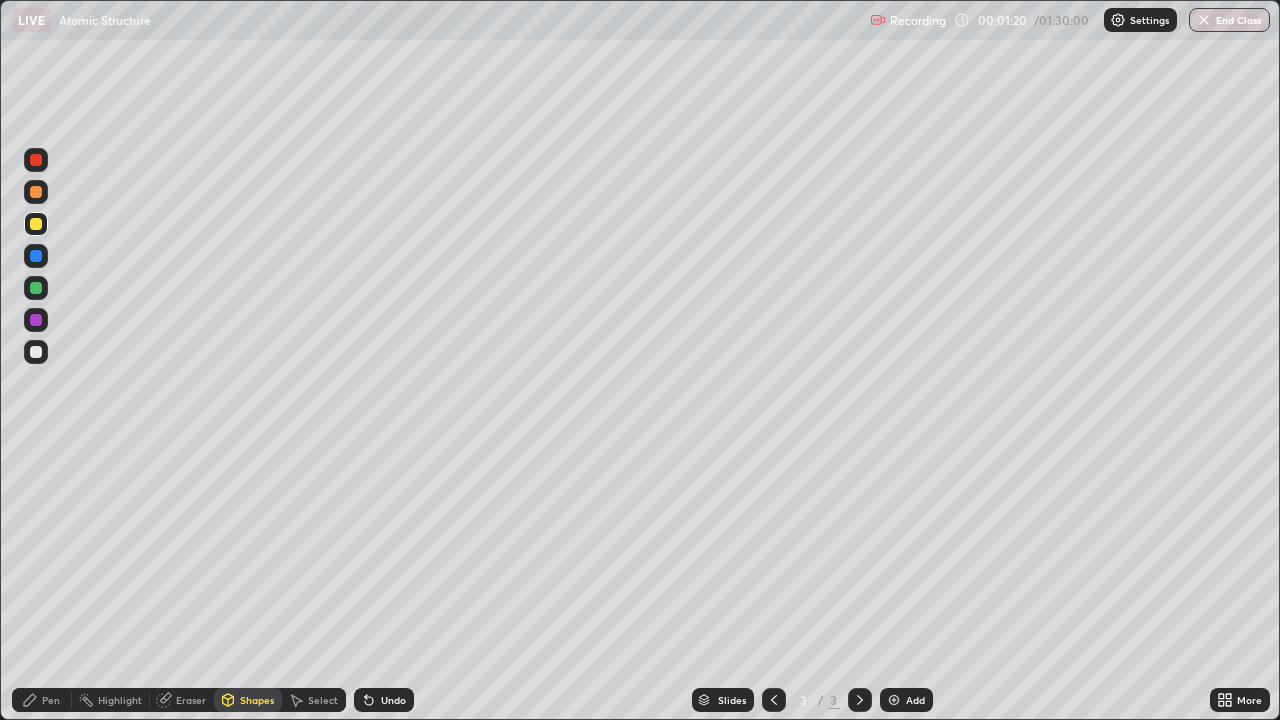 click on "Pen" at bounding box center [51, 700] 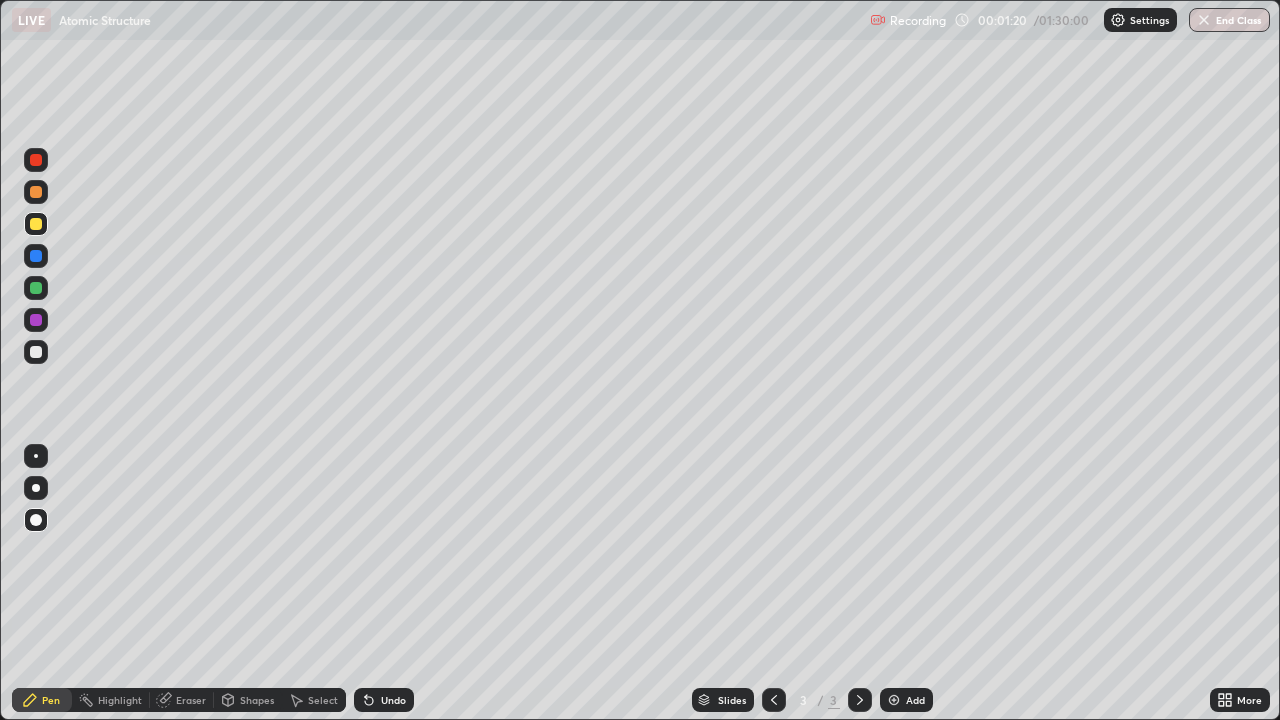 click at bounding box center (36, 320) 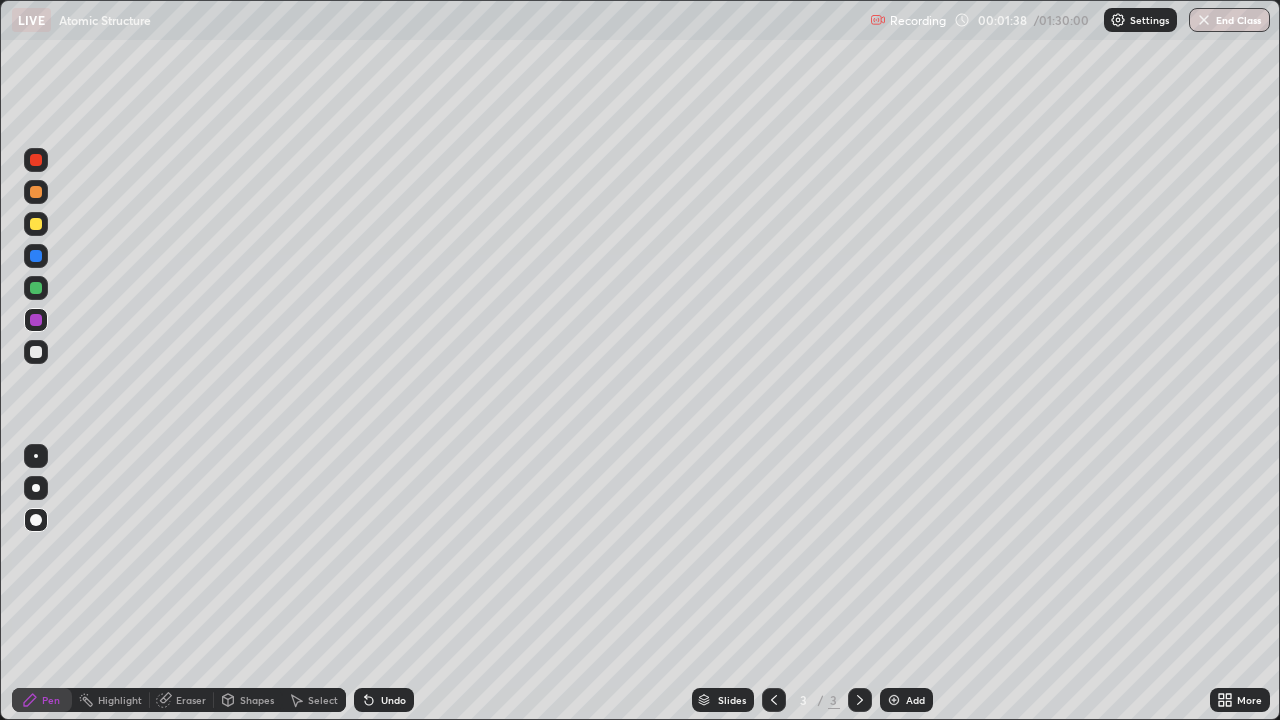 click on "Slides 3 / 3 Add" at bounding box center [812, 700] 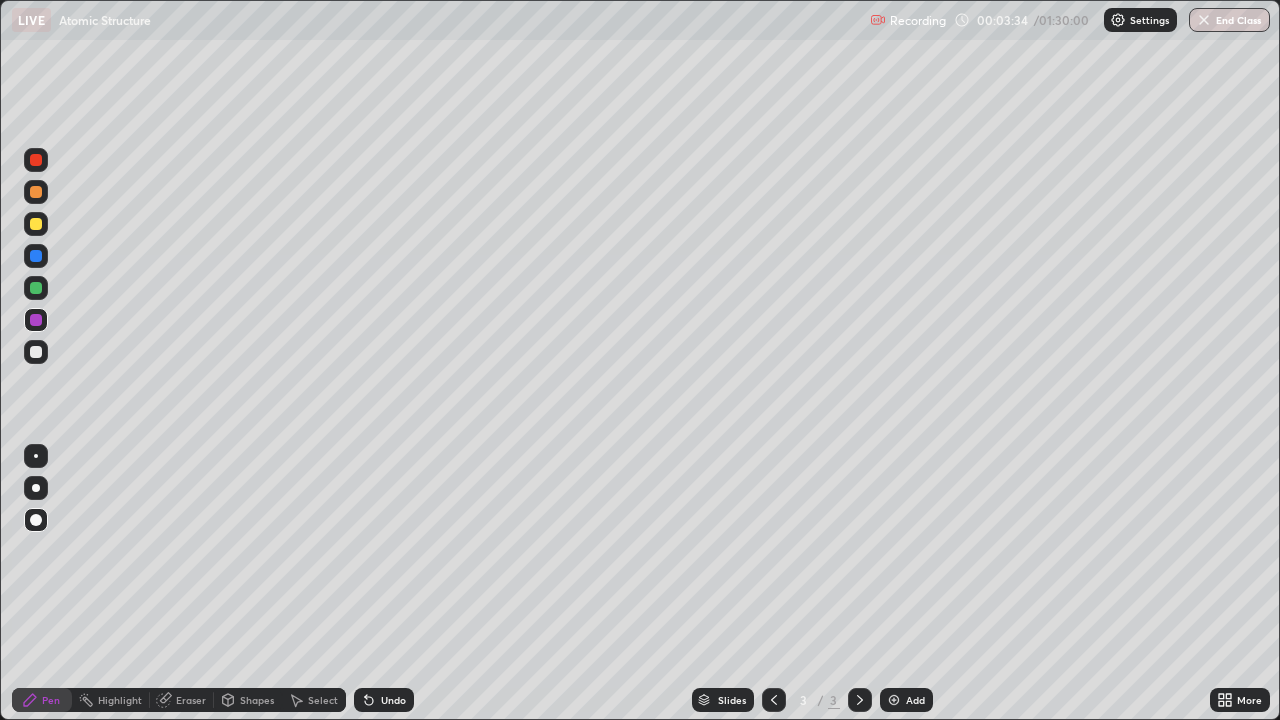 click on "Shapes" at bounding box center (257, 700) 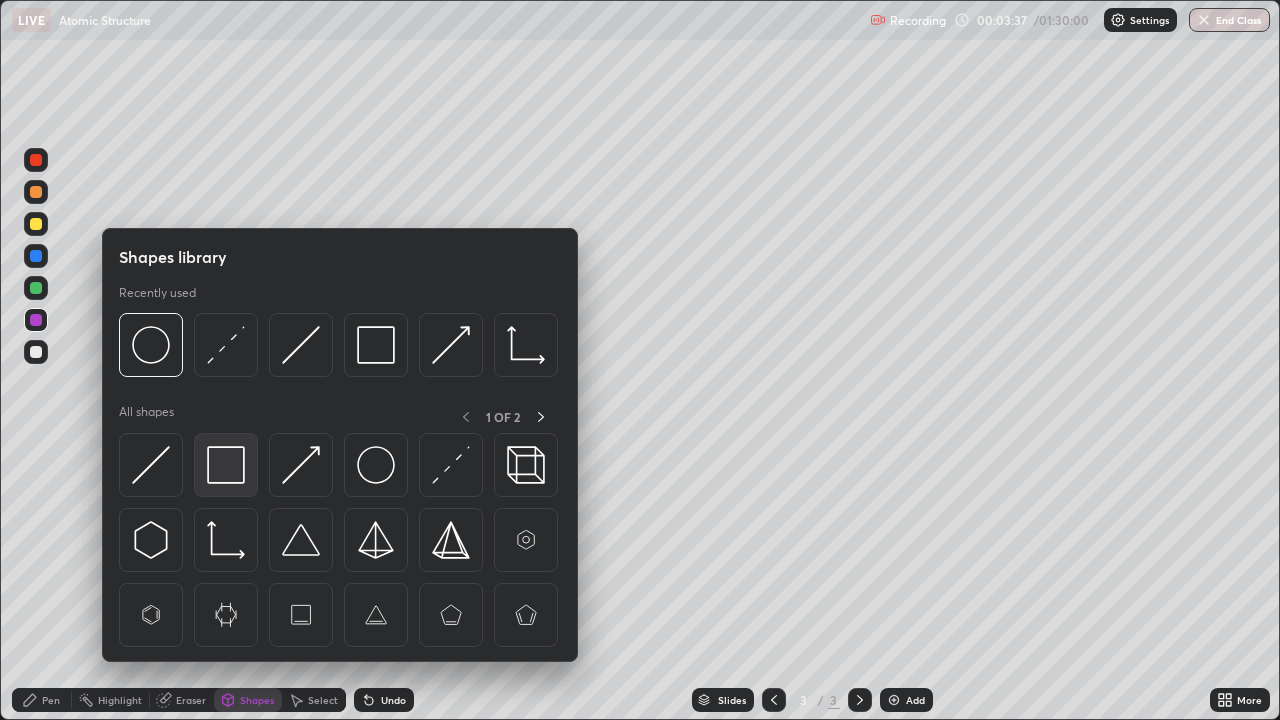 click at bounding box center (226, 465) 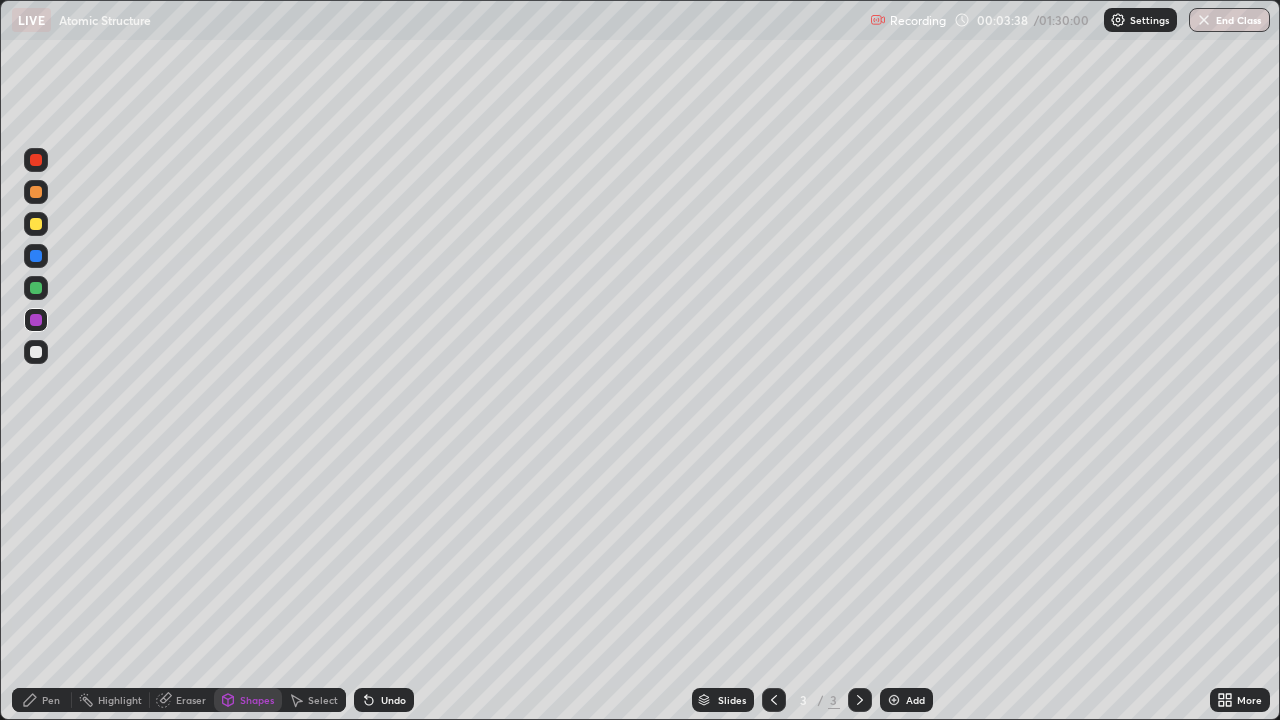 click at bounding box center (36, 352) 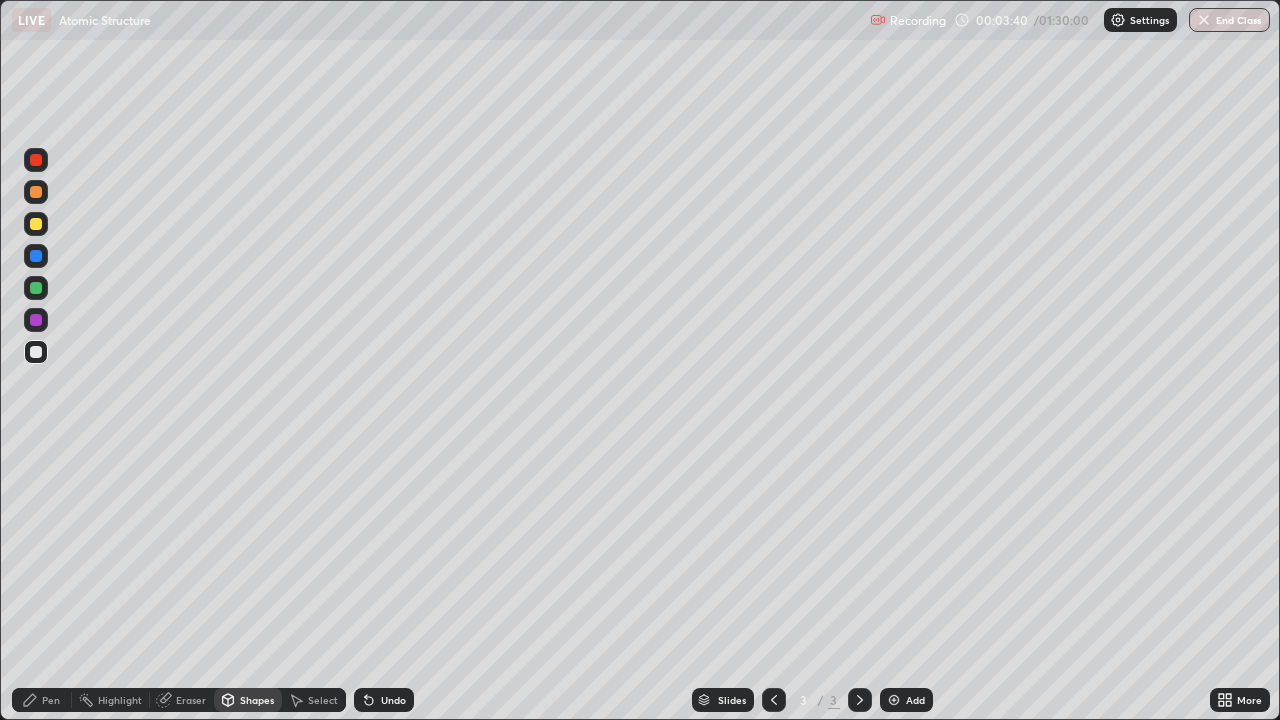 click on "Undo" at bounding box center [393, 700] 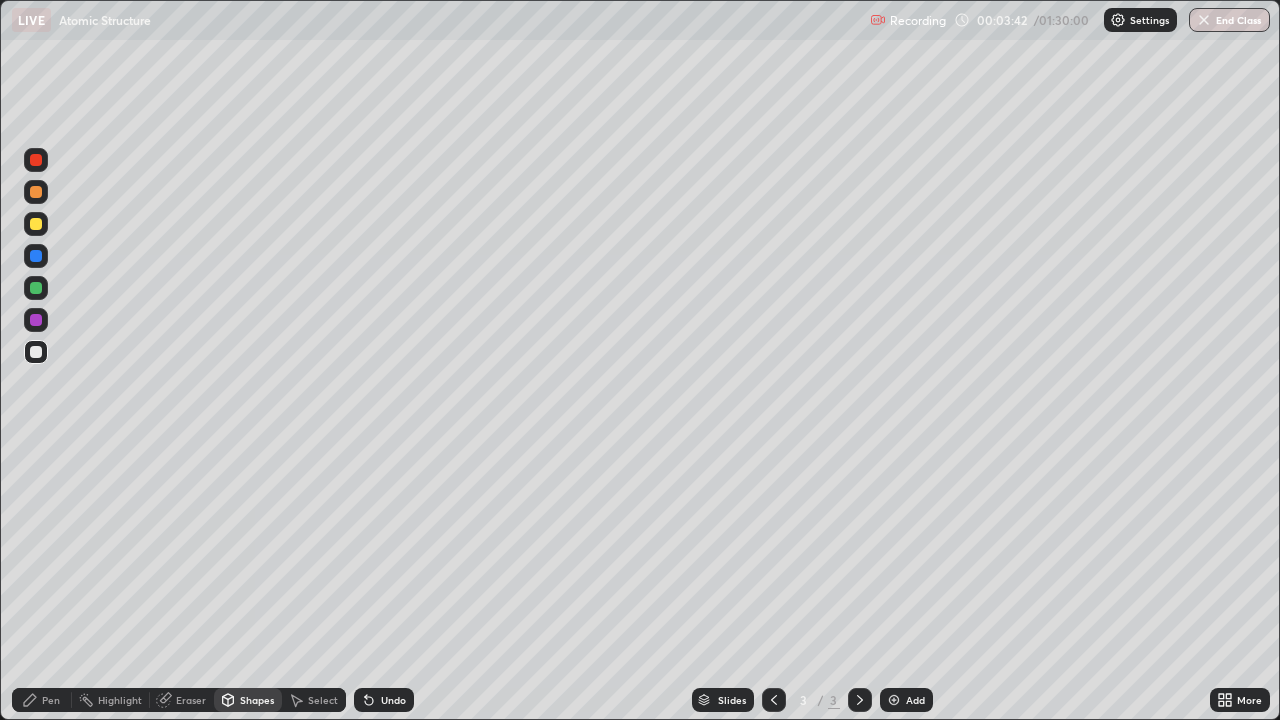 click 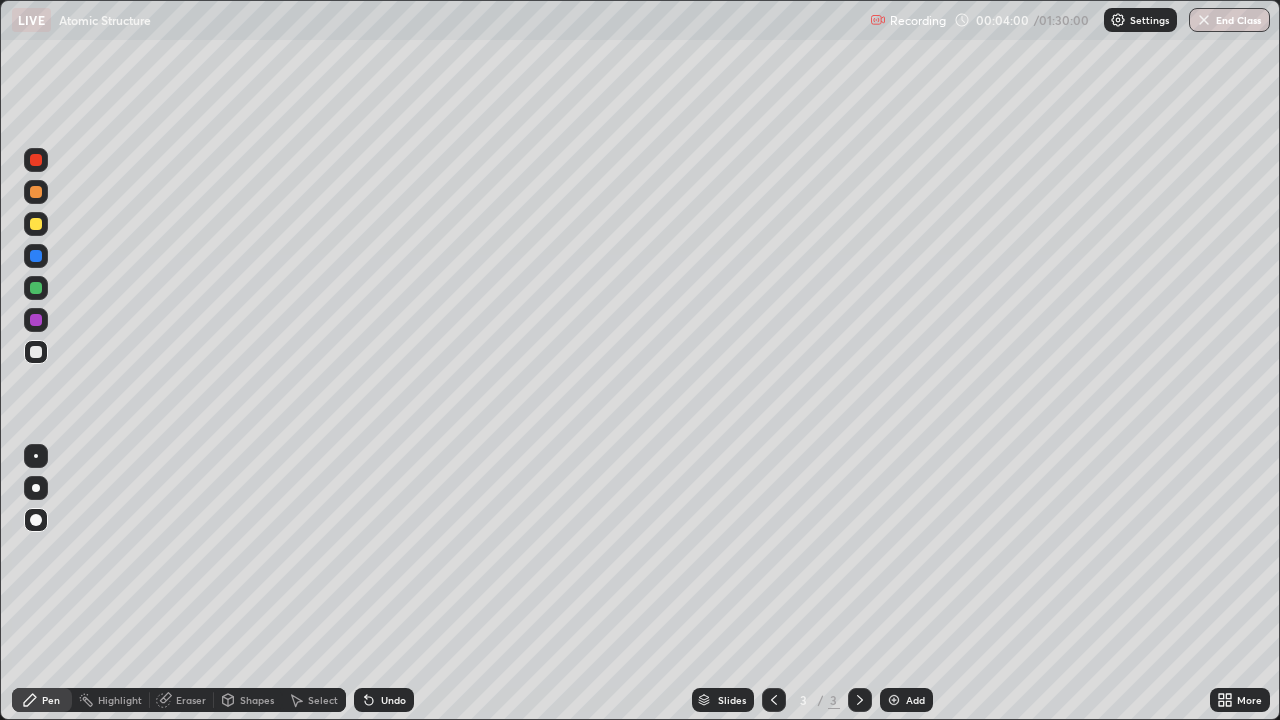 click on "Undo" at bounding box center (393, 700) 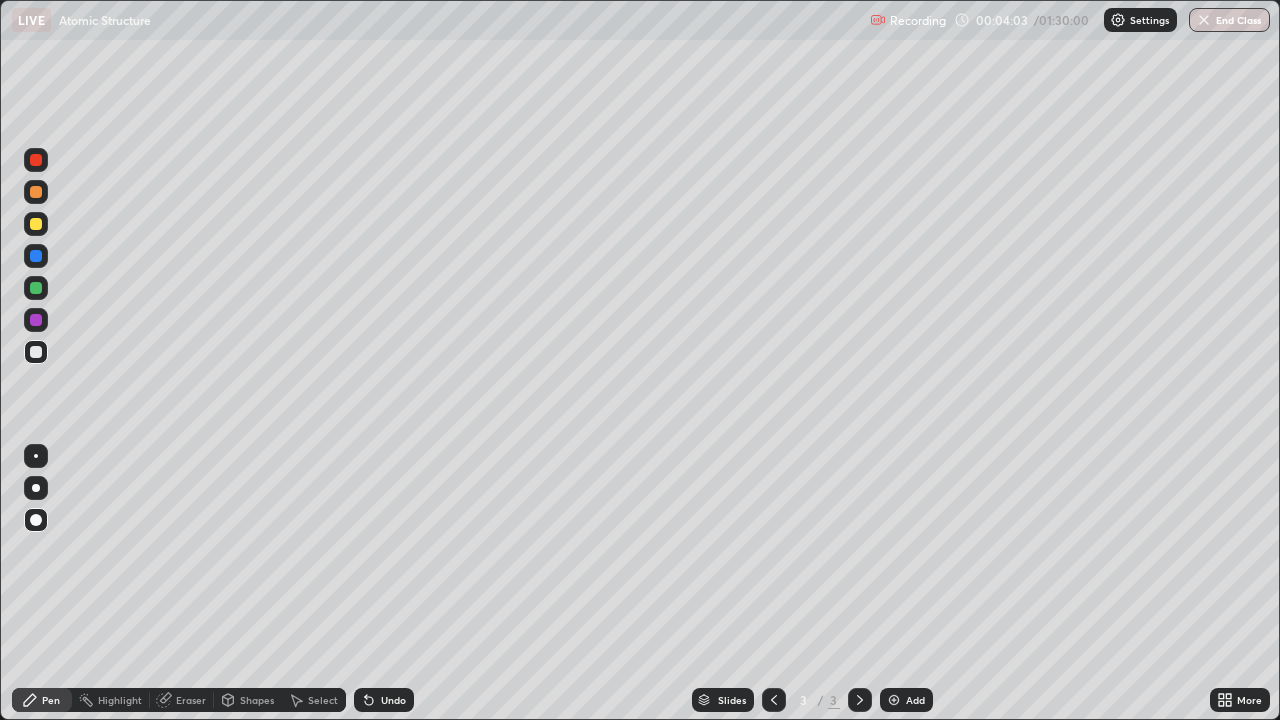 click on "Undo" at bounding box center (393, 700) 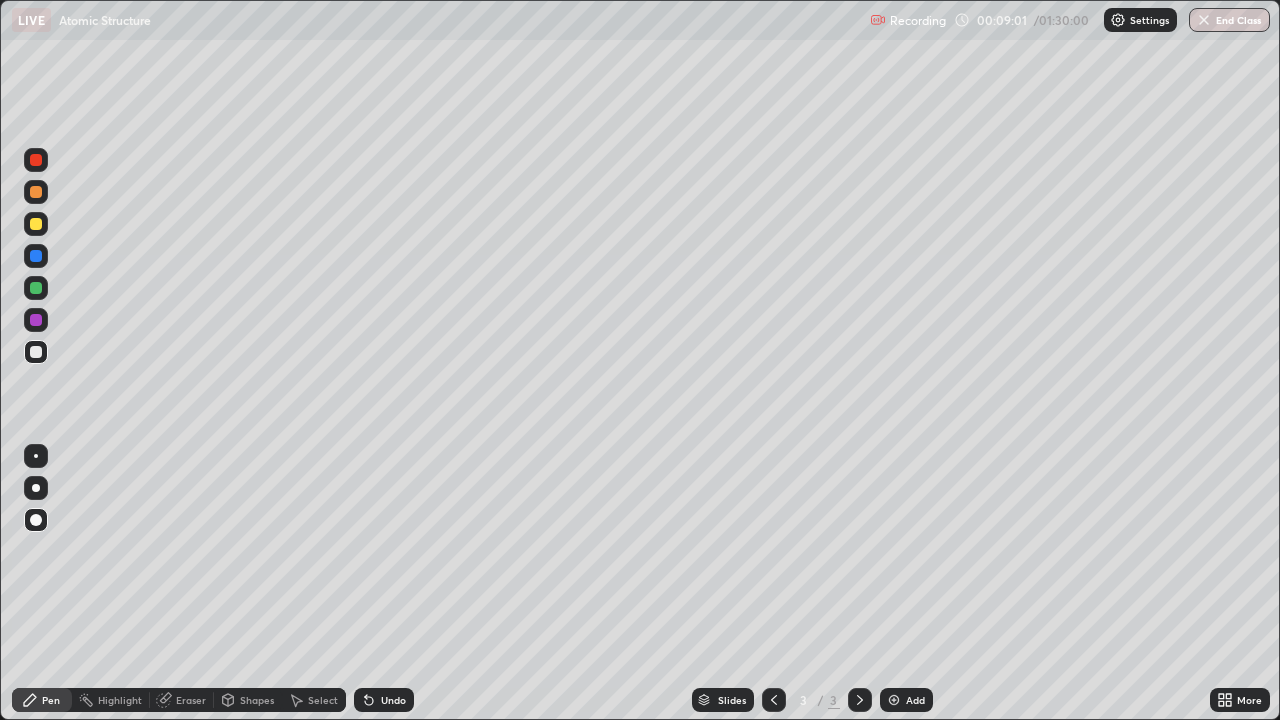 click on "Shapes" at bounding box center (257, 700) 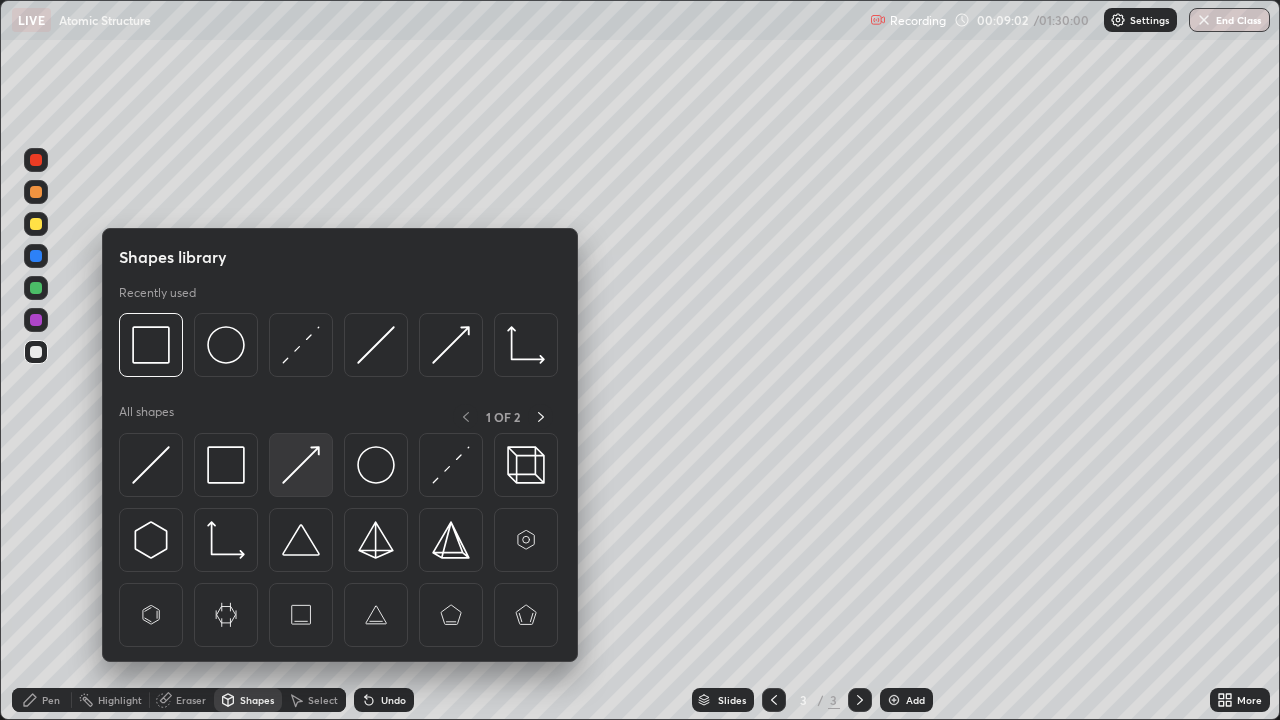 click at bounding box center (301, 465) 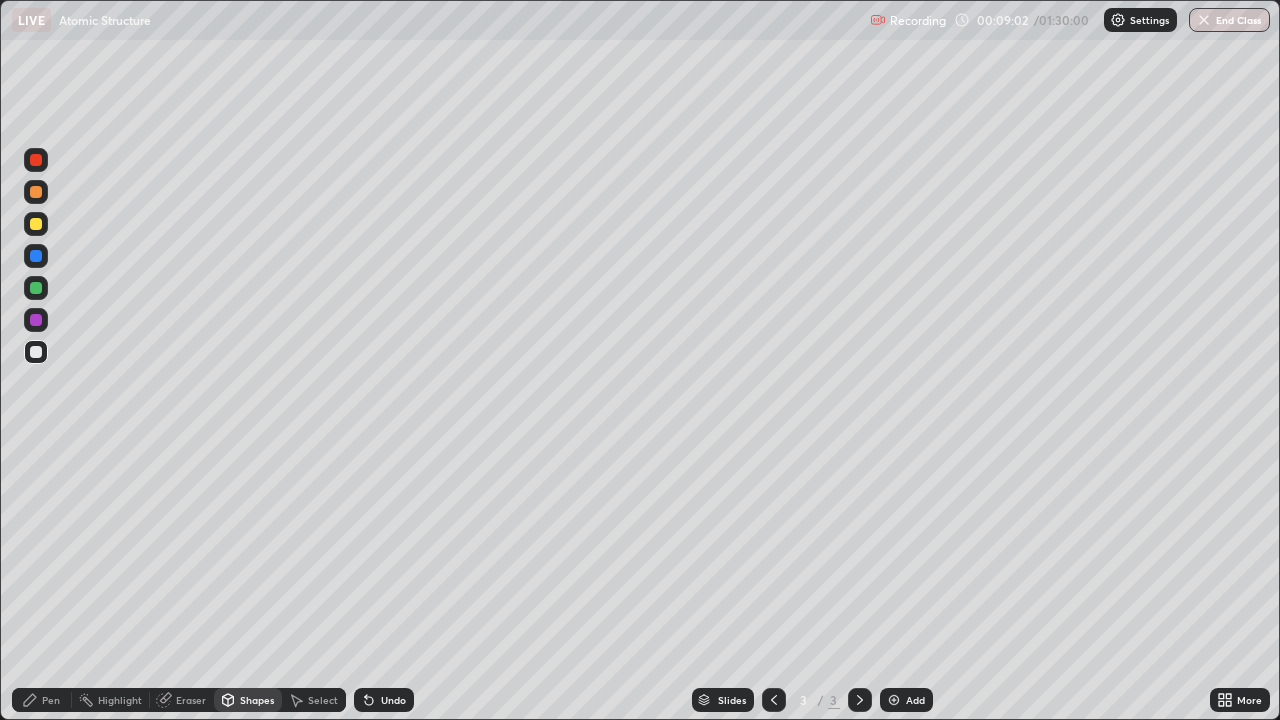 click at bounding box center [36, 352] 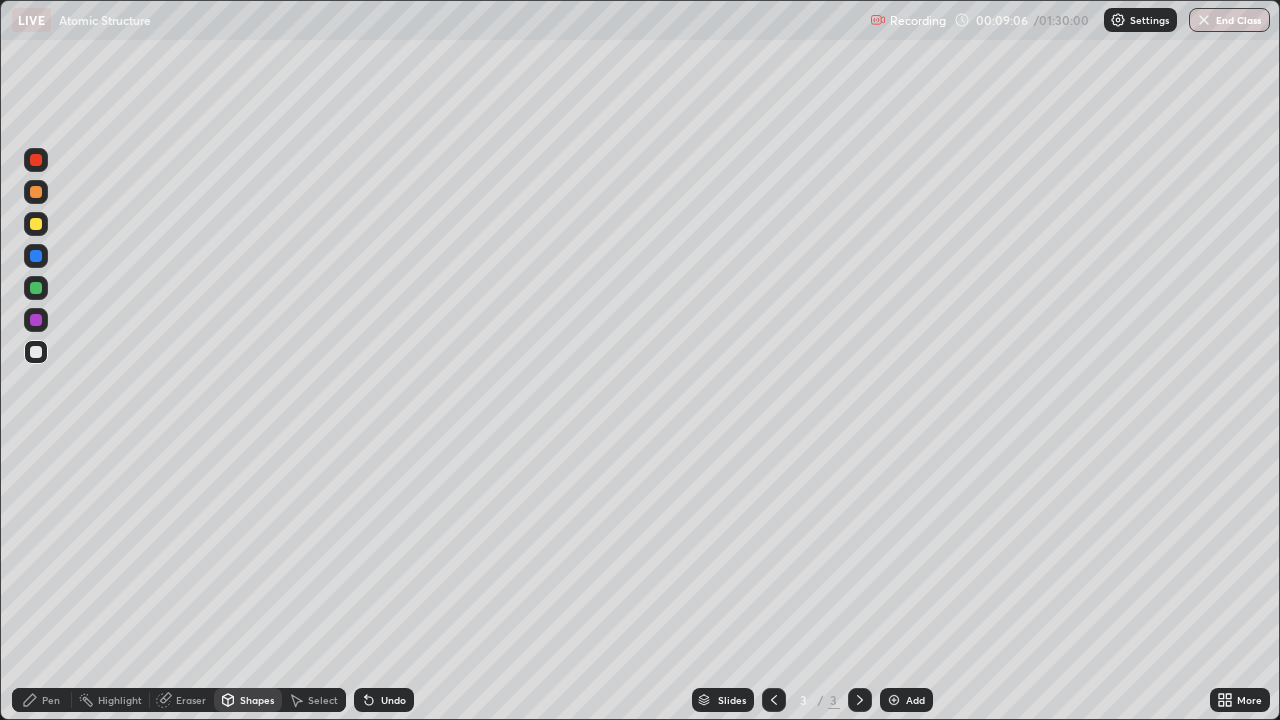 click on "Pen" at bounding box center [51, 700] 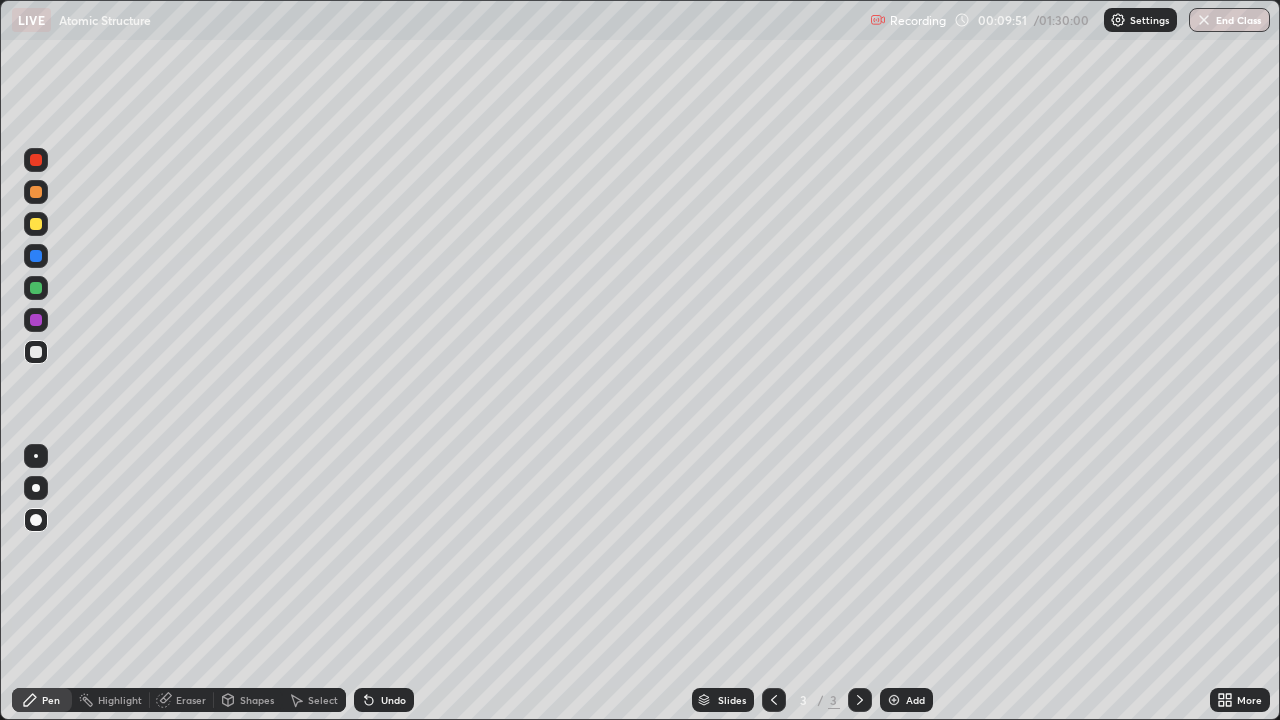 click on "Add" at bounding box center [915, 700] 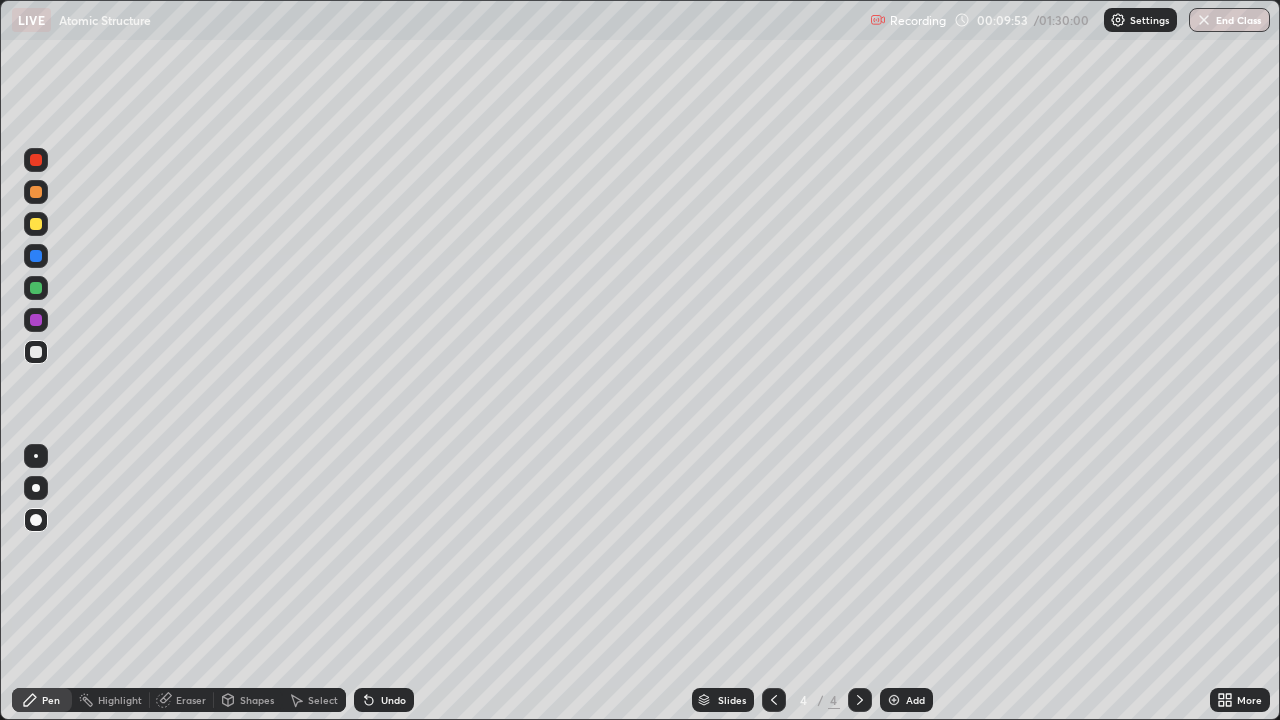 click on "Shapes" at bounding box center [257, 700] 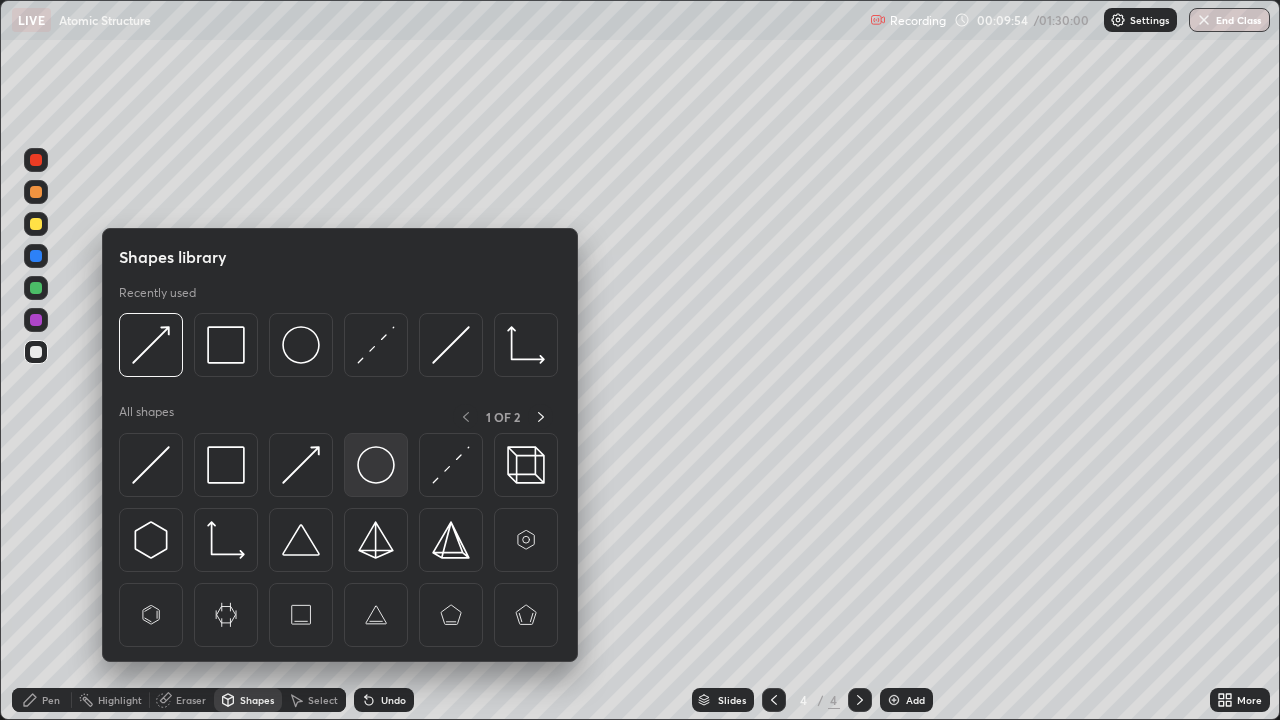 click at bounding box center (376, 465) 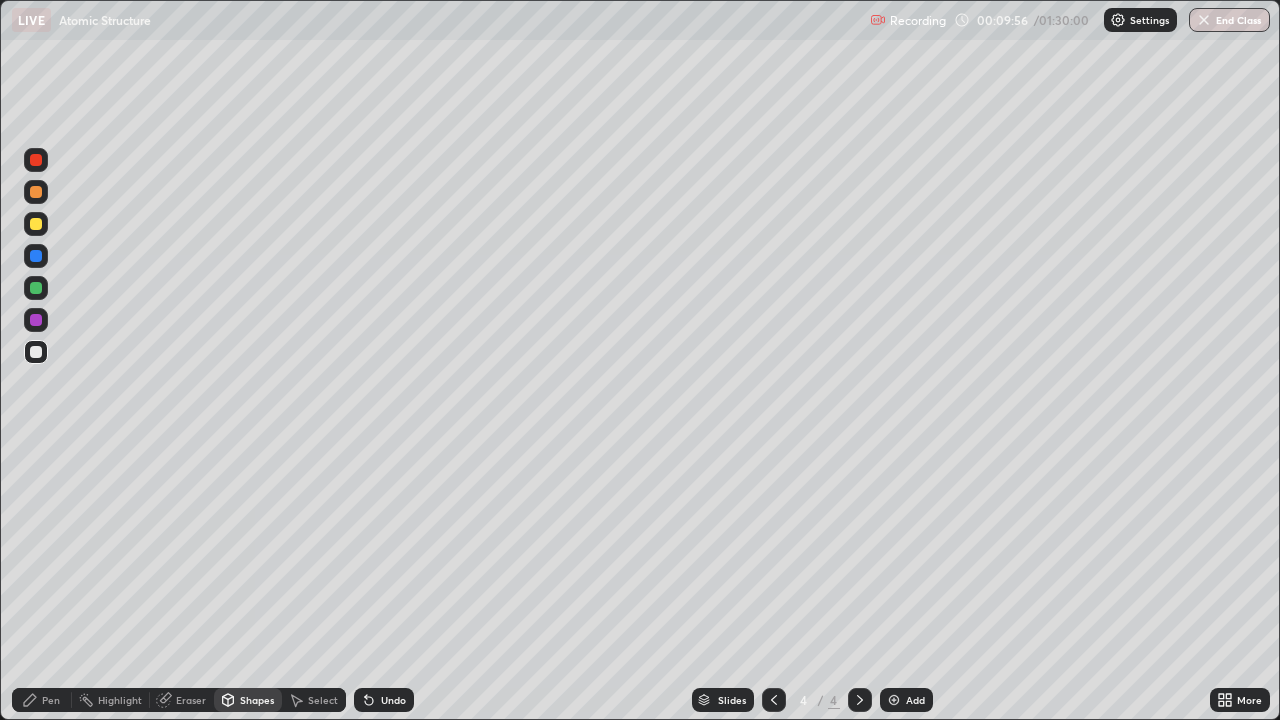 click on "Pen" at bounding box center [51, 700] 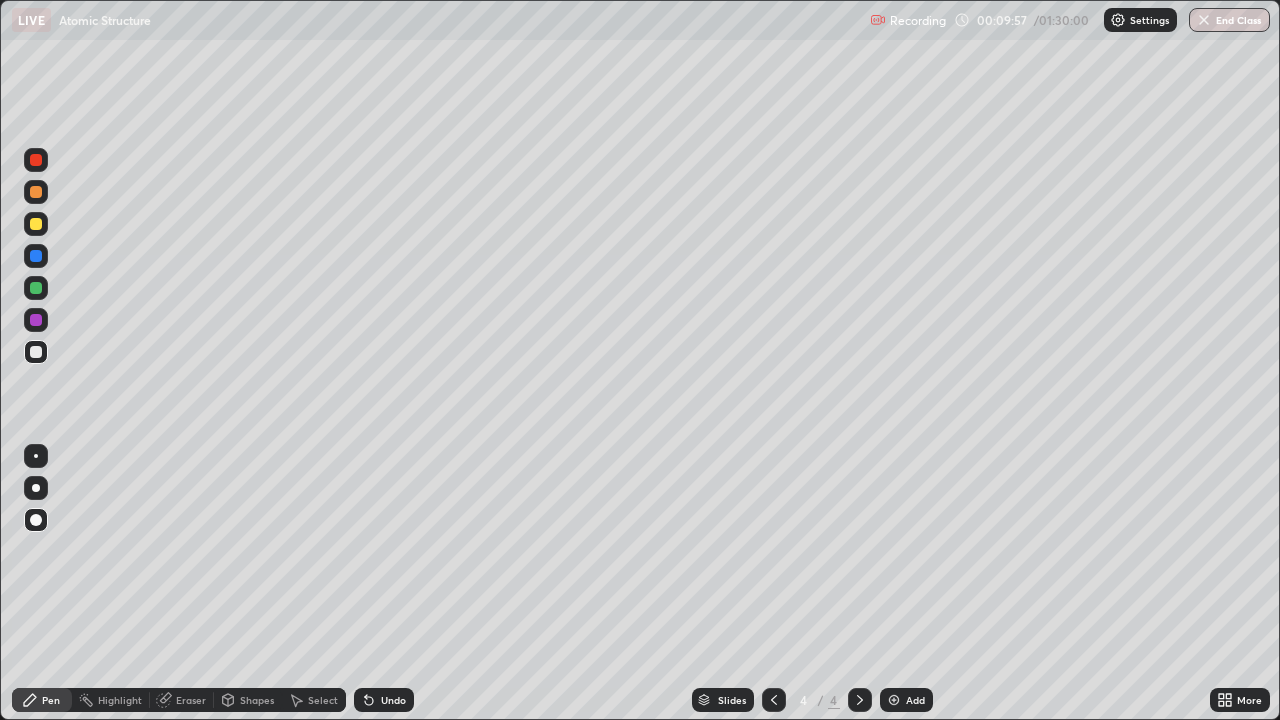 click at bounding box center (36, 320) 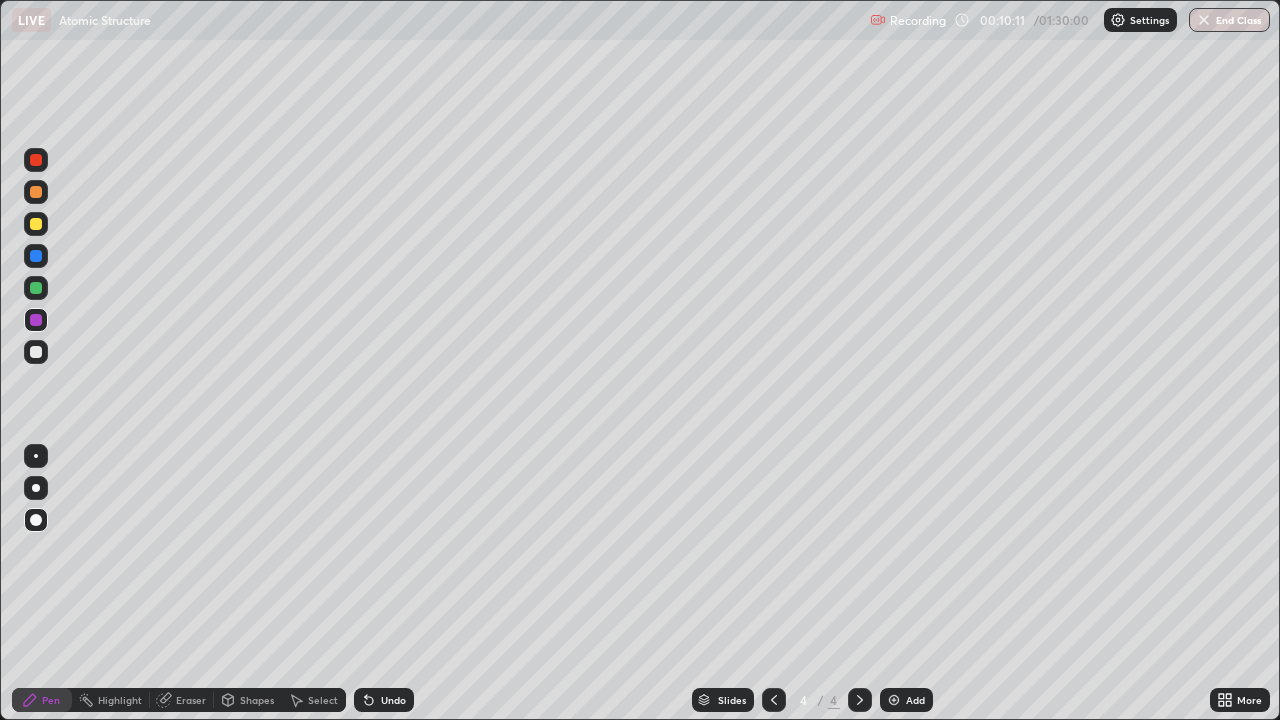 click at bounding box center (36, 256) 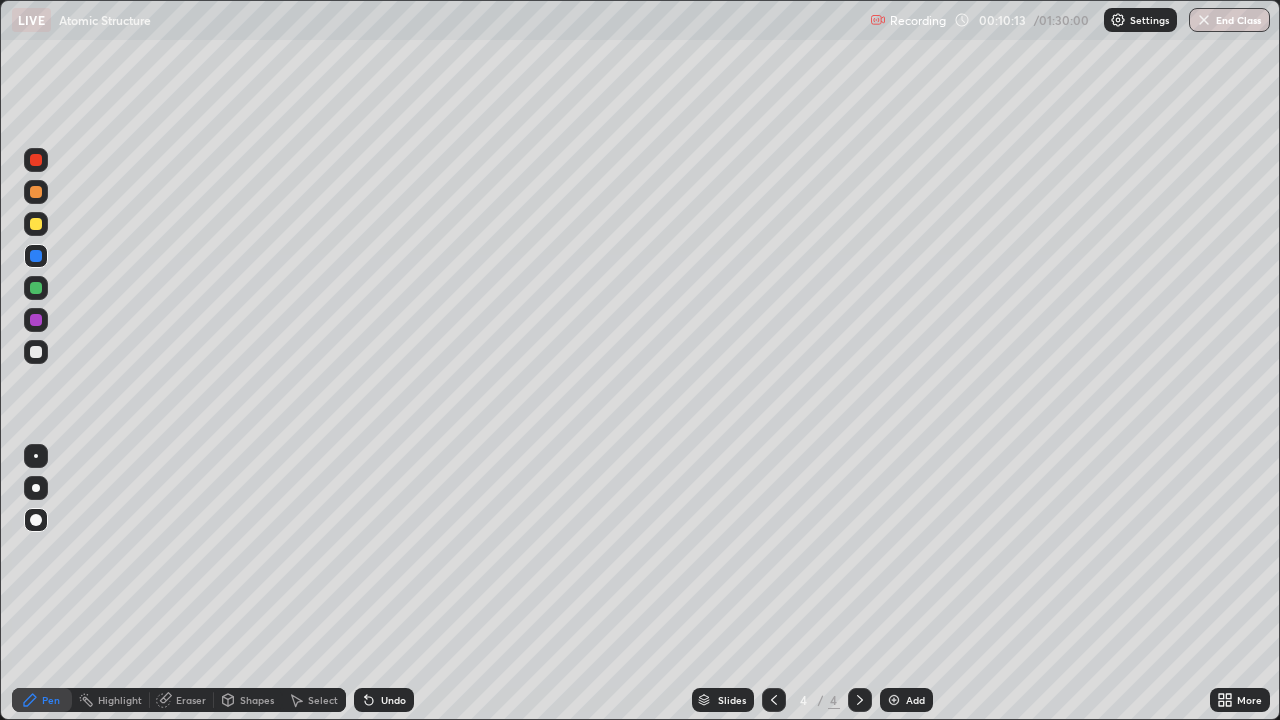 click on "Shapes" at bounding box center [257, 700] 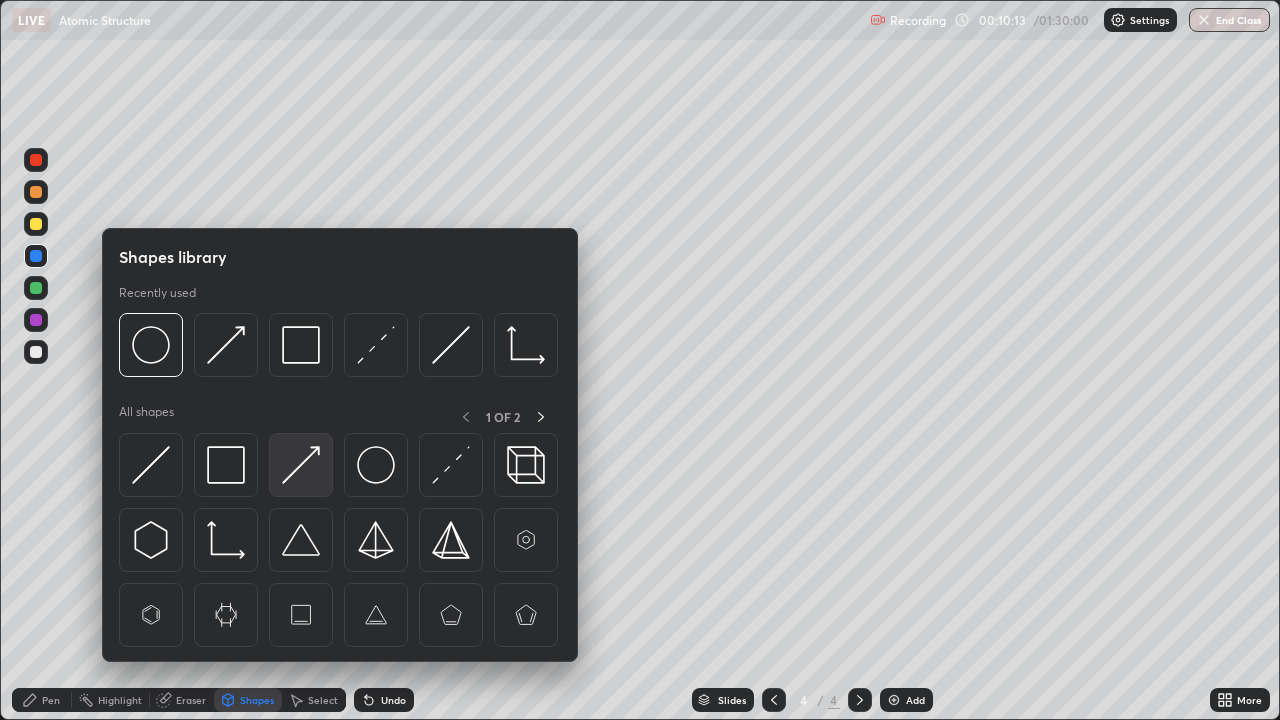 click at bounding box center [301, 465] 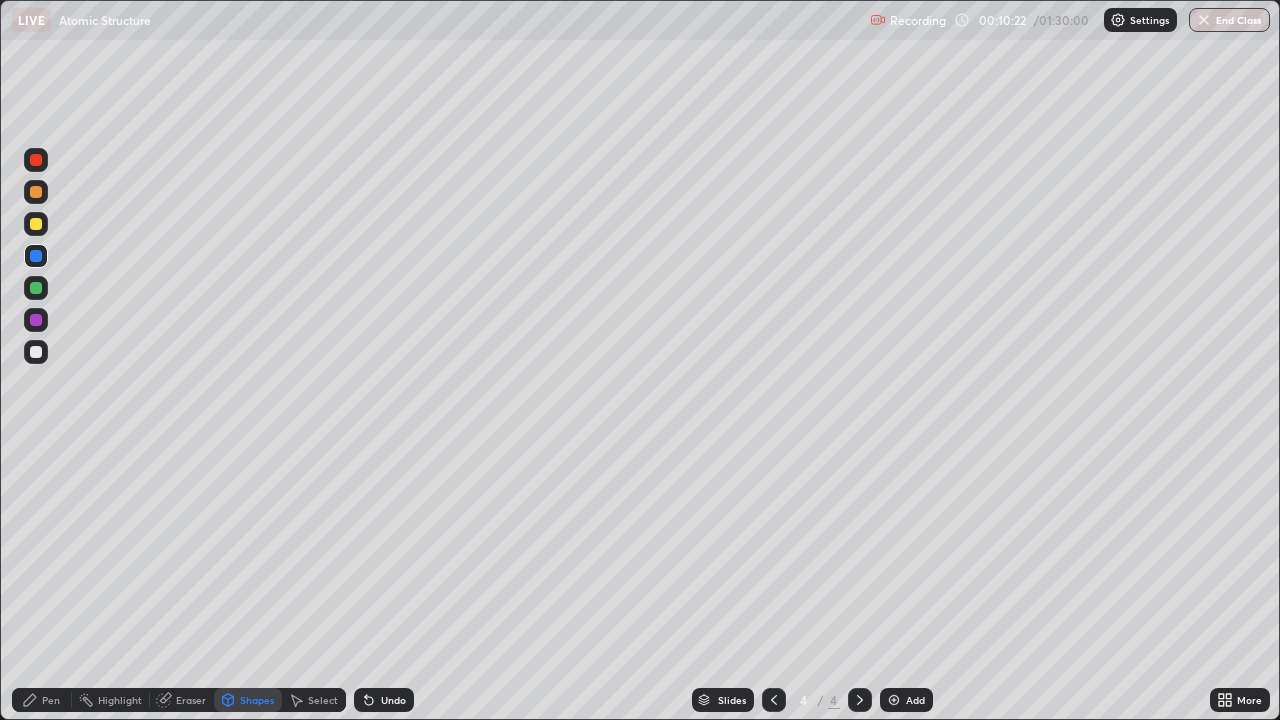 click 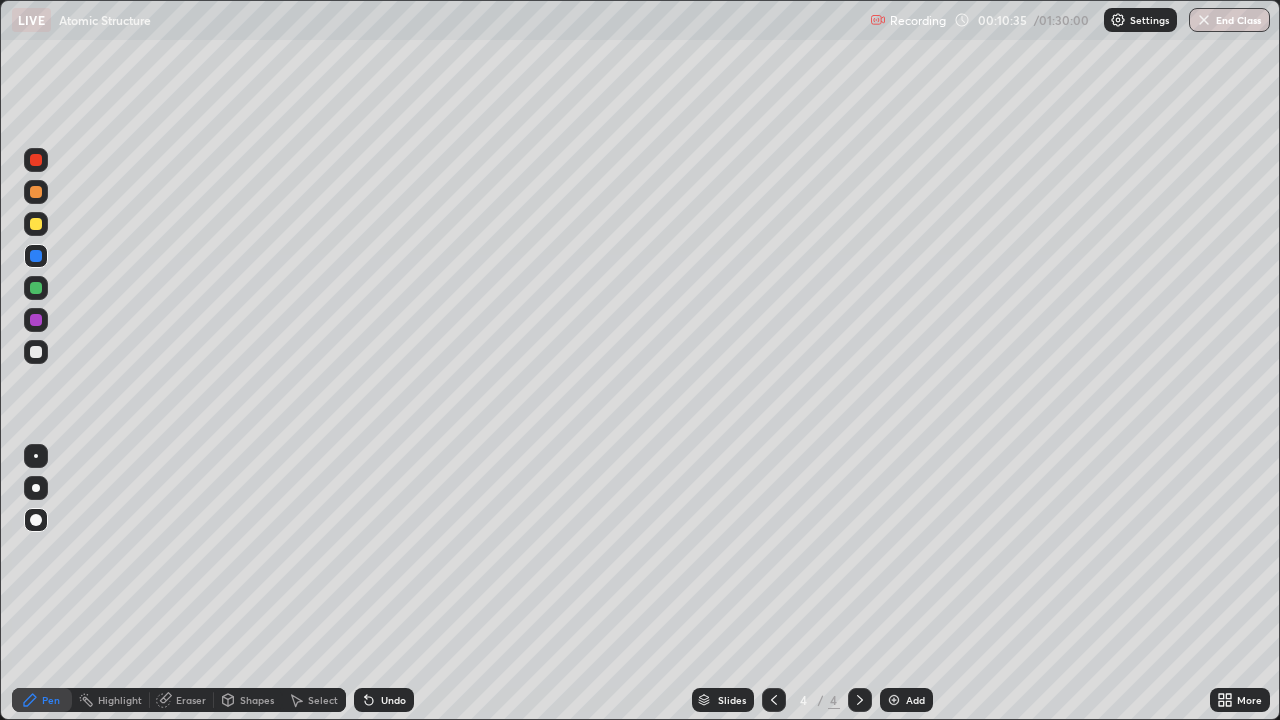 click at bounding box center (36, 224) 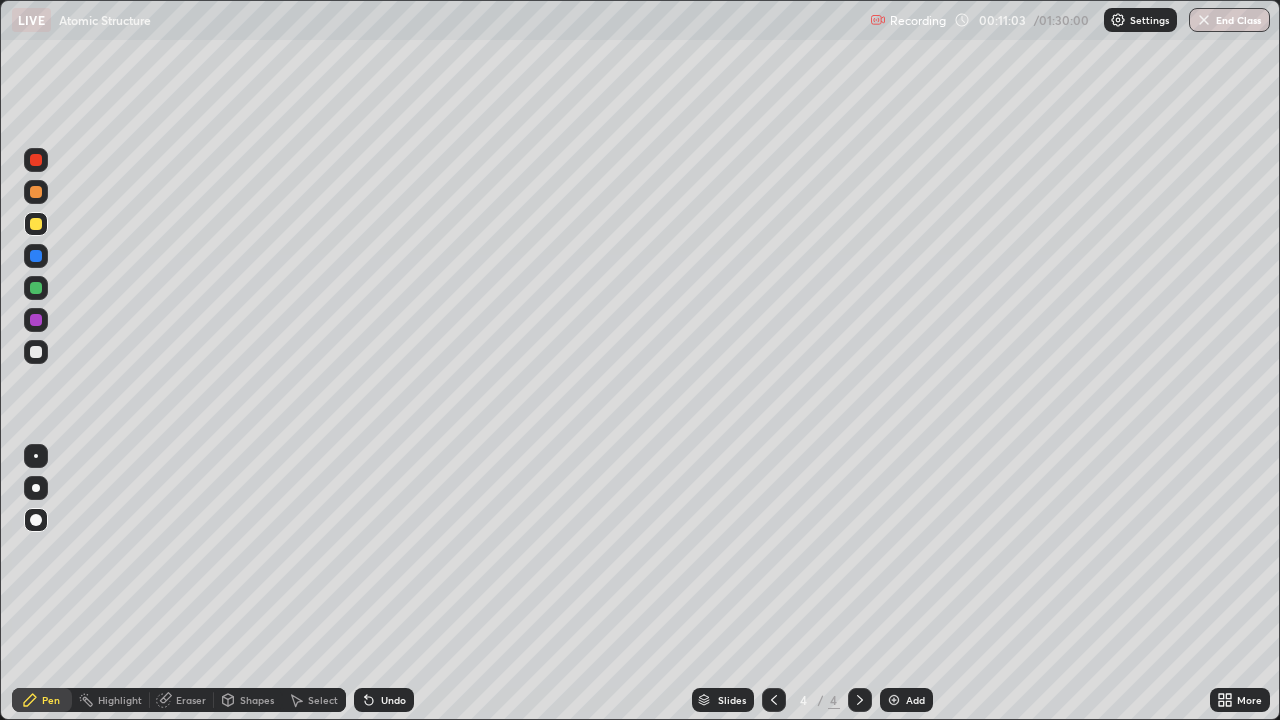 click on "Undo" at bounding box center (393, 700) 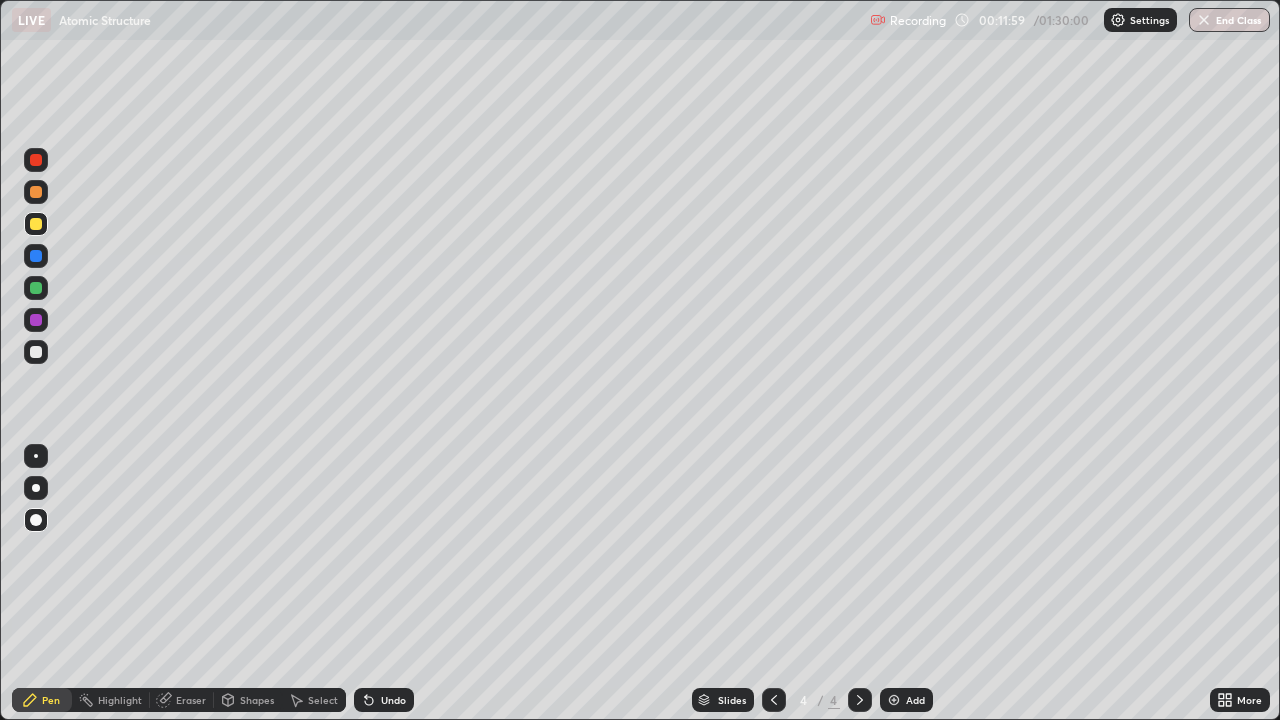 click at bounding box center [36, 256] 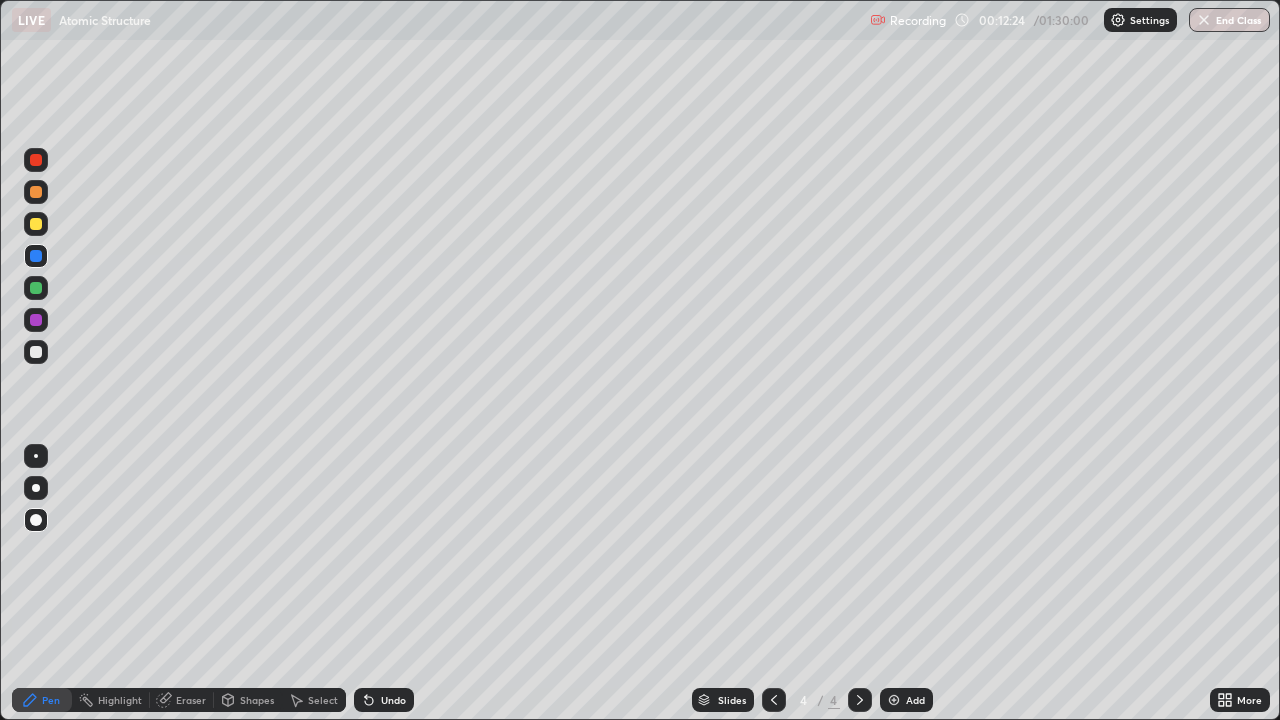click on "Undo" at bounding box center [393, 700] 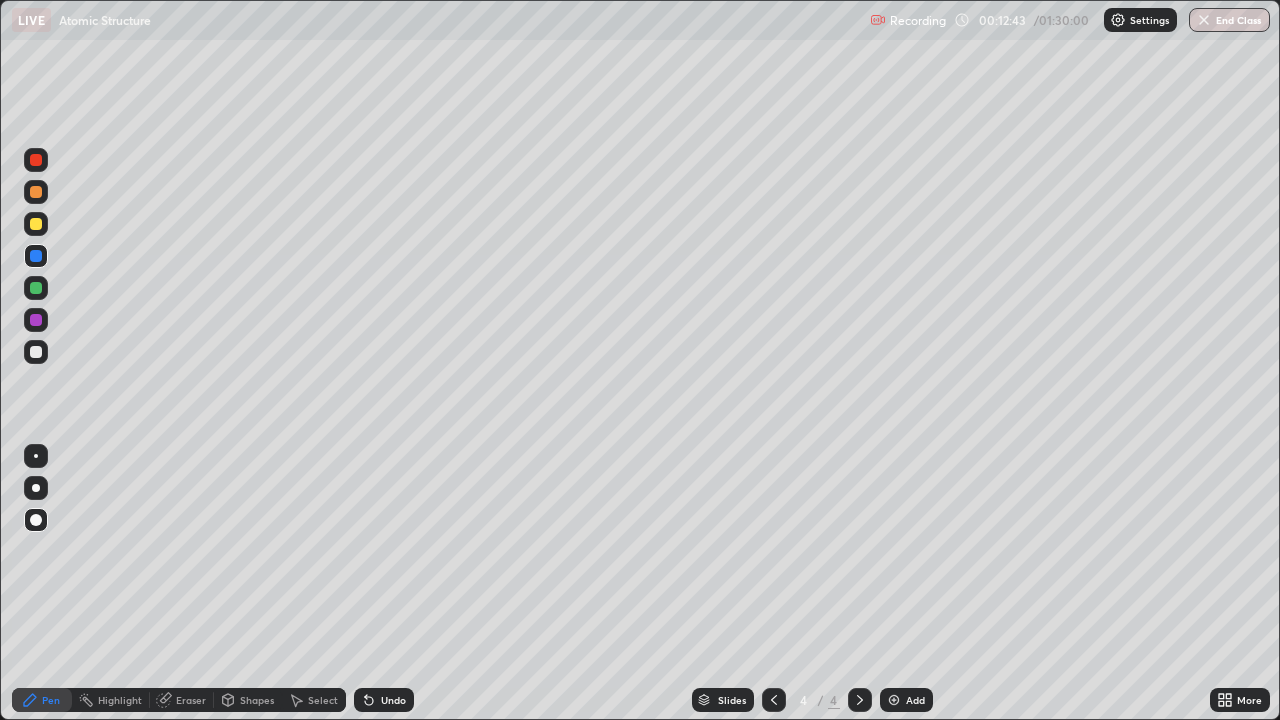 click at bounding box center (36, 288) 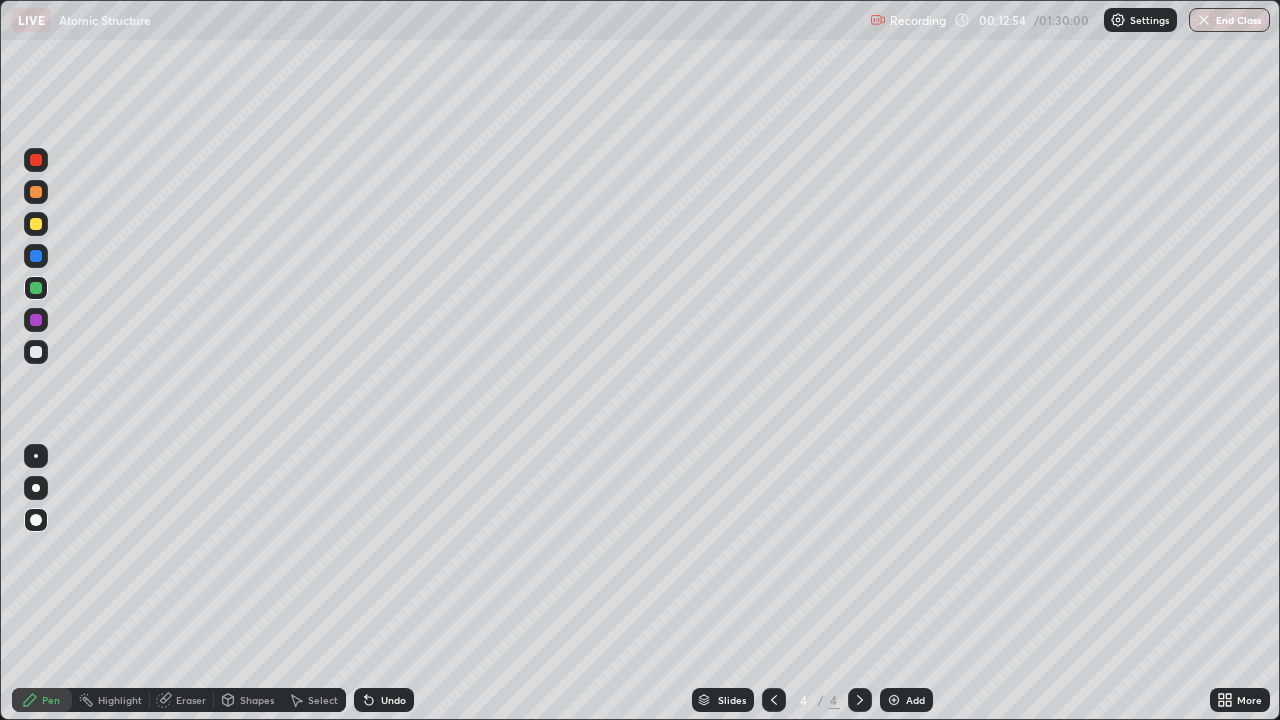 click at bounding box center [894, 700] 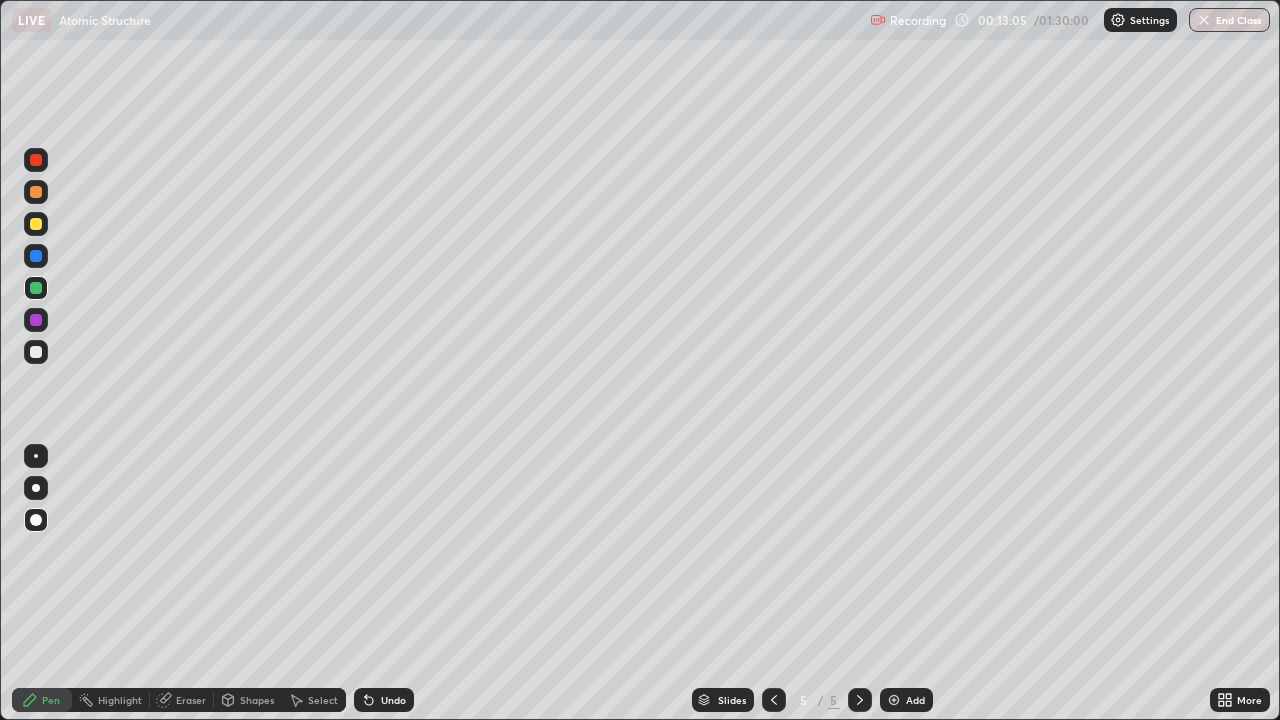 click on "Shapes" at bounding box center (257, 700) 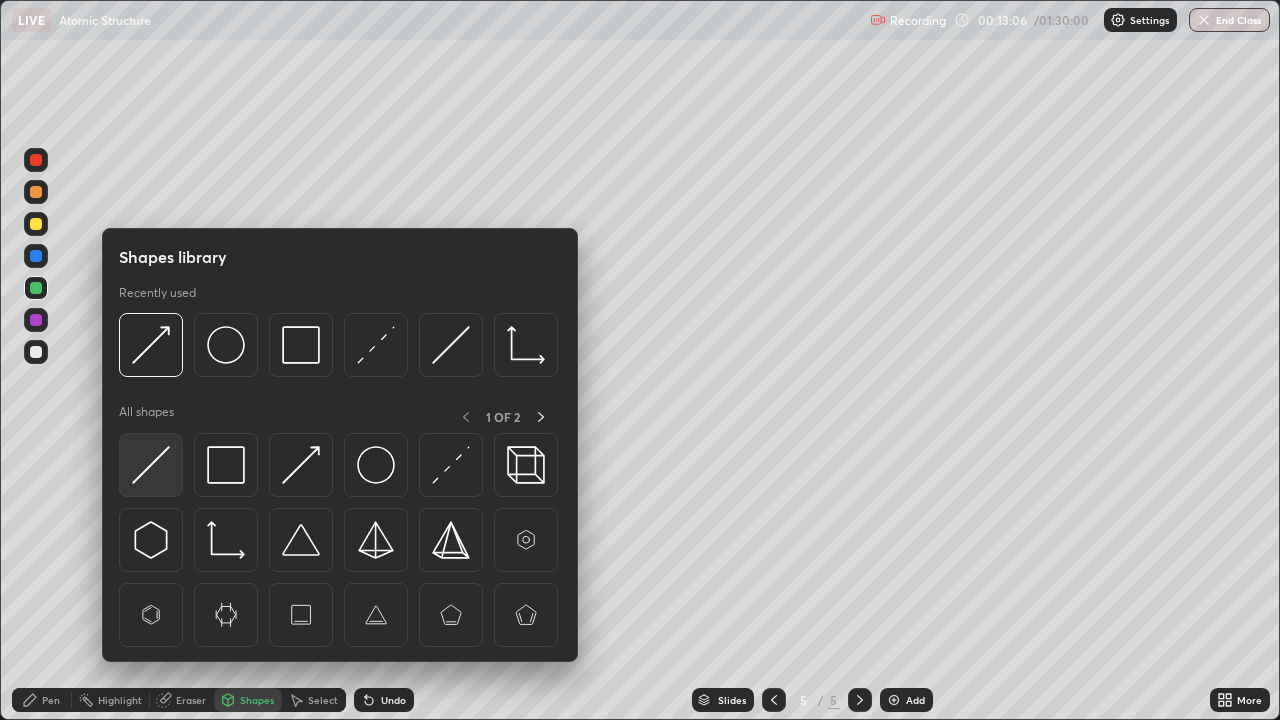 click at bounding box center [151, 465] 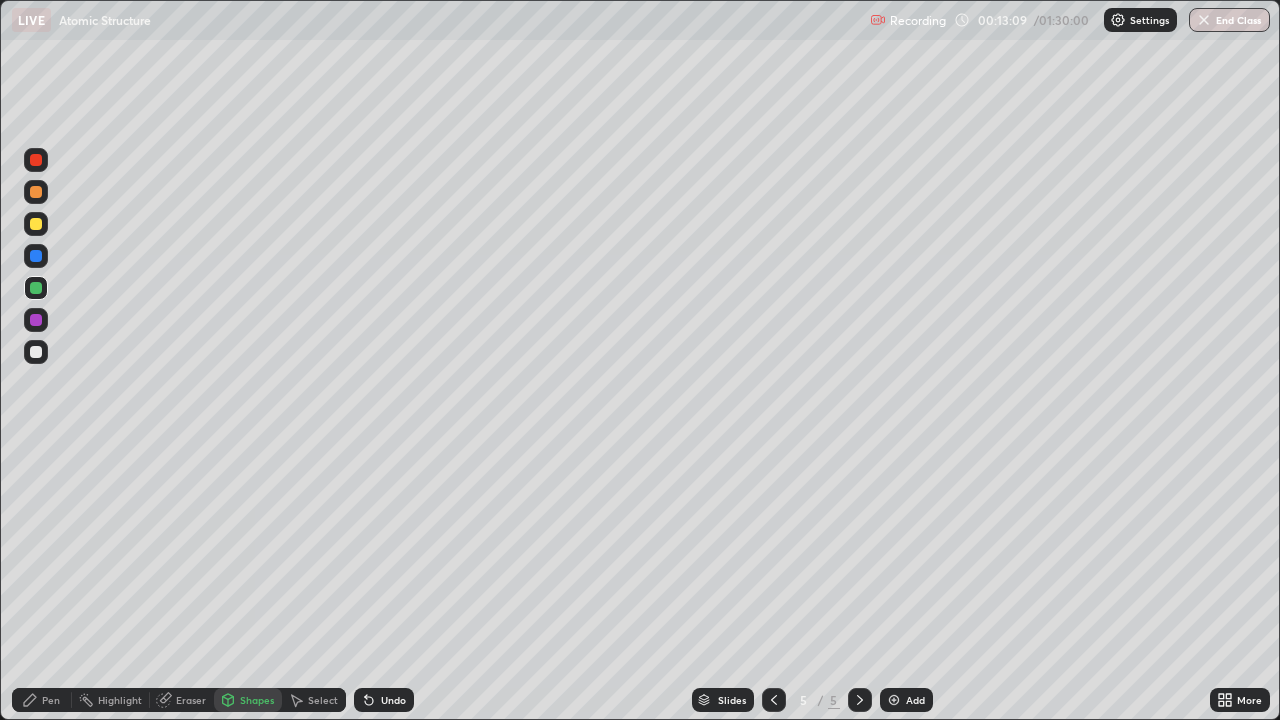 click on "Pen" at bounding box center [51, 700] 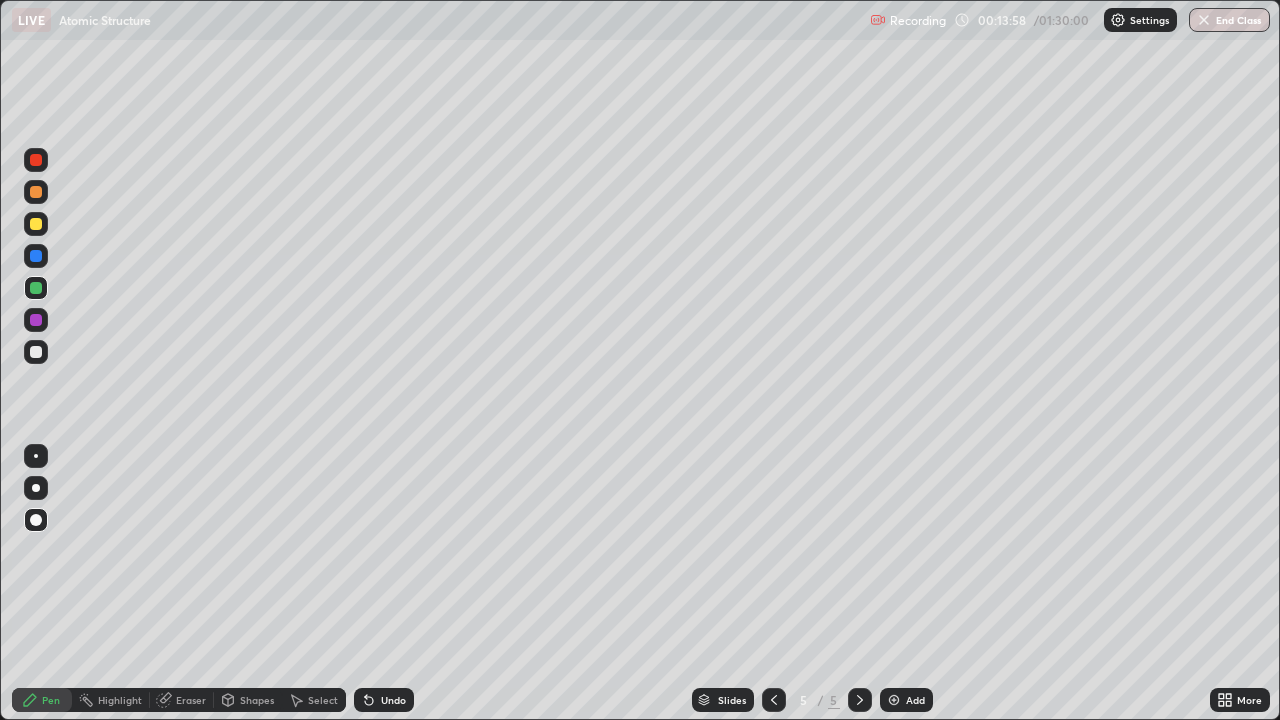 click on "Shapes" at bounding box center [248, 700] 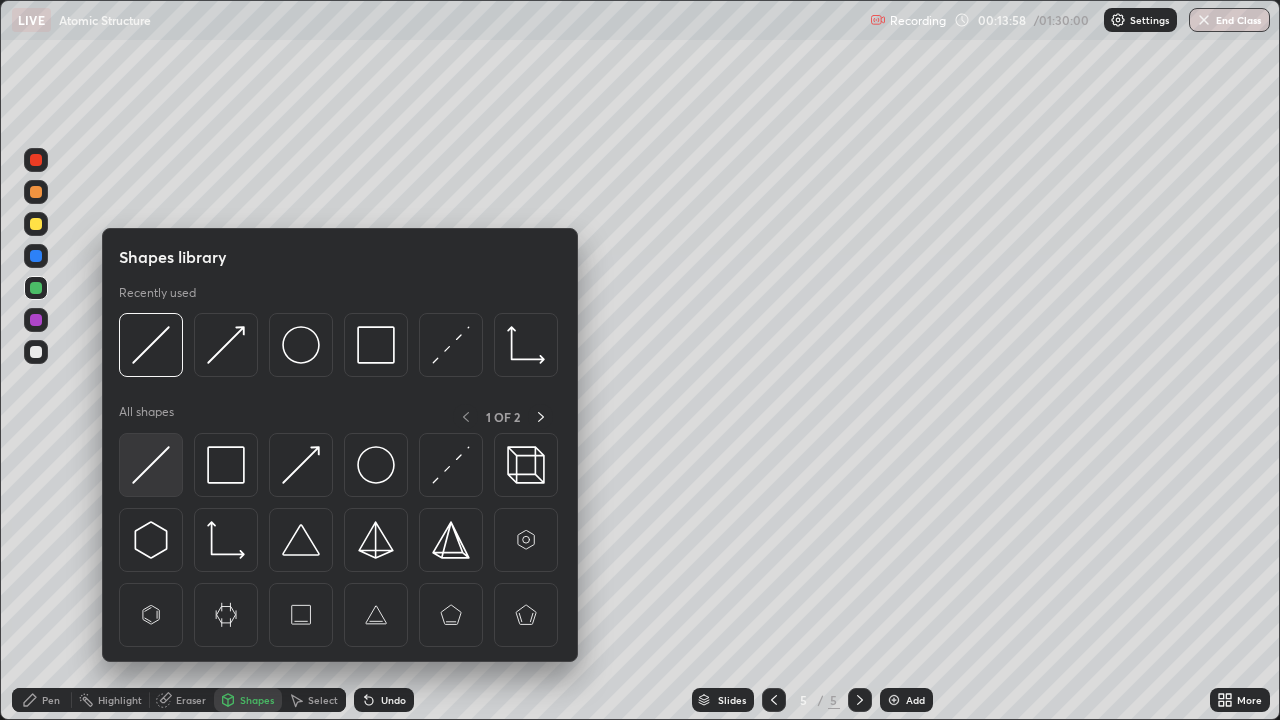click at bounding box center (151, 465) 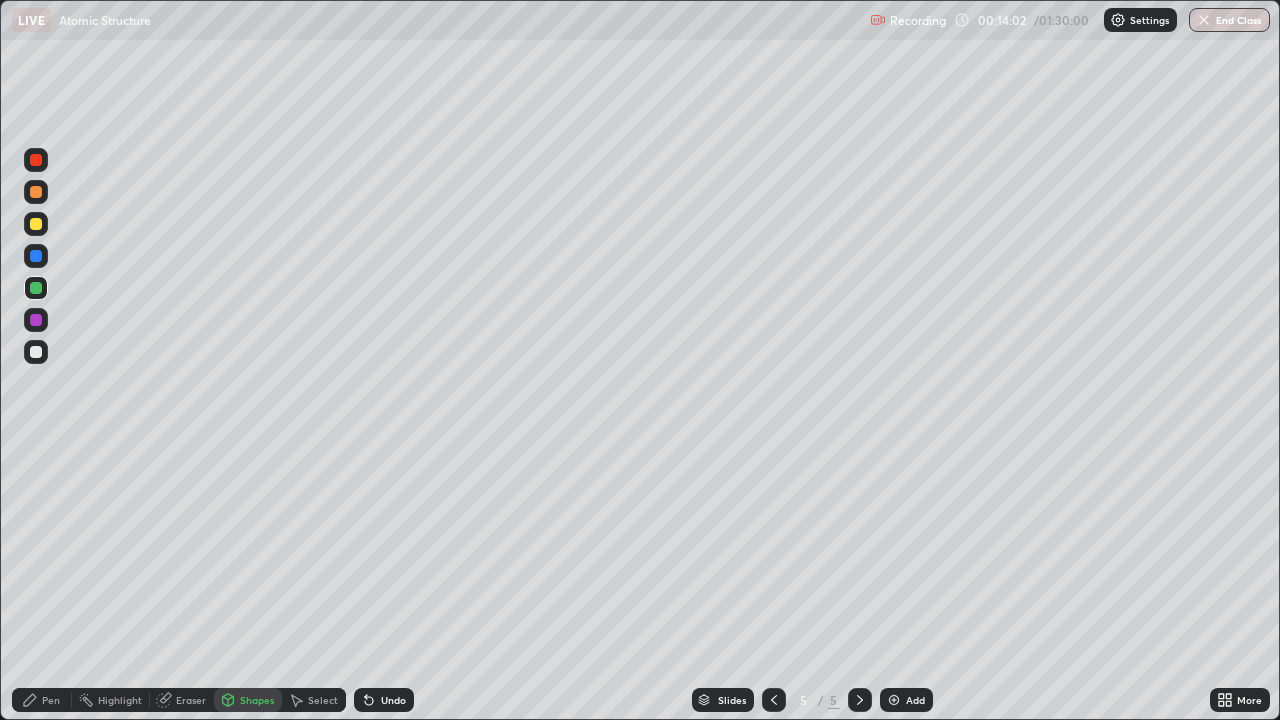 click on "Pen" at bounding box center [51, 700] 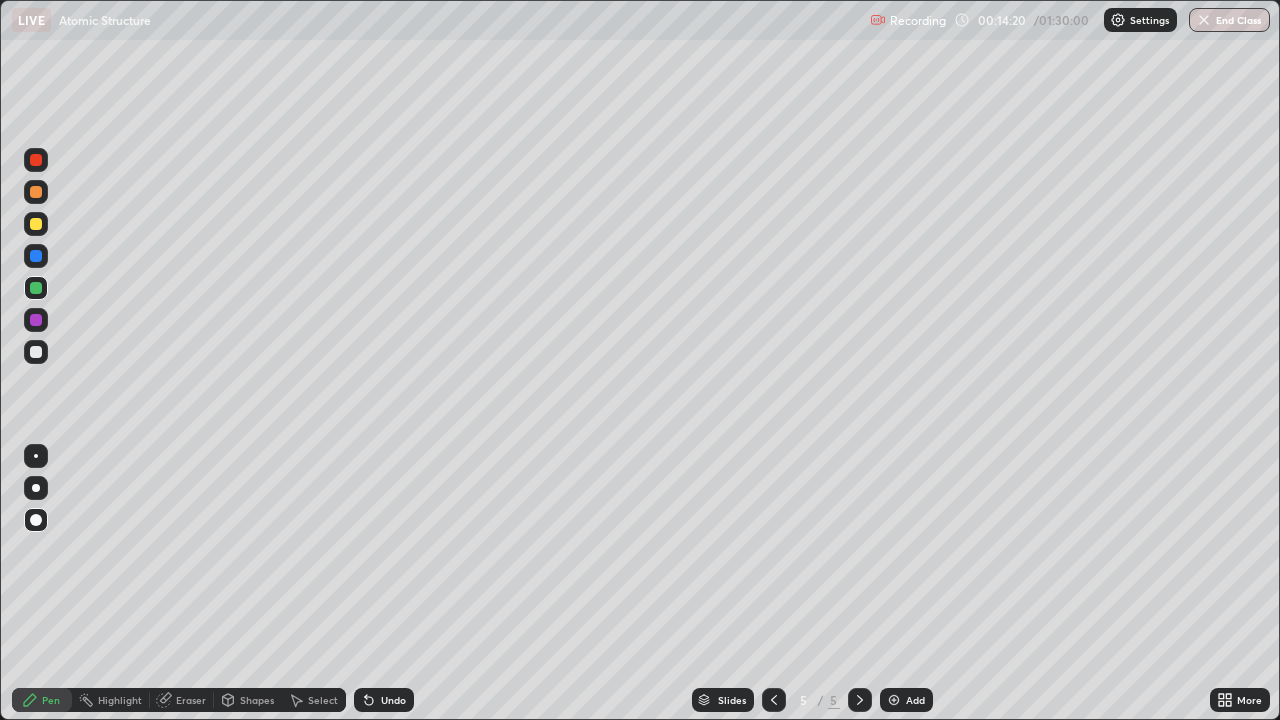 click 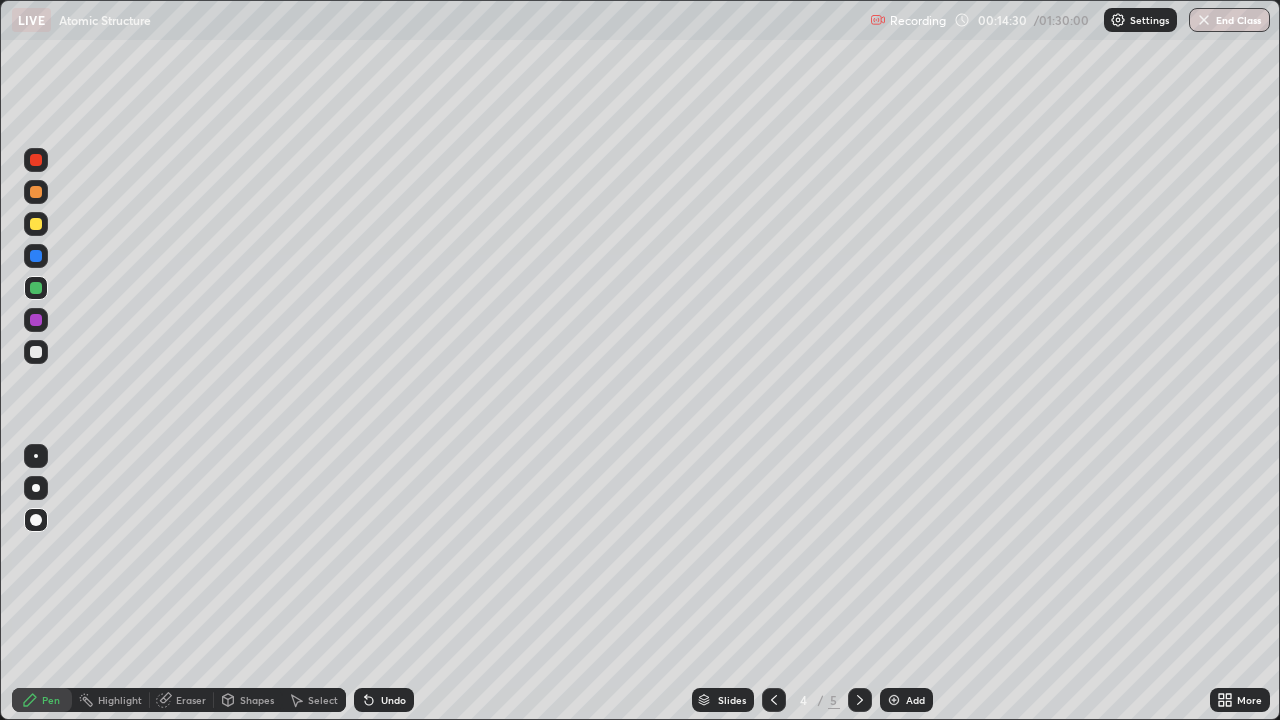 click 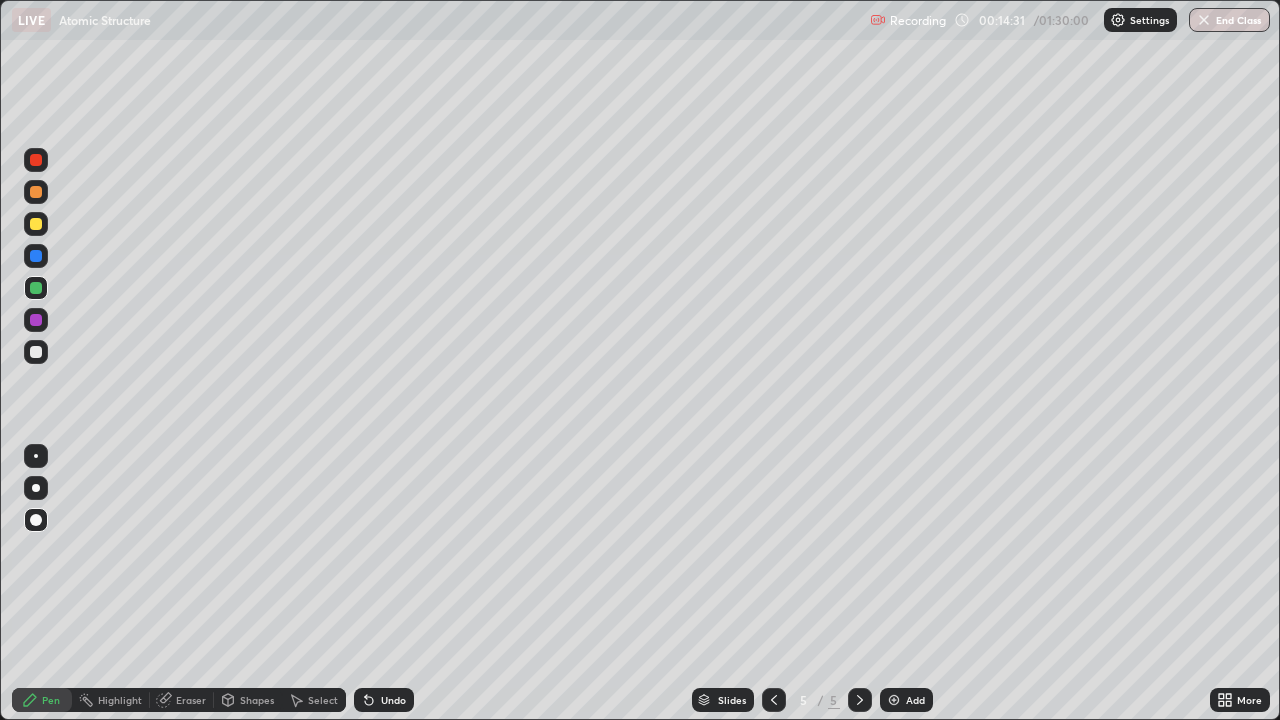 click on "Add" at bounding box center (906, 700) 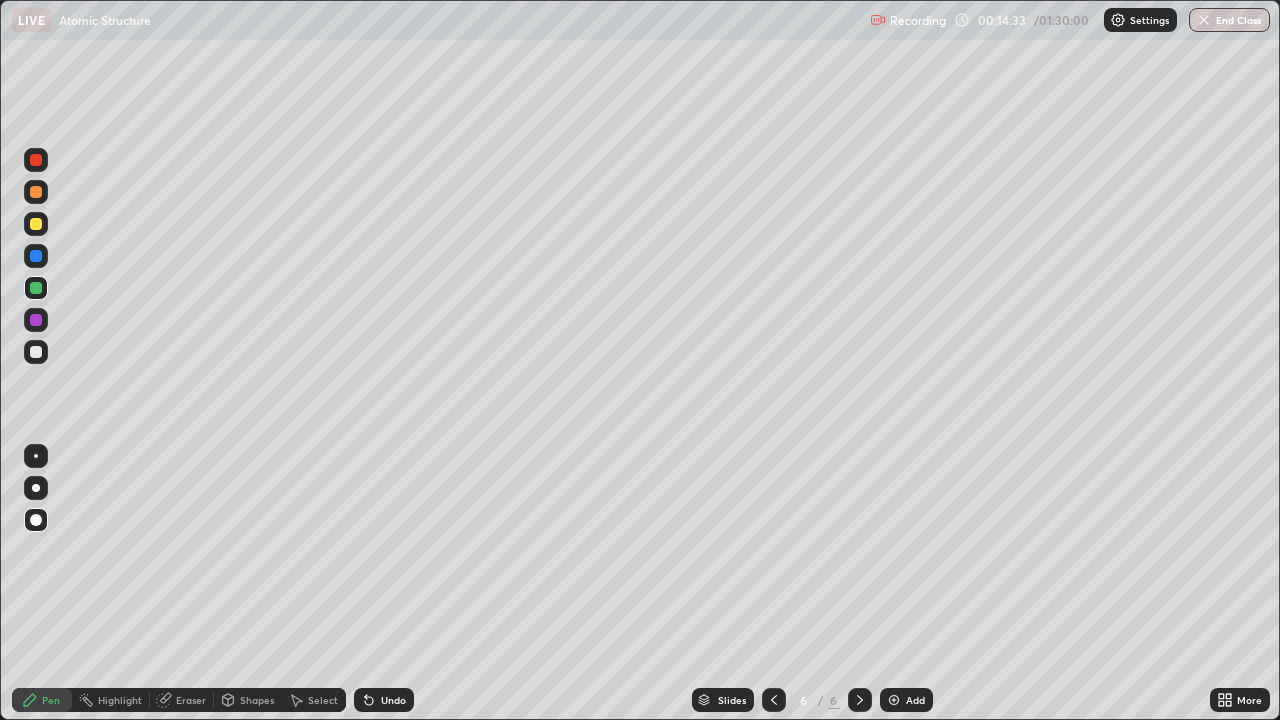 click on "Shapes" at bounding box center (257, 700) 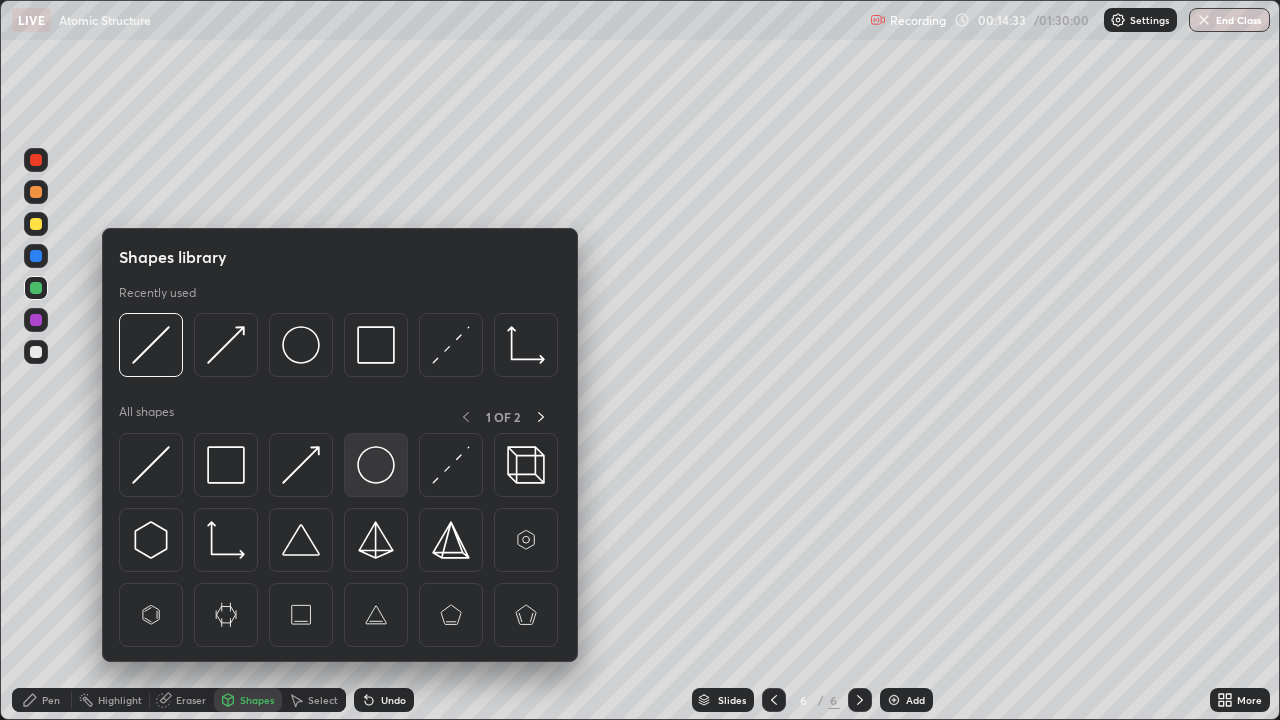 click at bounding box center (376, 465) 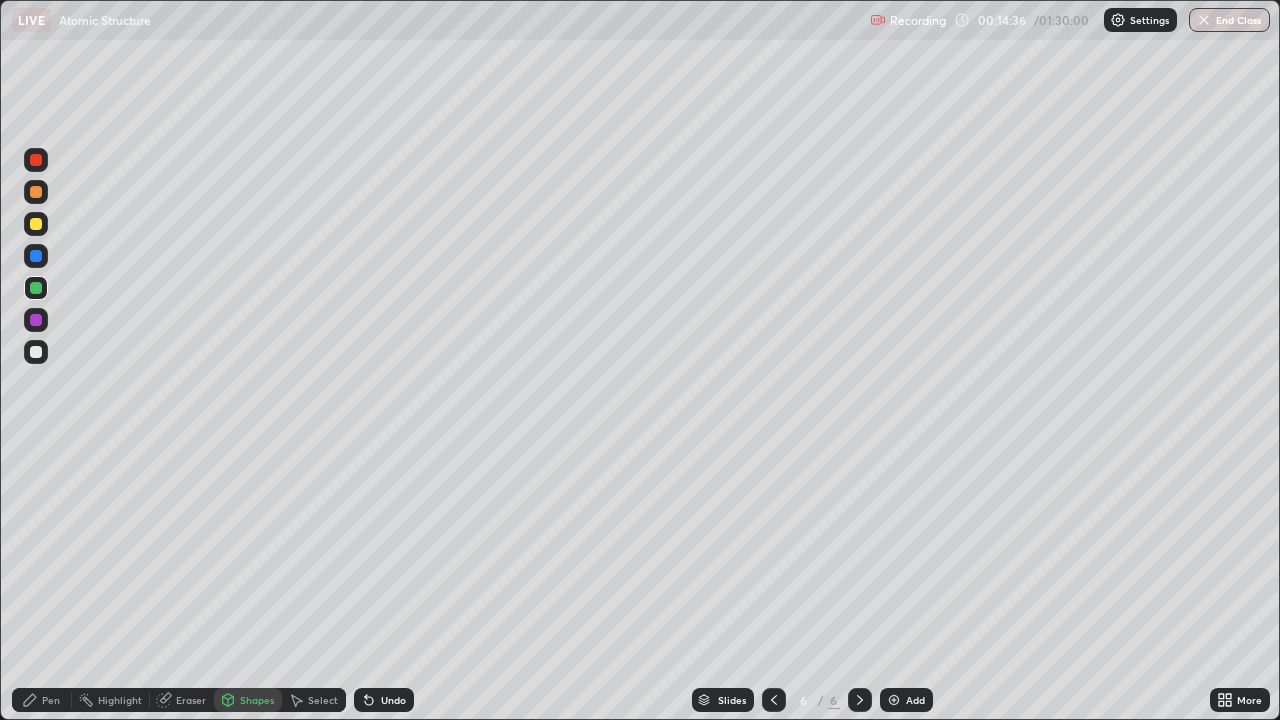 click on "Pen" at bounding box center (42, 700) 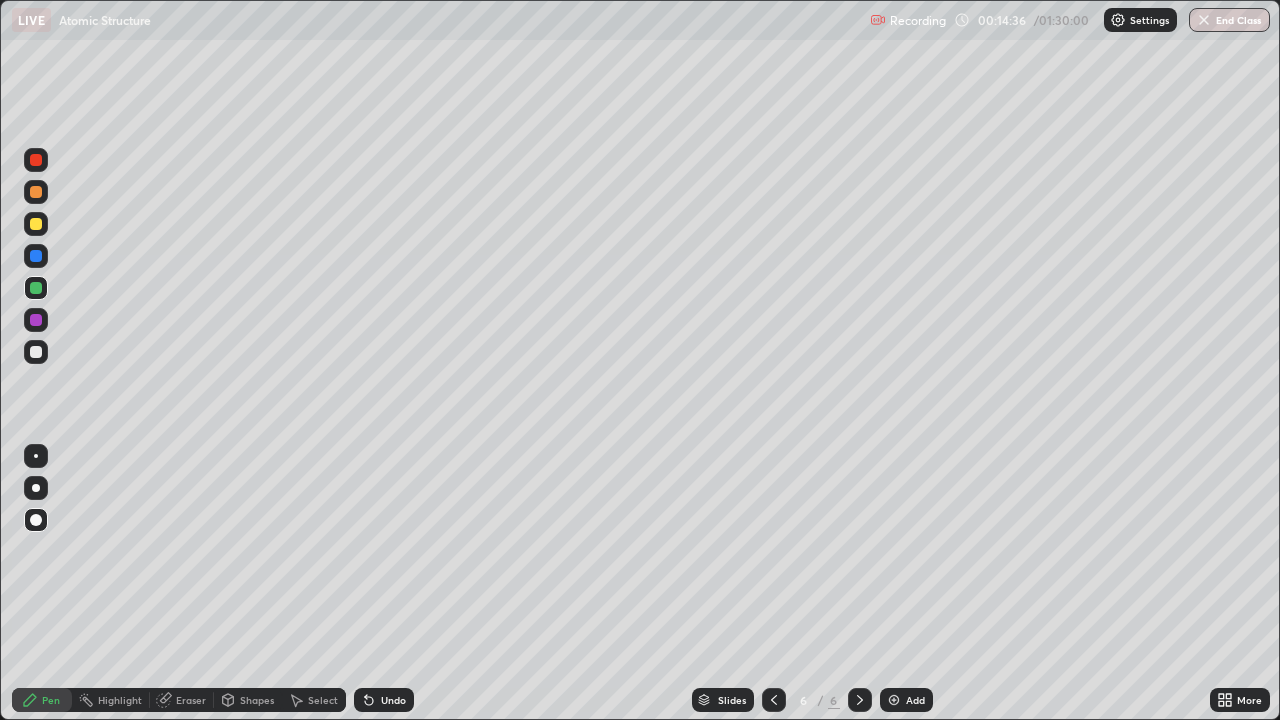 click at bounding box center (36, 320) 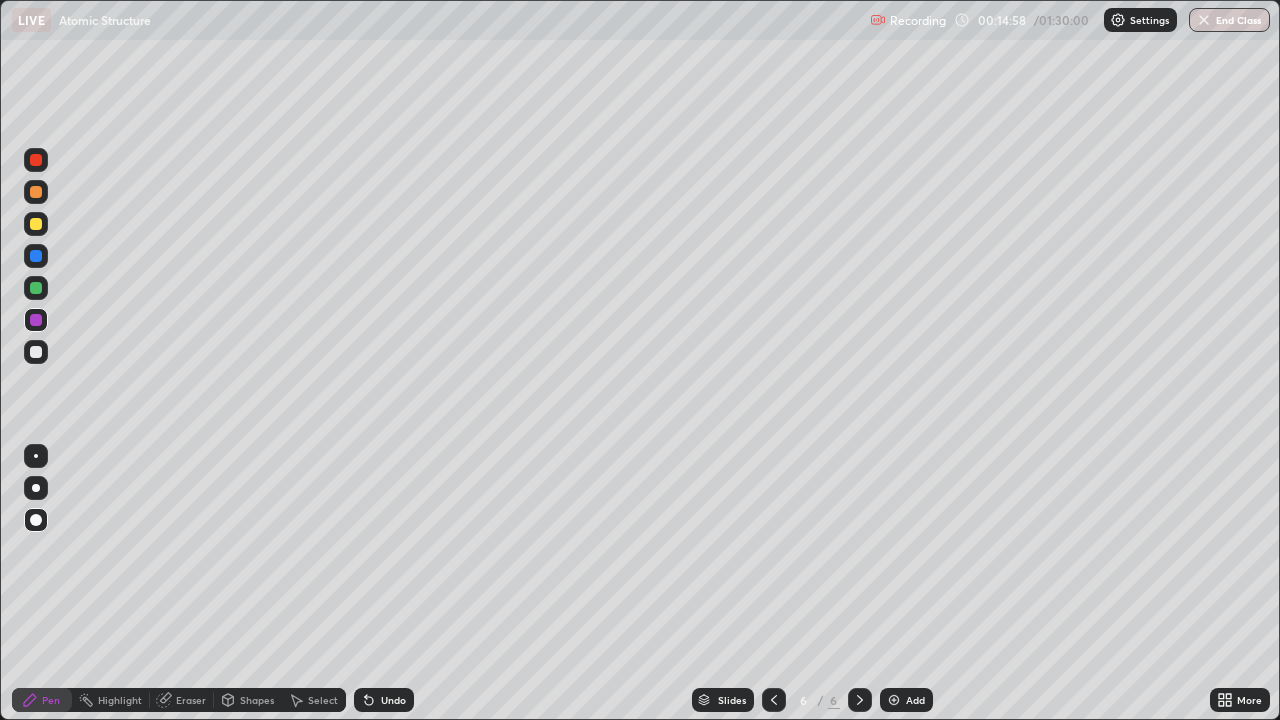 click on "Shapes" at bounding box center (257, 700) 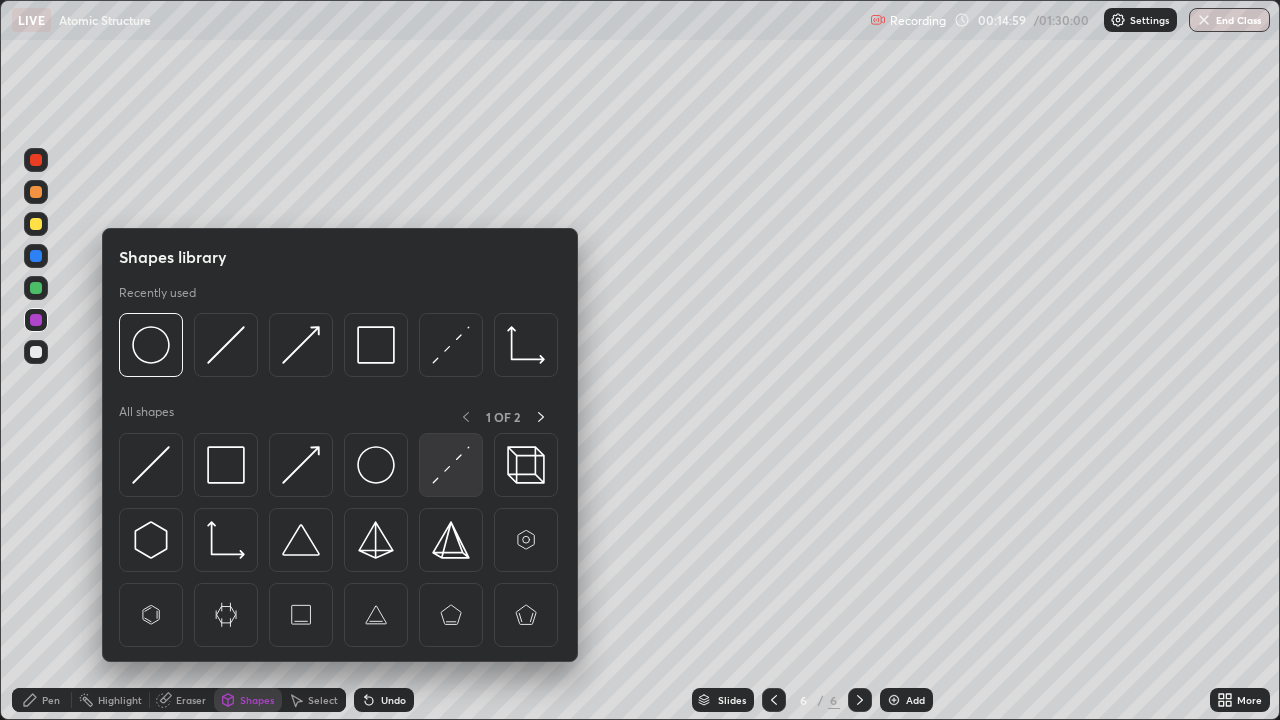 click at bounding box center (451, 465) 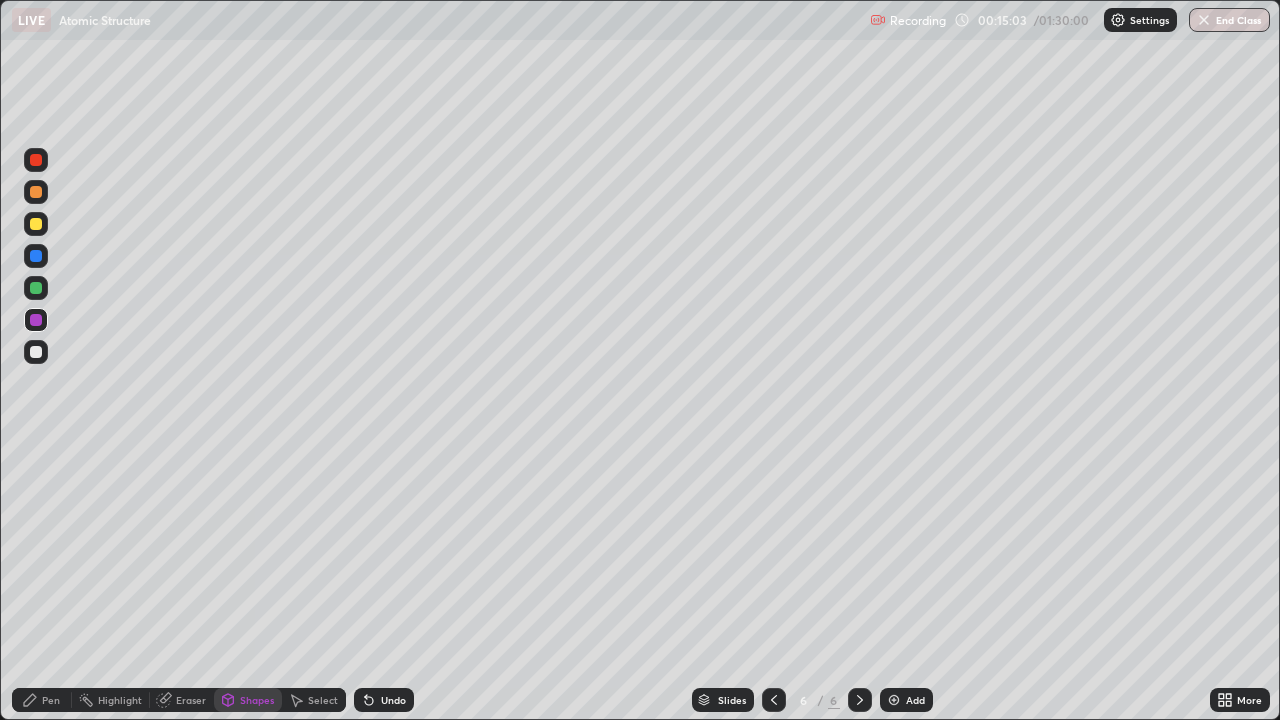 click on "Pen" at bounding box center (51, 700) 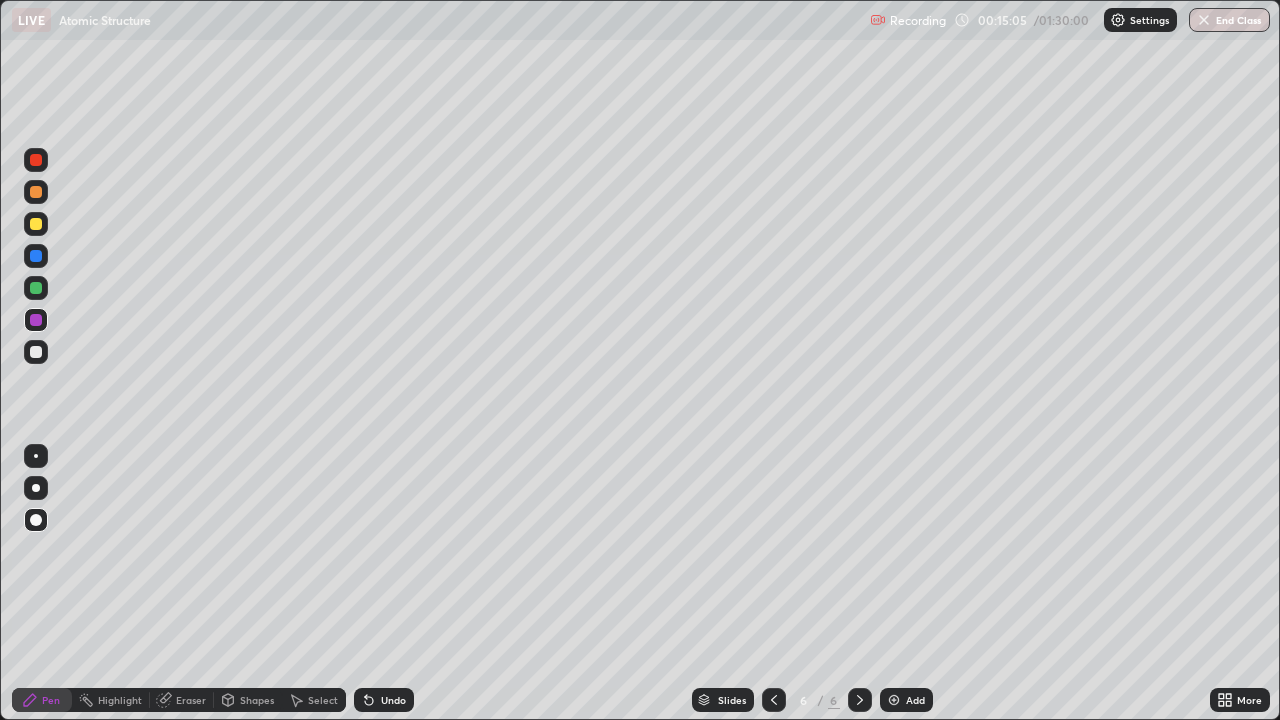 click at bounding box center [36, 256] 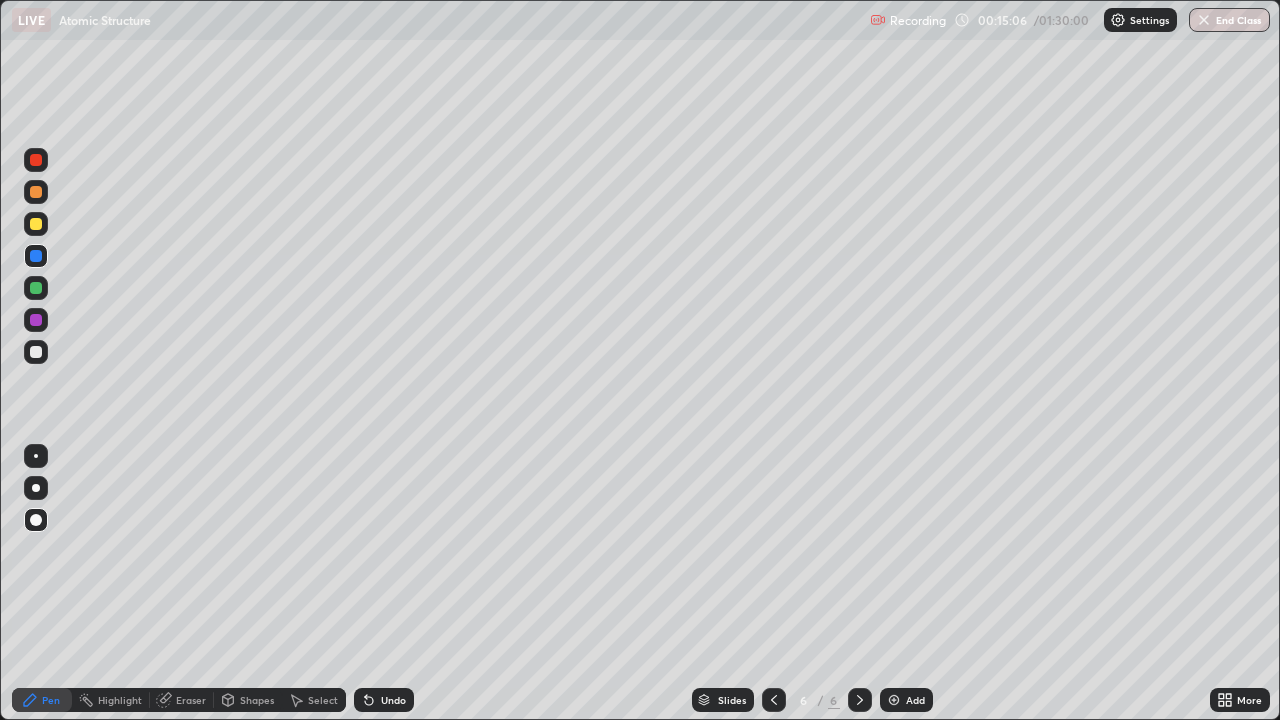 click on "Shapes" at bounding box center (257, 700) 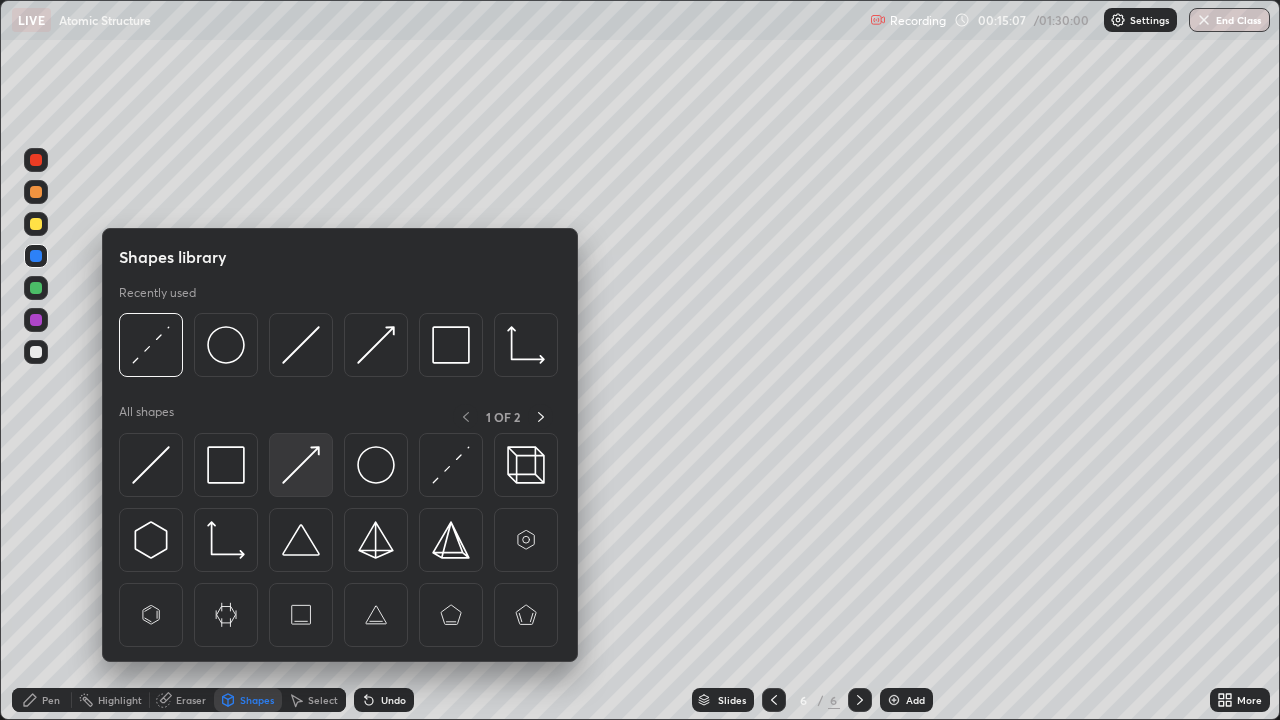 click at bounding box center (301, 465) 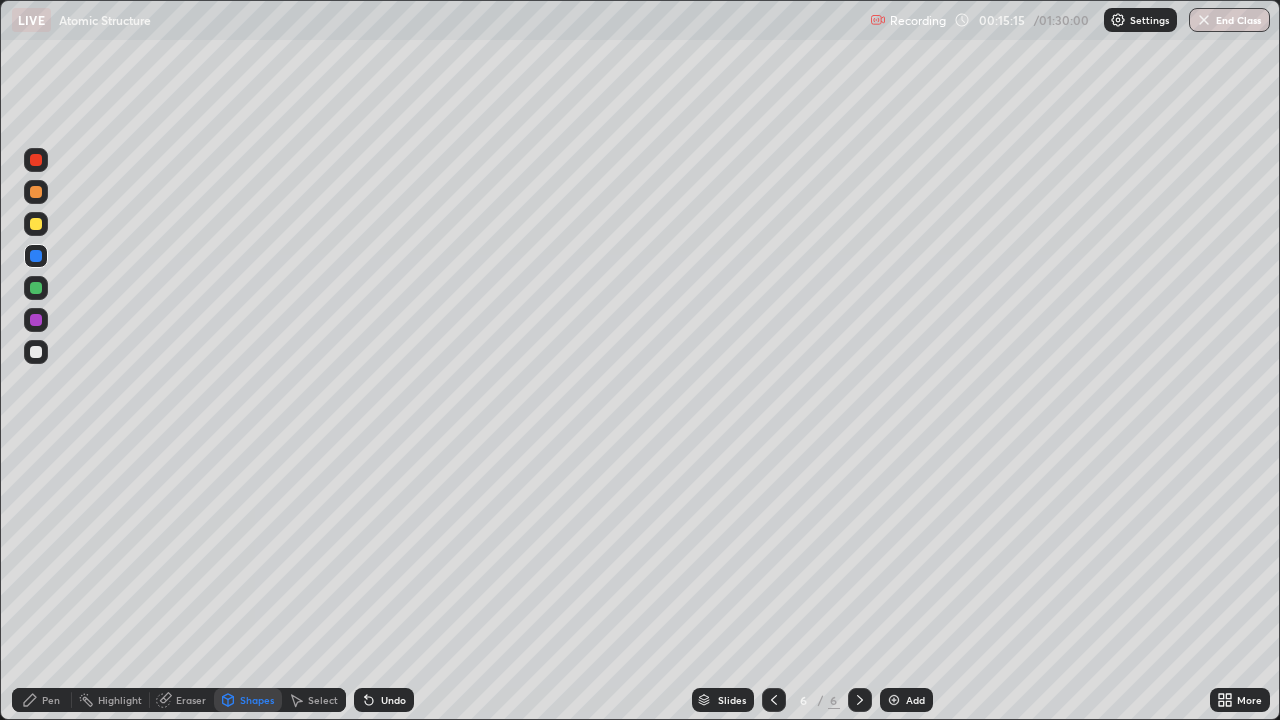 click on "Pen" at bounding box center (51, 700) 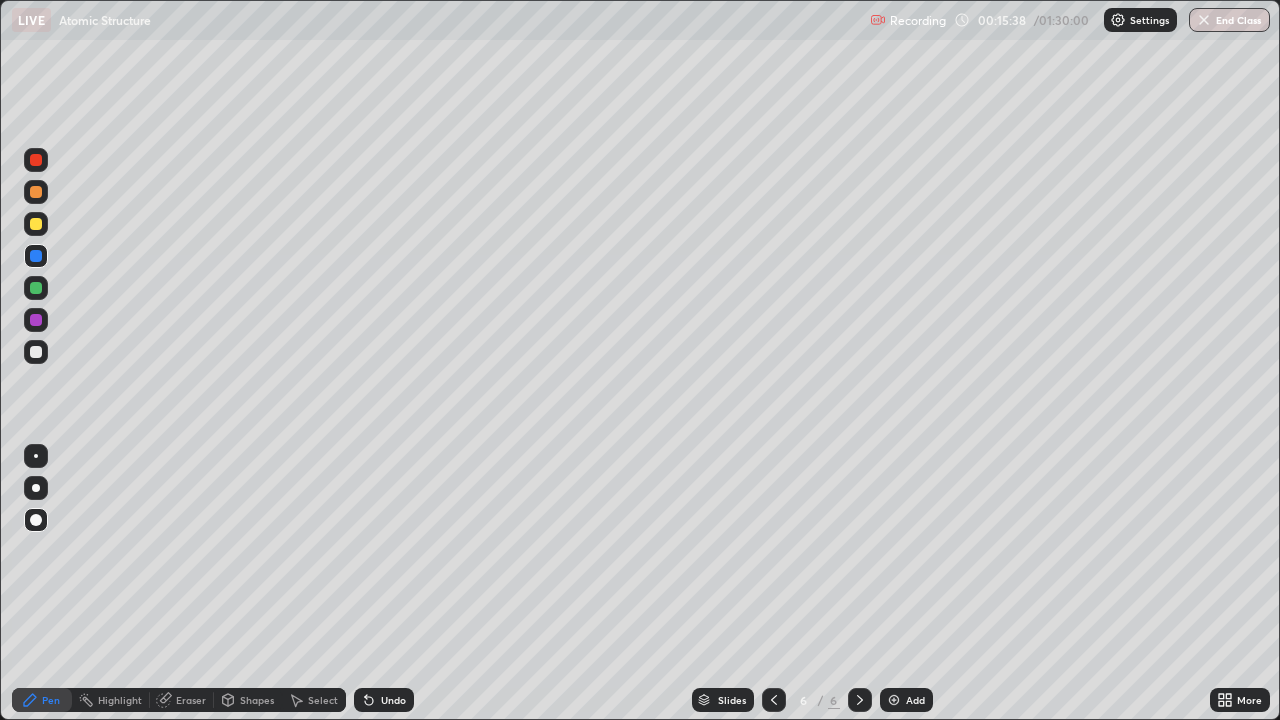 click at bounding box center (36, 352) 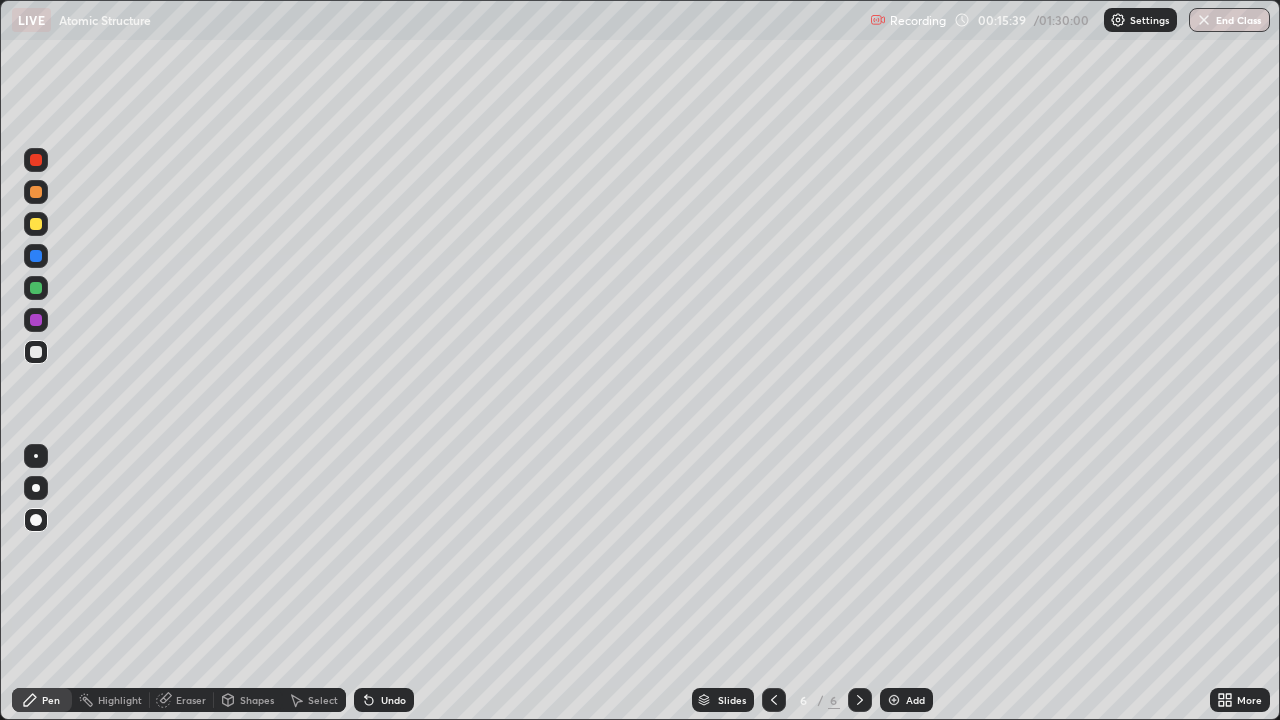 click at bounding box center (36, 224) 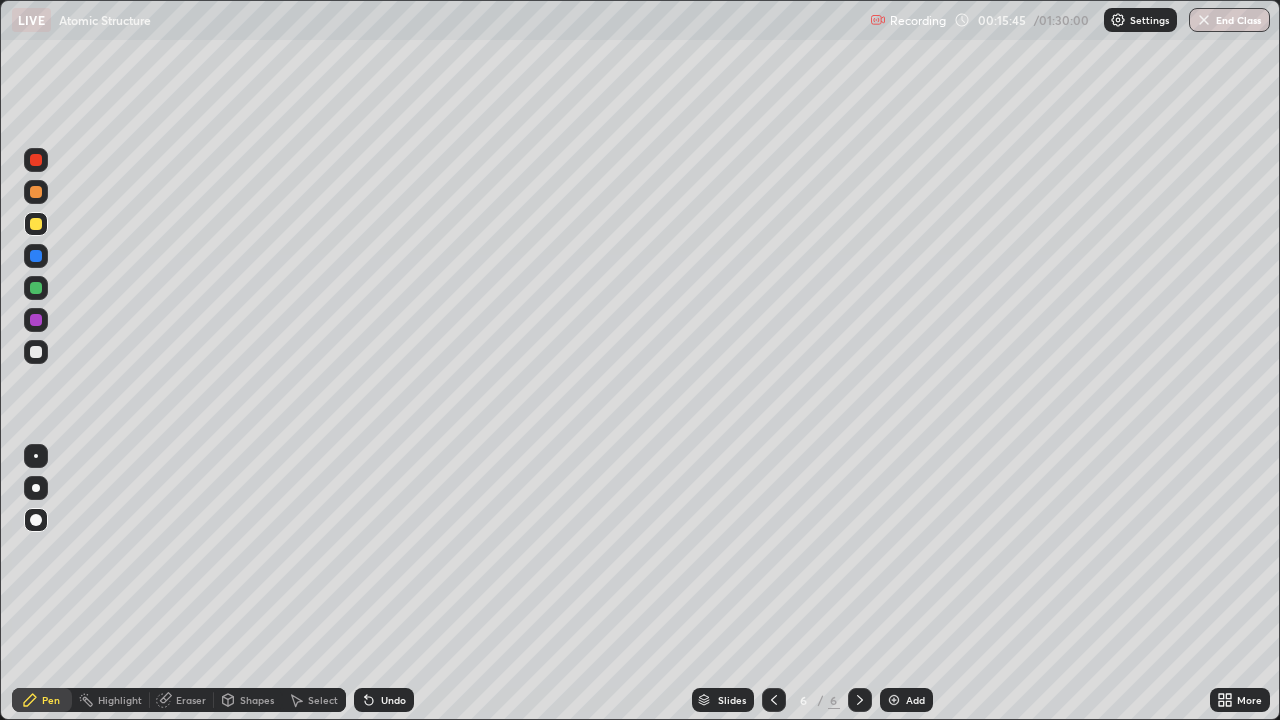 click 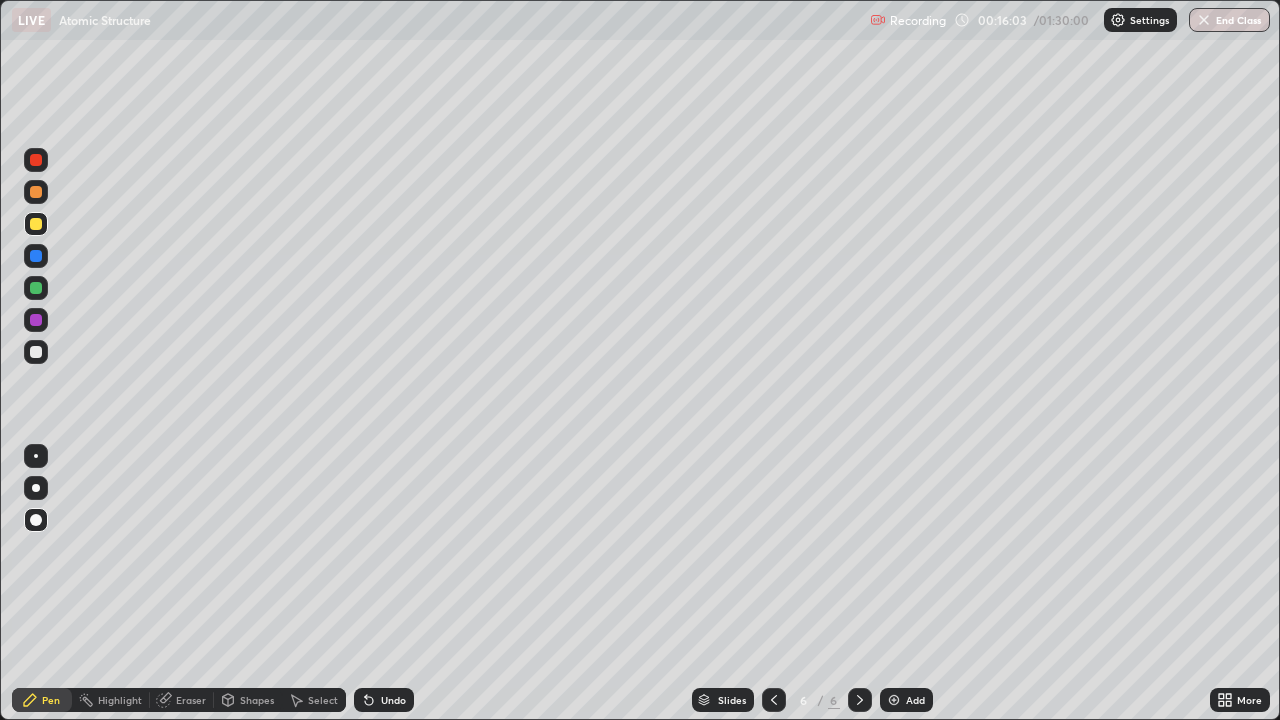 click on "Undo" at bounding box center (393, 700) 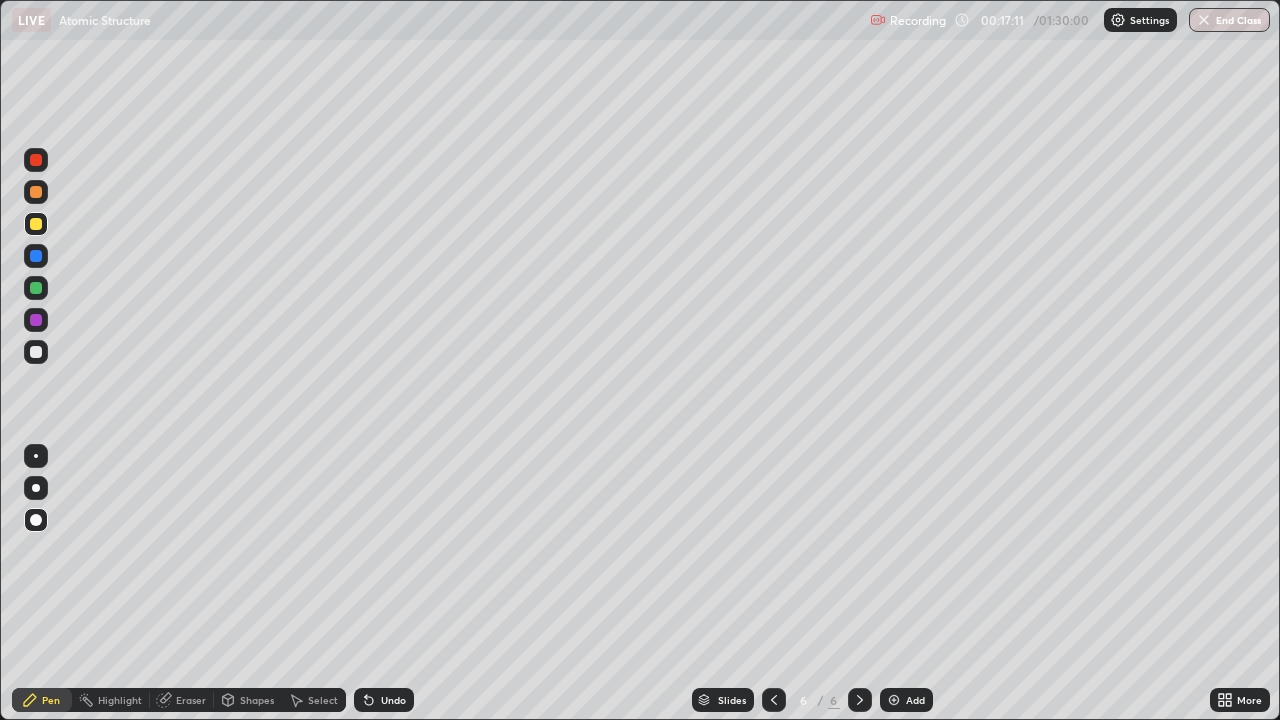 click at bounding box center (894, 700) 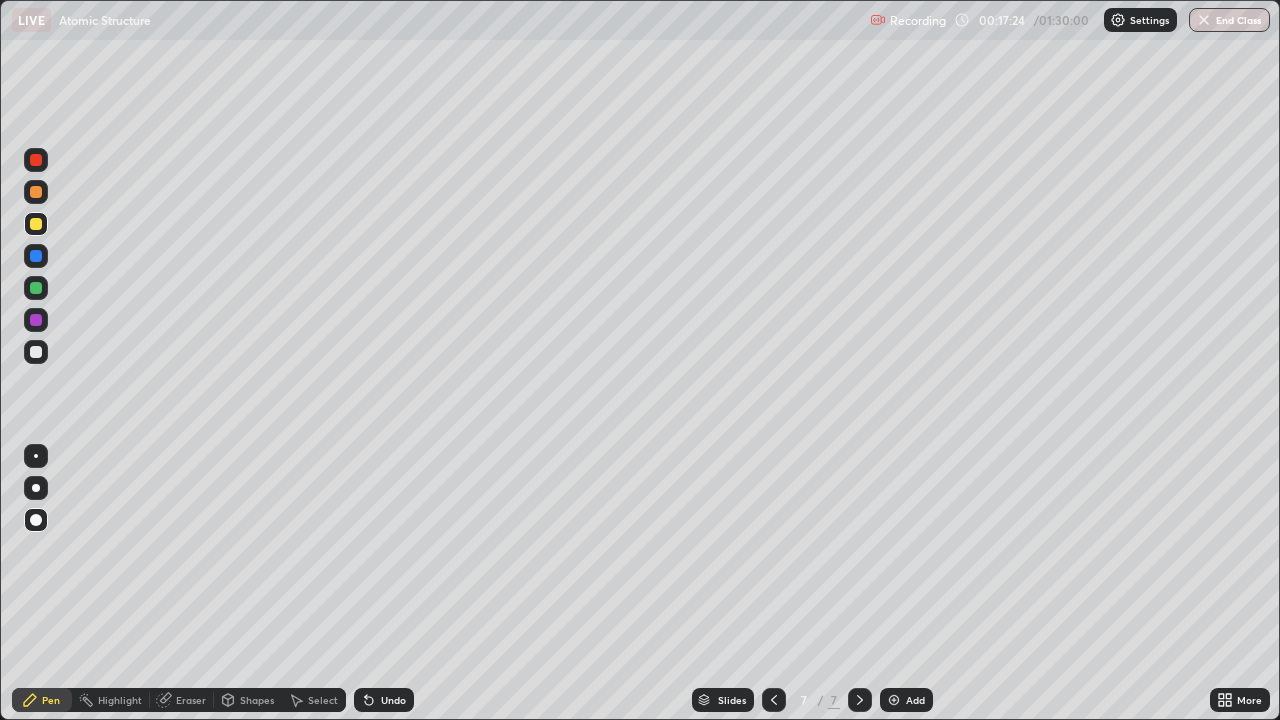 click on "Shapes" at bounding box center (257, 700) 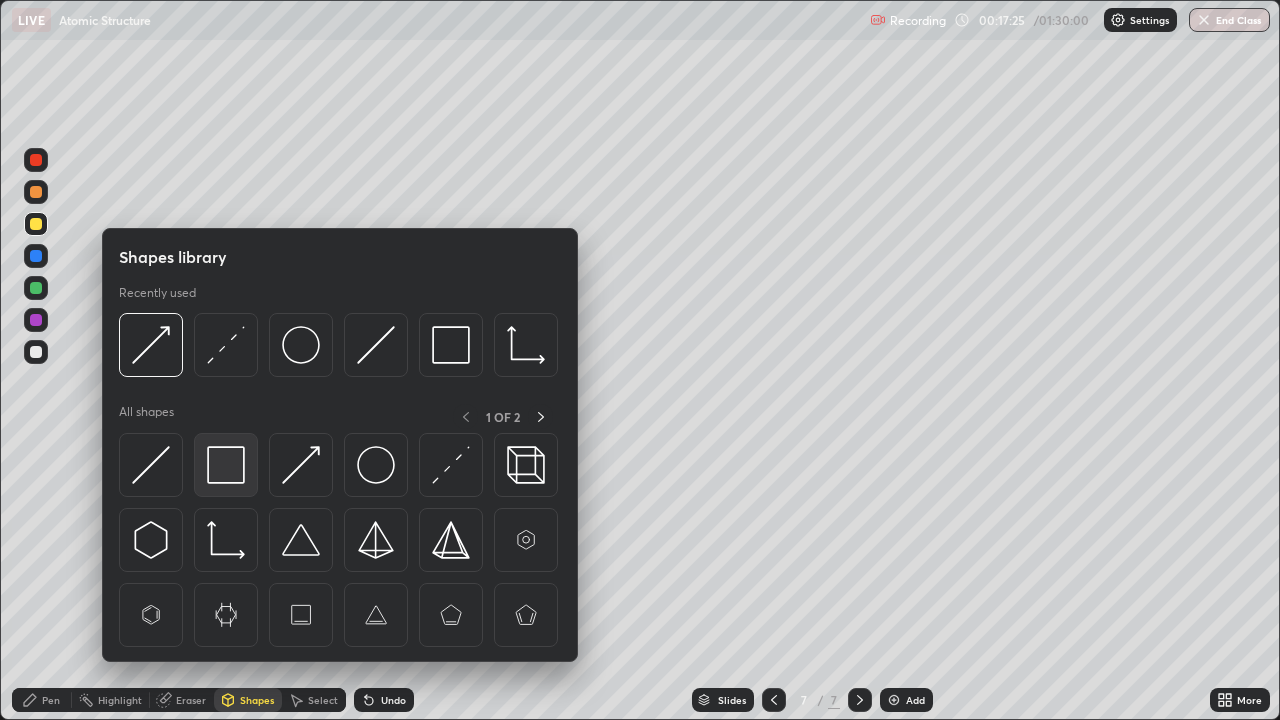 click at bounding box center [226, 465] 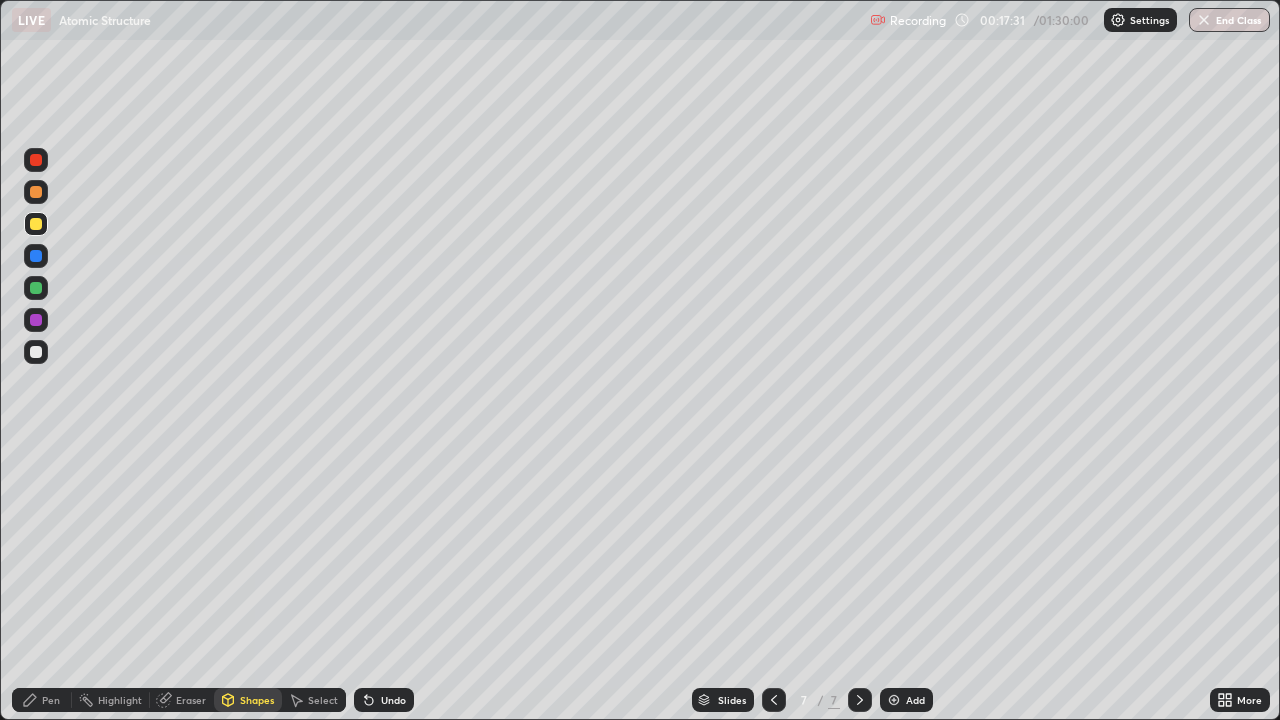 click on "Shapes" at bounding box center (257, 700) 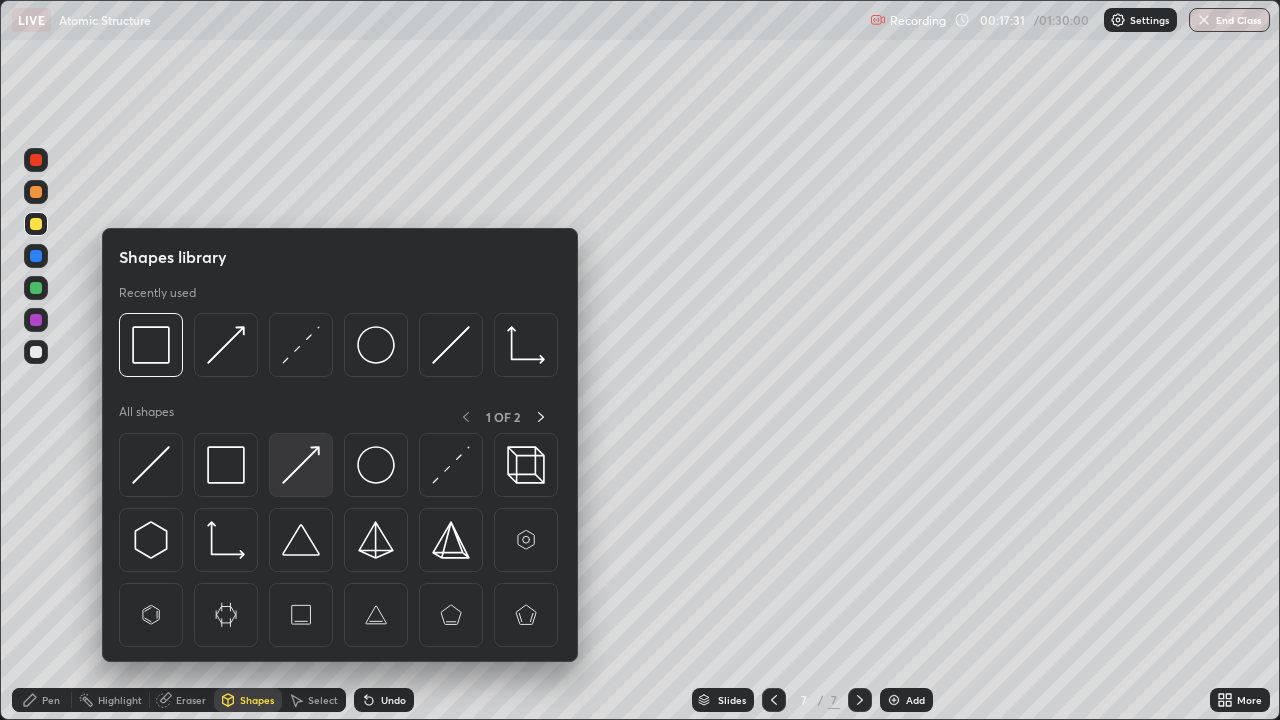 click at bounding box center [301, 465] 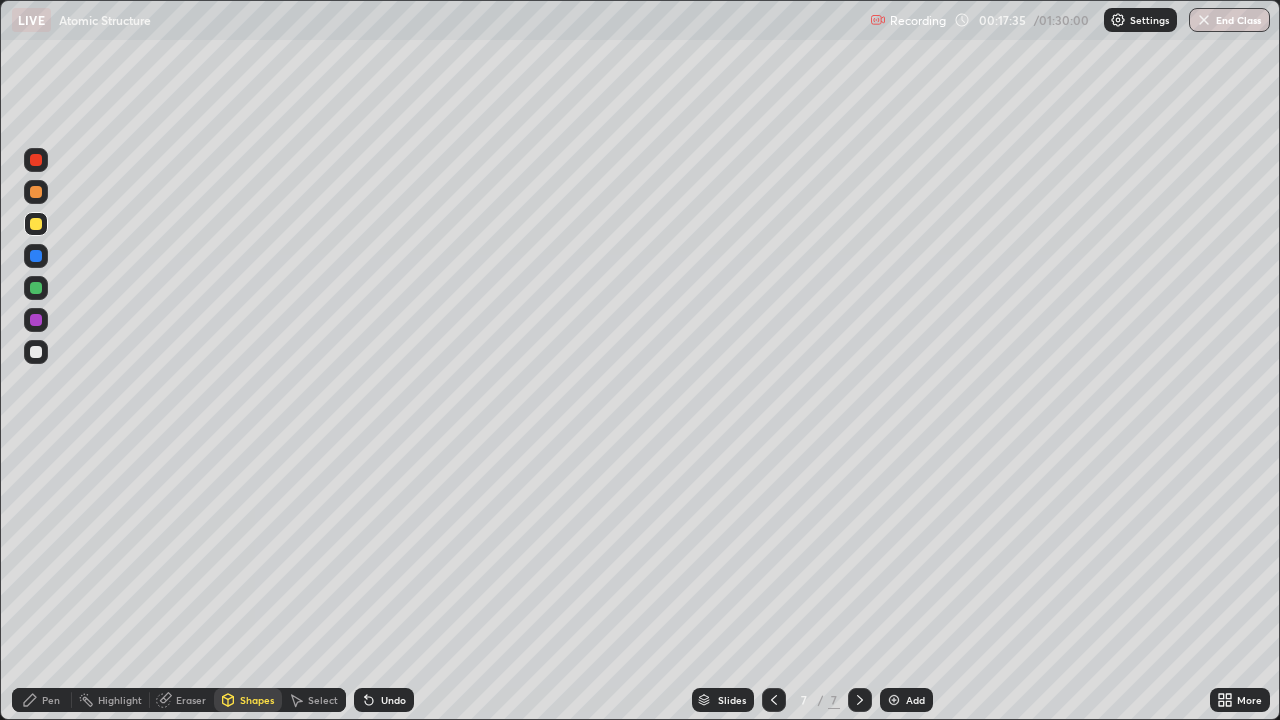 click on "Pen" at bounding box center [42, 700] 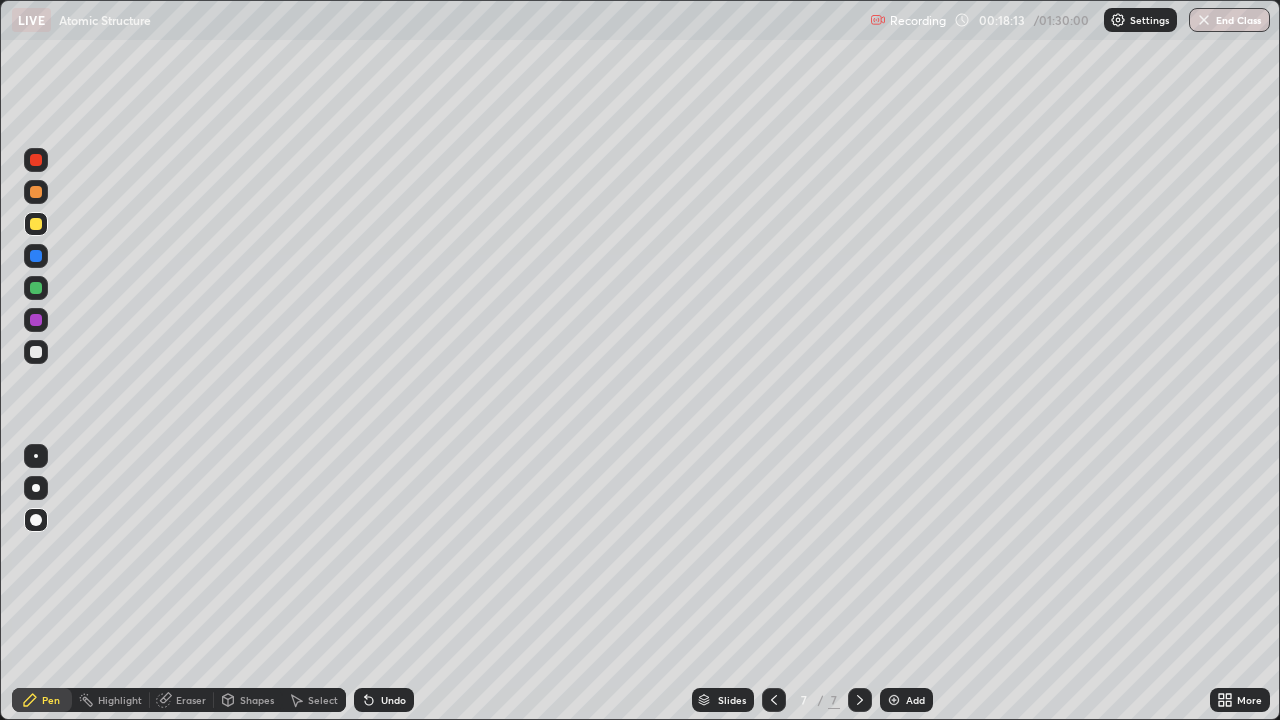 click on "Shapes" at bounding box center (248, 700) 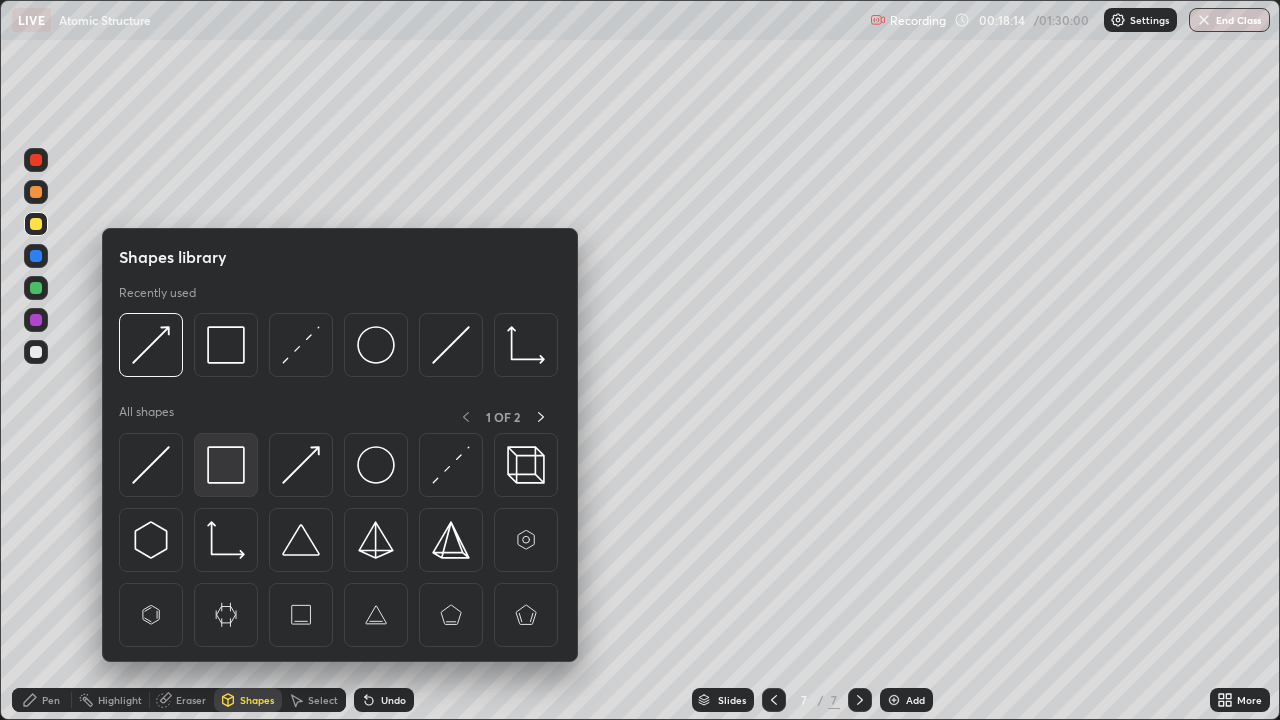 click at bounding box center (226, 465) 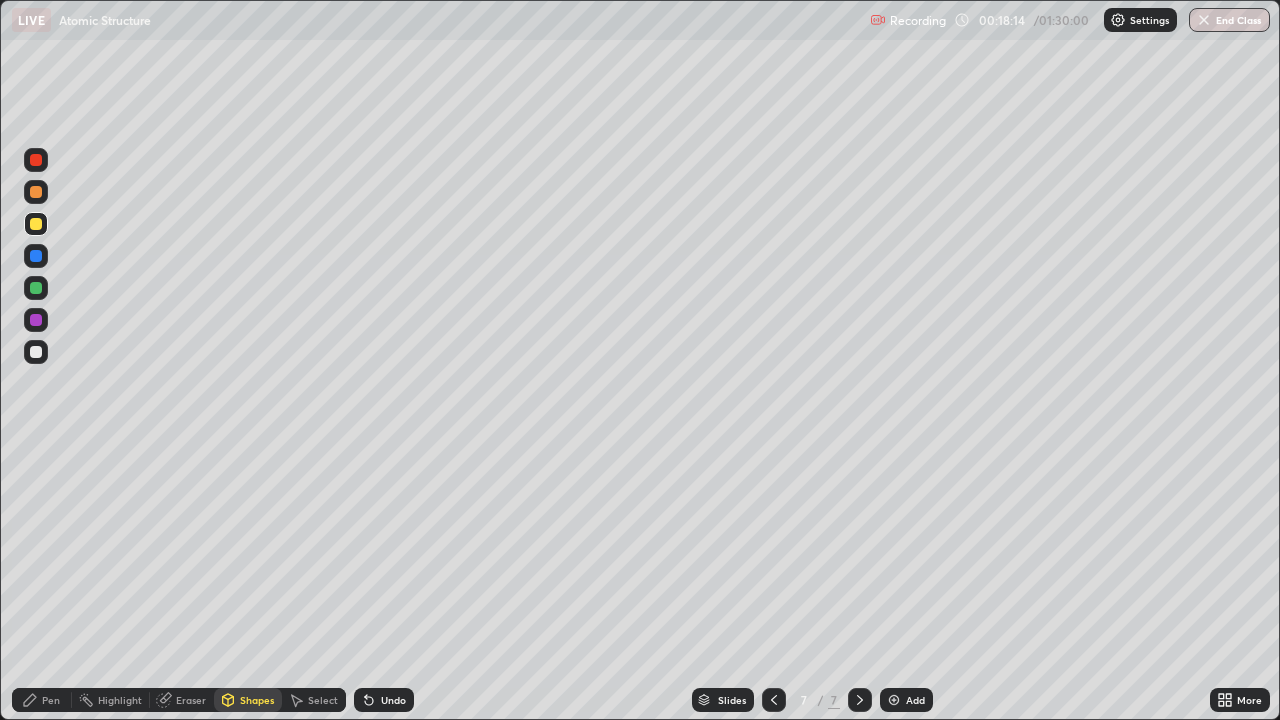 click at bounding box center [36, 352] 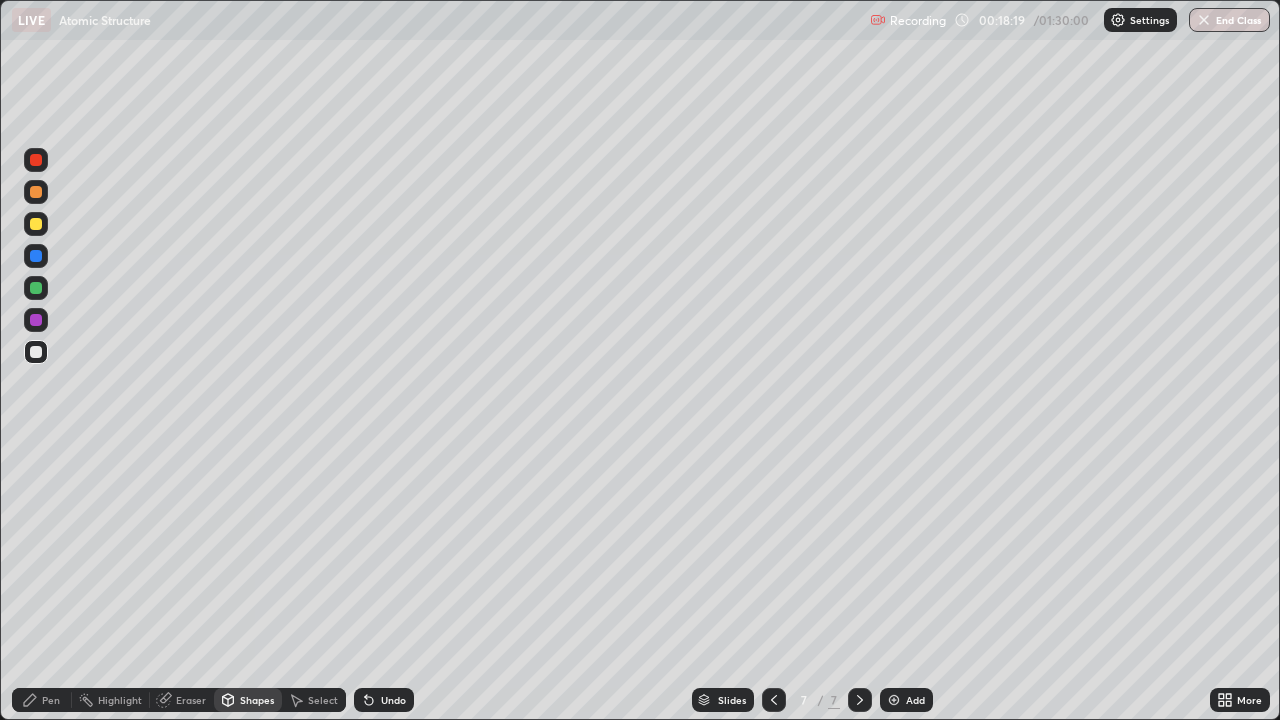 click on "Pen" at bounding box center (51, 700) 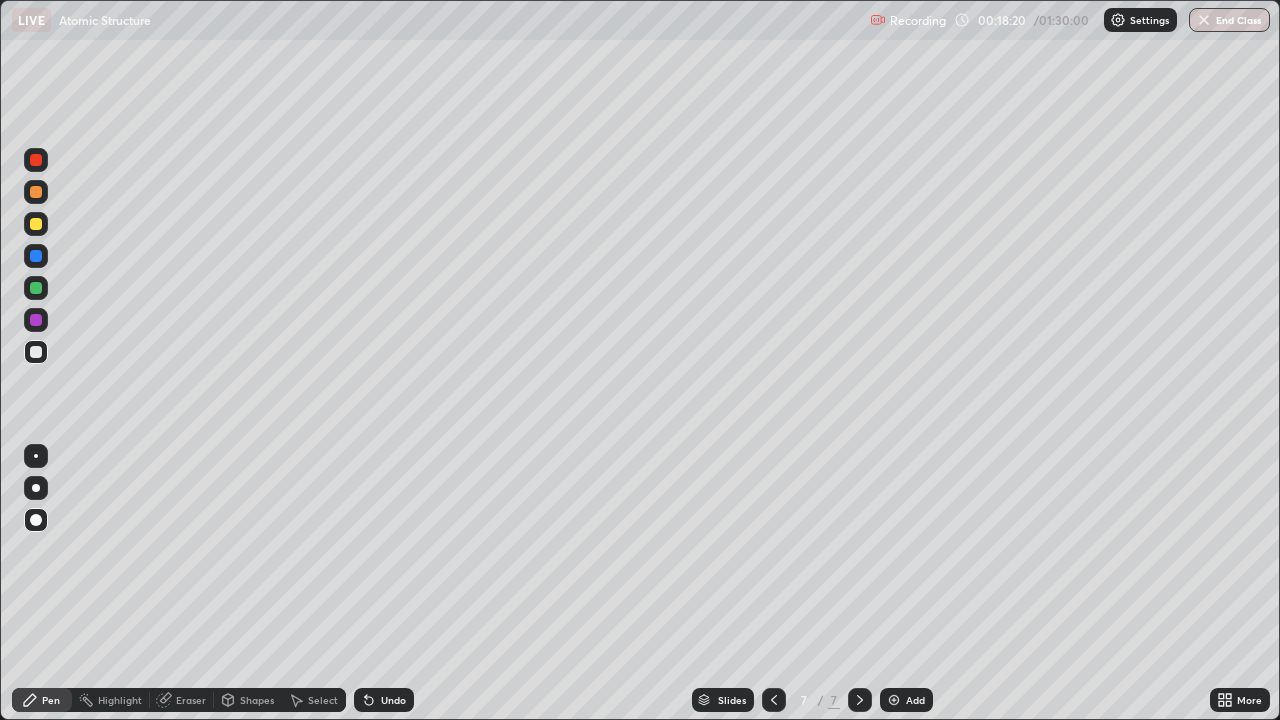 click at bounding box center [36, 352] 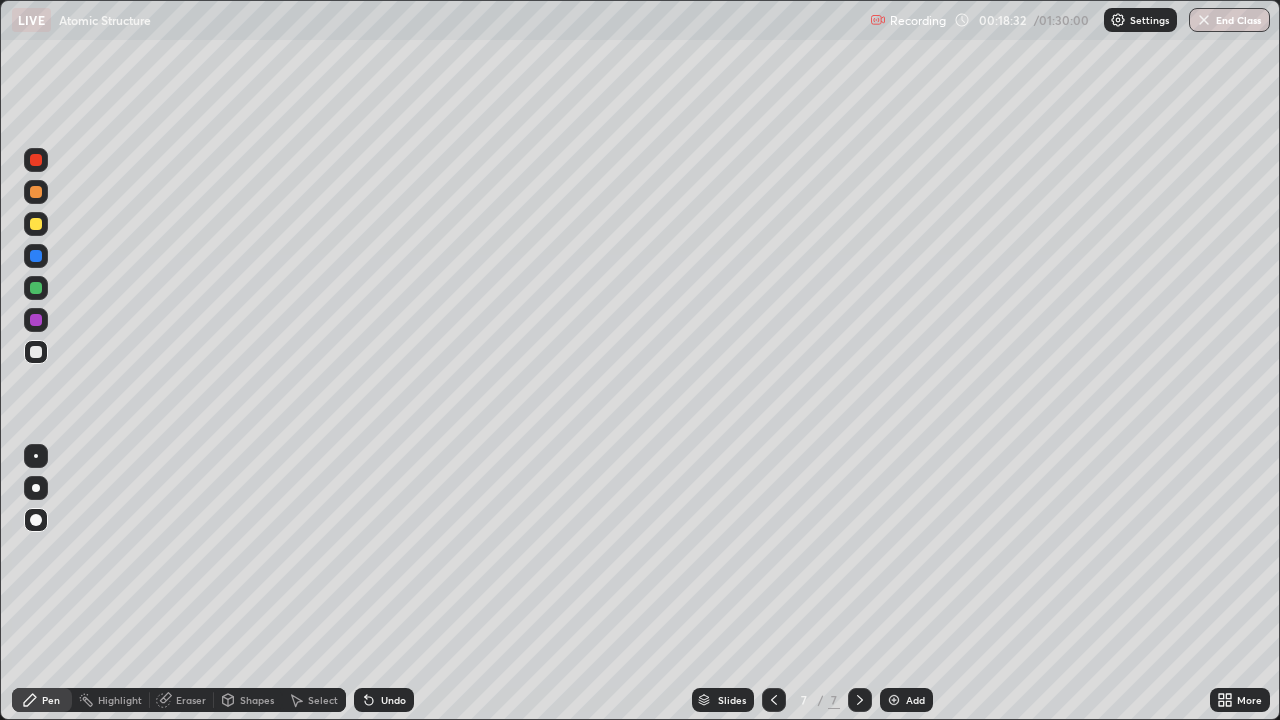 click on "Add" at bounding box center [906, 700] 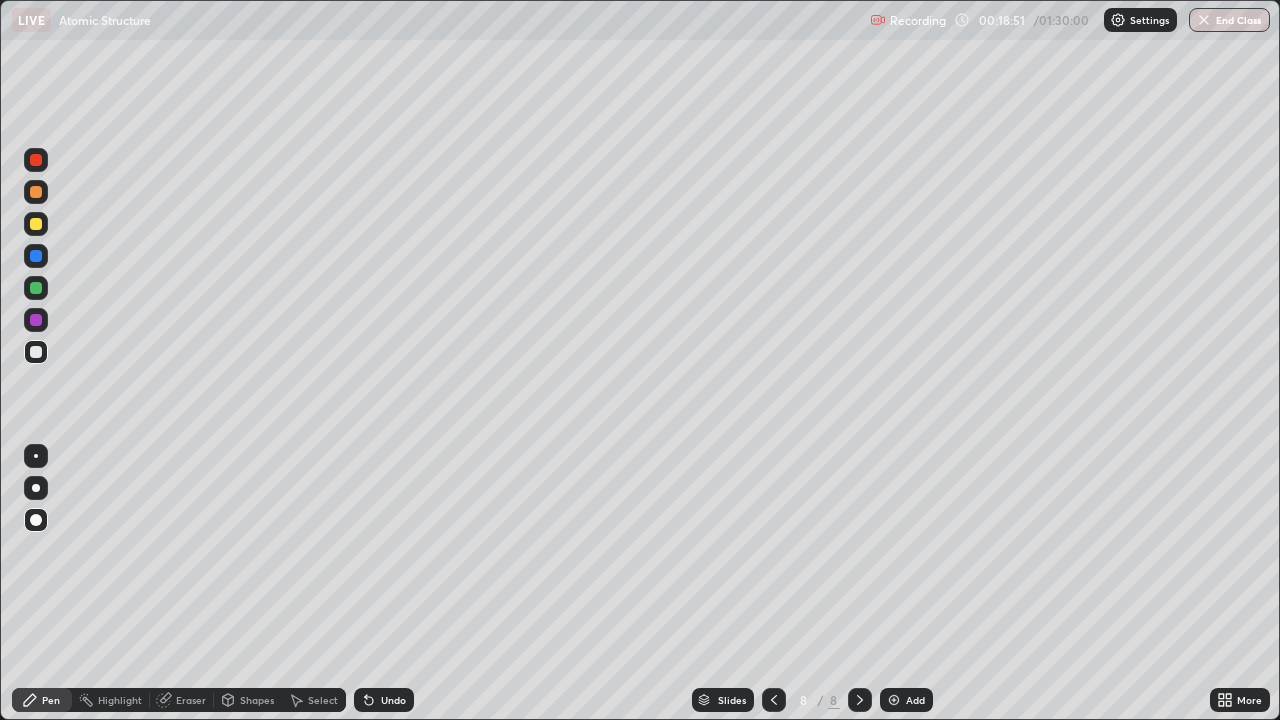click at bounding box center (36, 224) 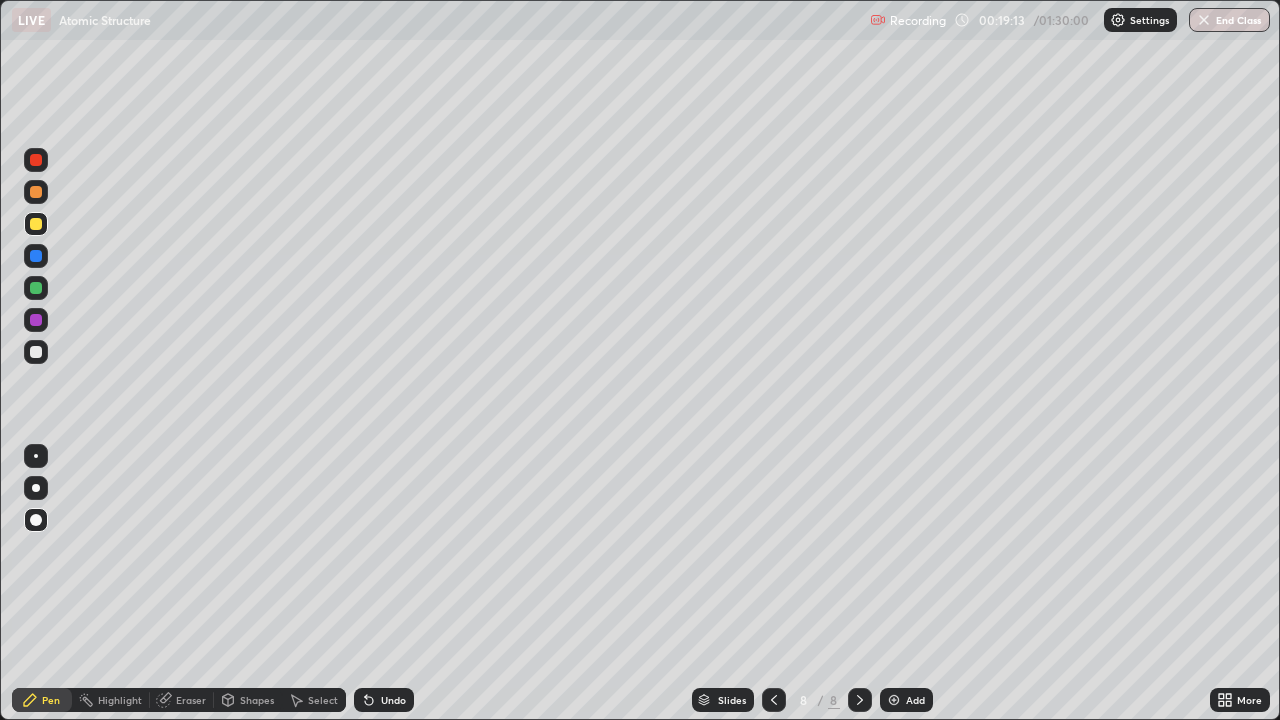 click on "Shapes" at bounding box center [257, 700] 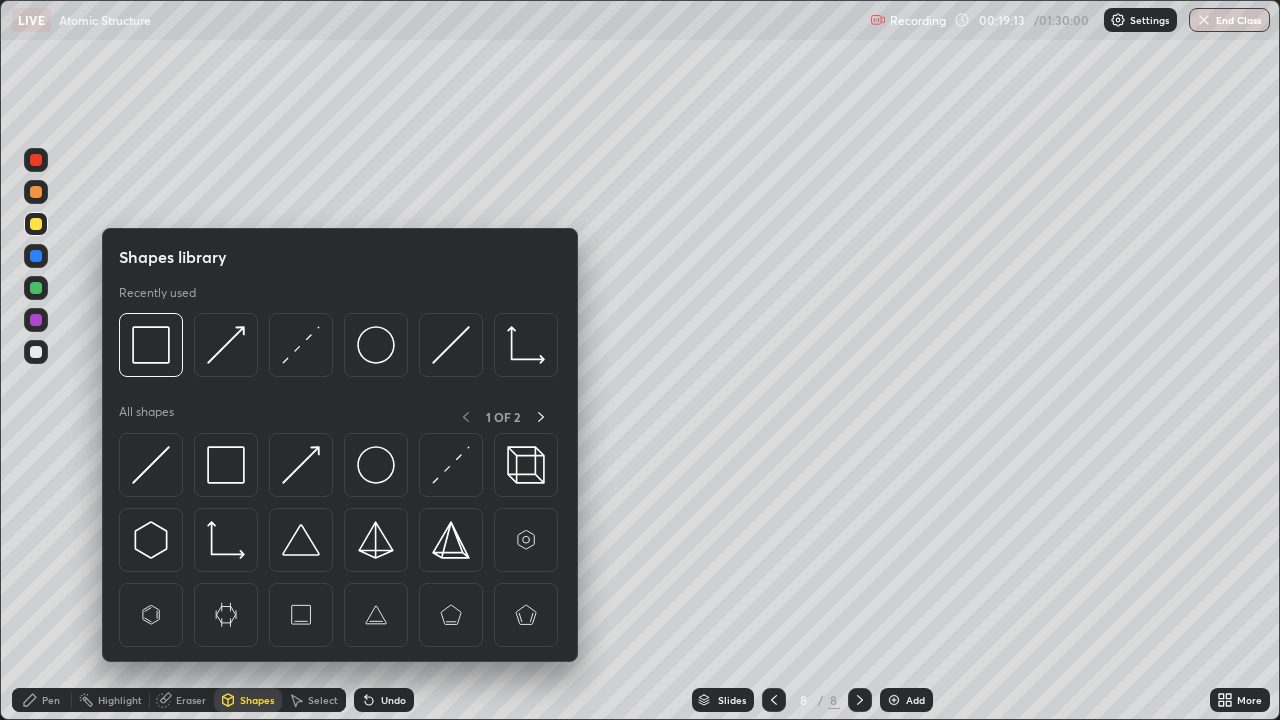 click at bounding box center [151, 465] 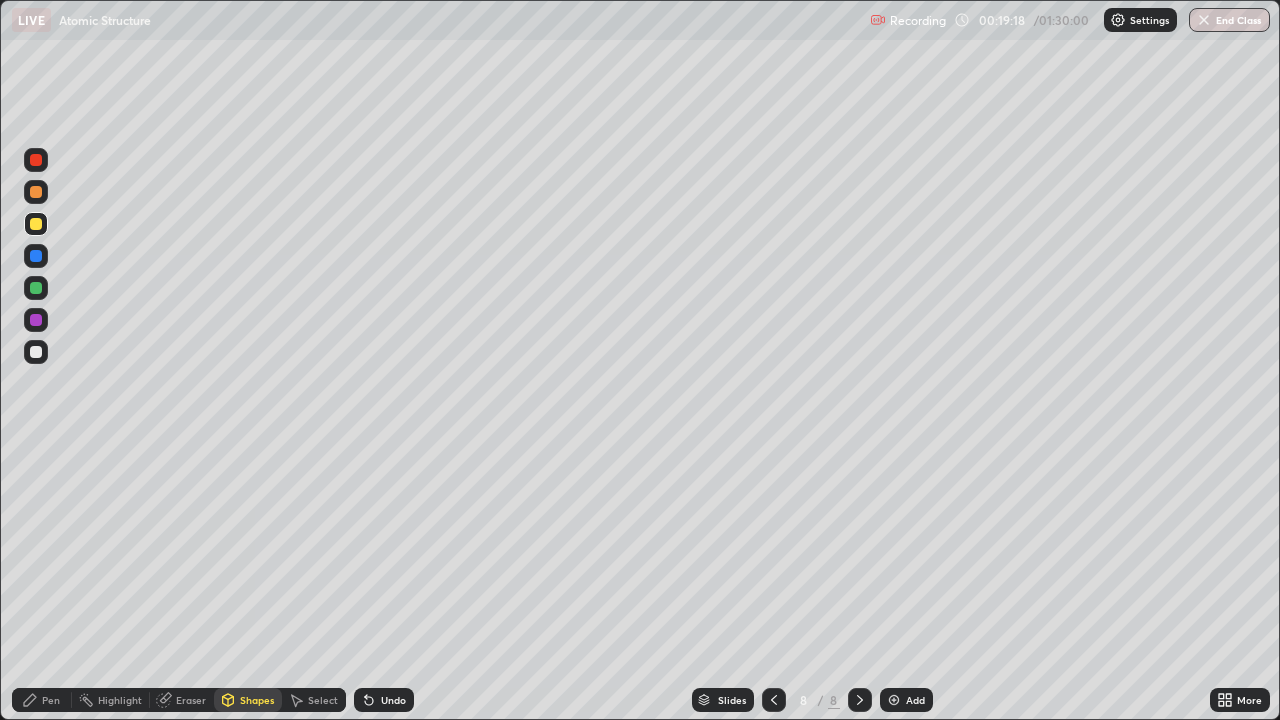 click on "Pen" at bounding box center [42, 700] 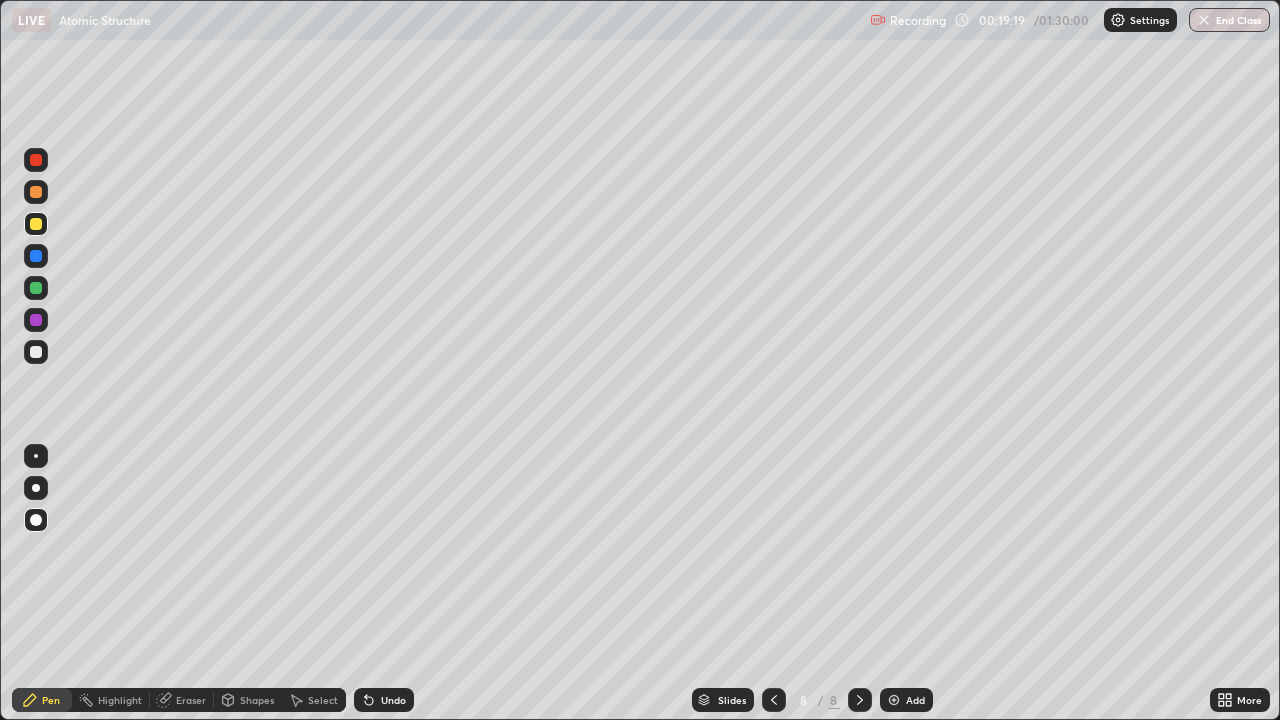 click at bounding box center (36, 256) 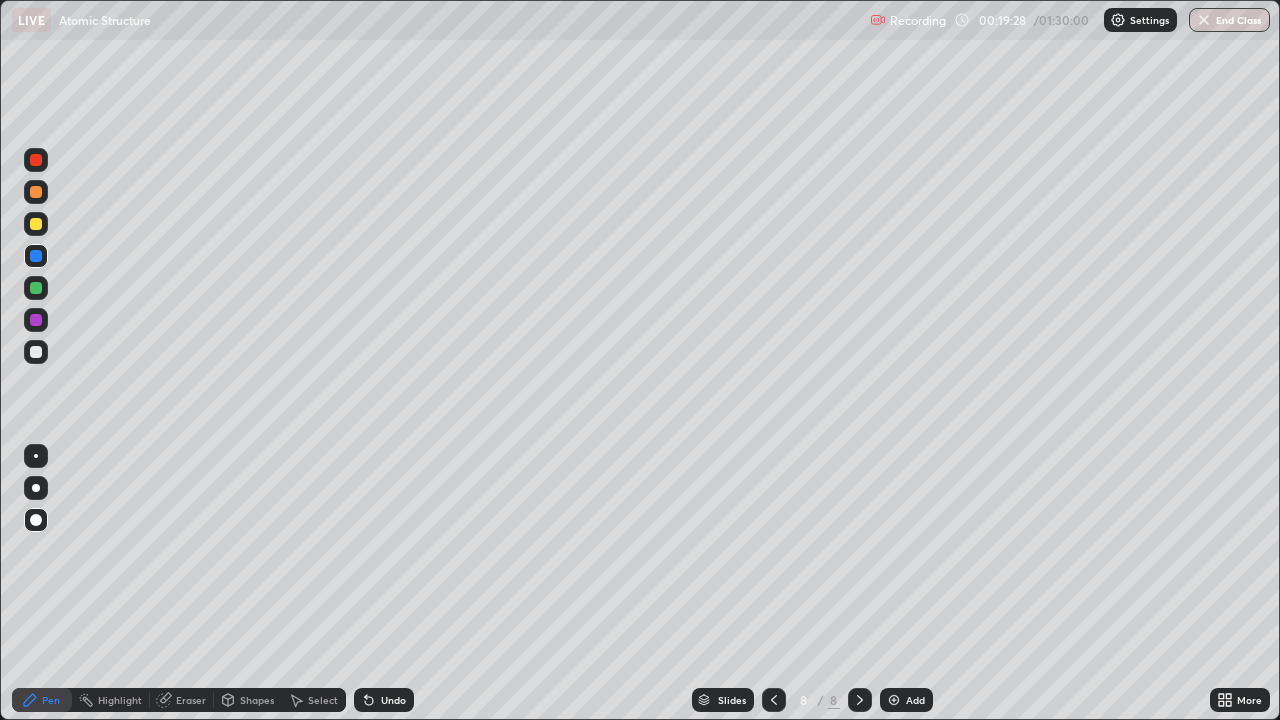 click at bounding box center [36, 320] 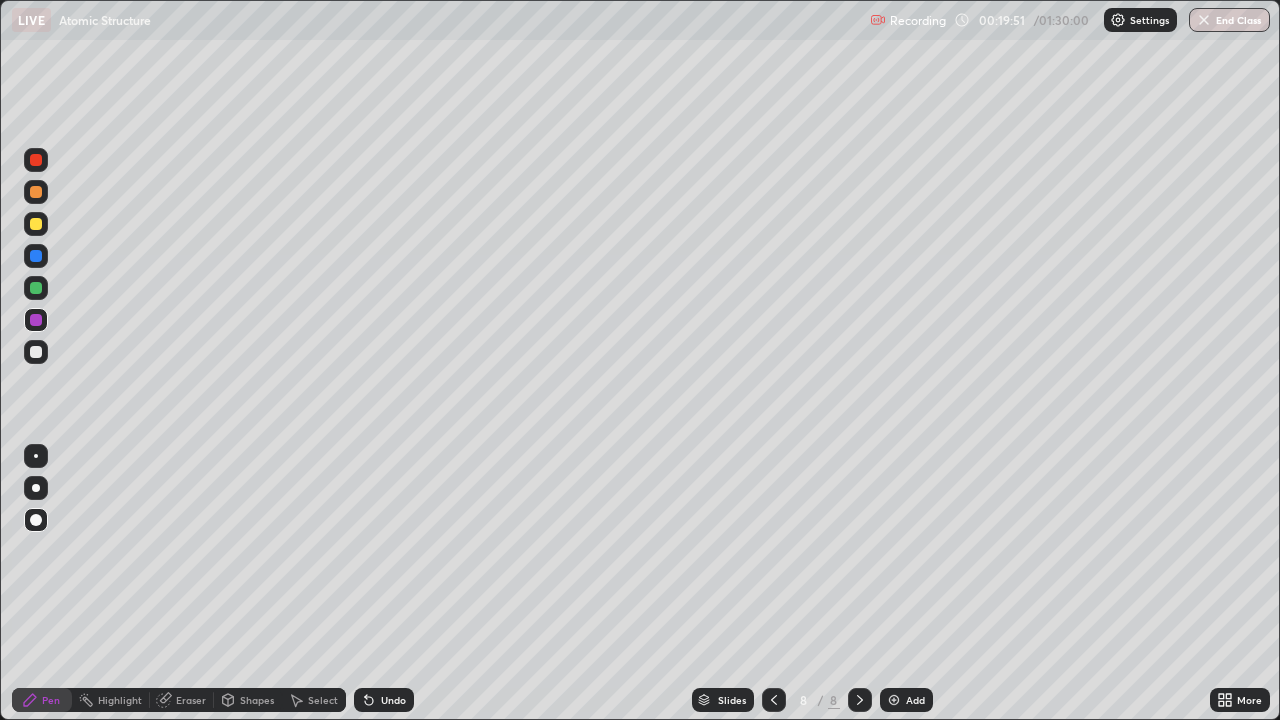 click at bounding box center (894, 700) 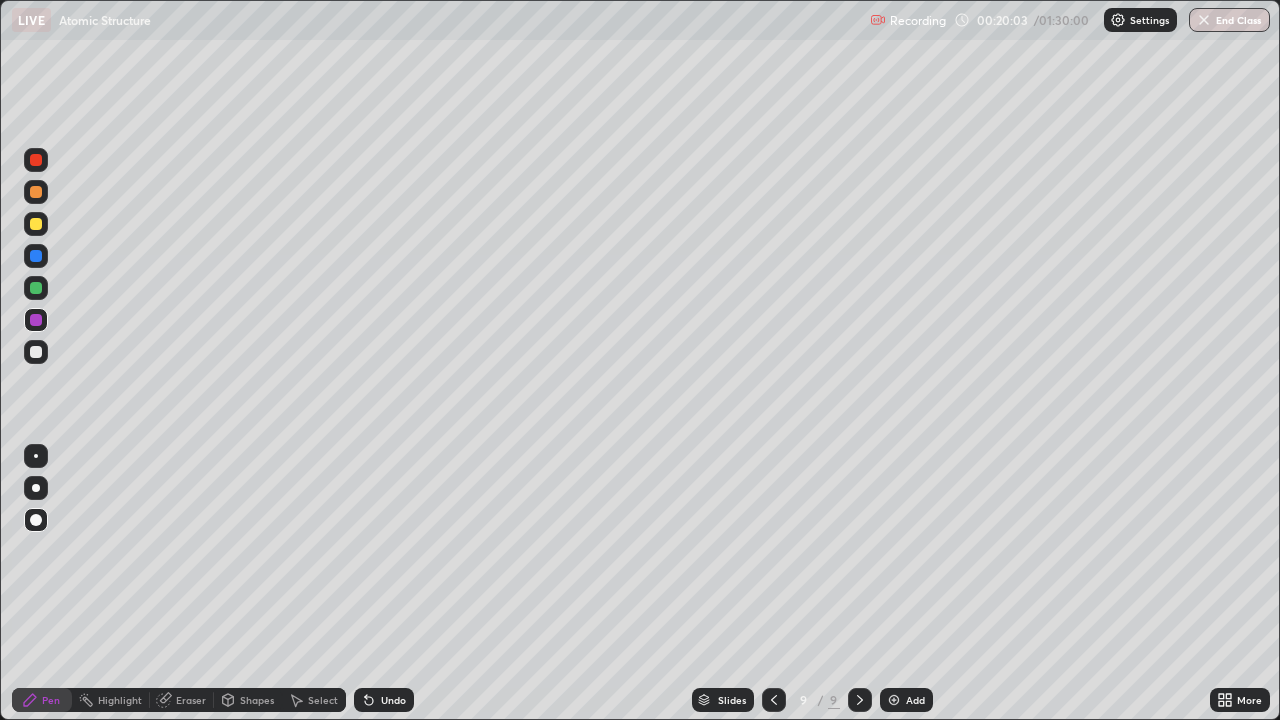 click at bounding box center (36, 224) 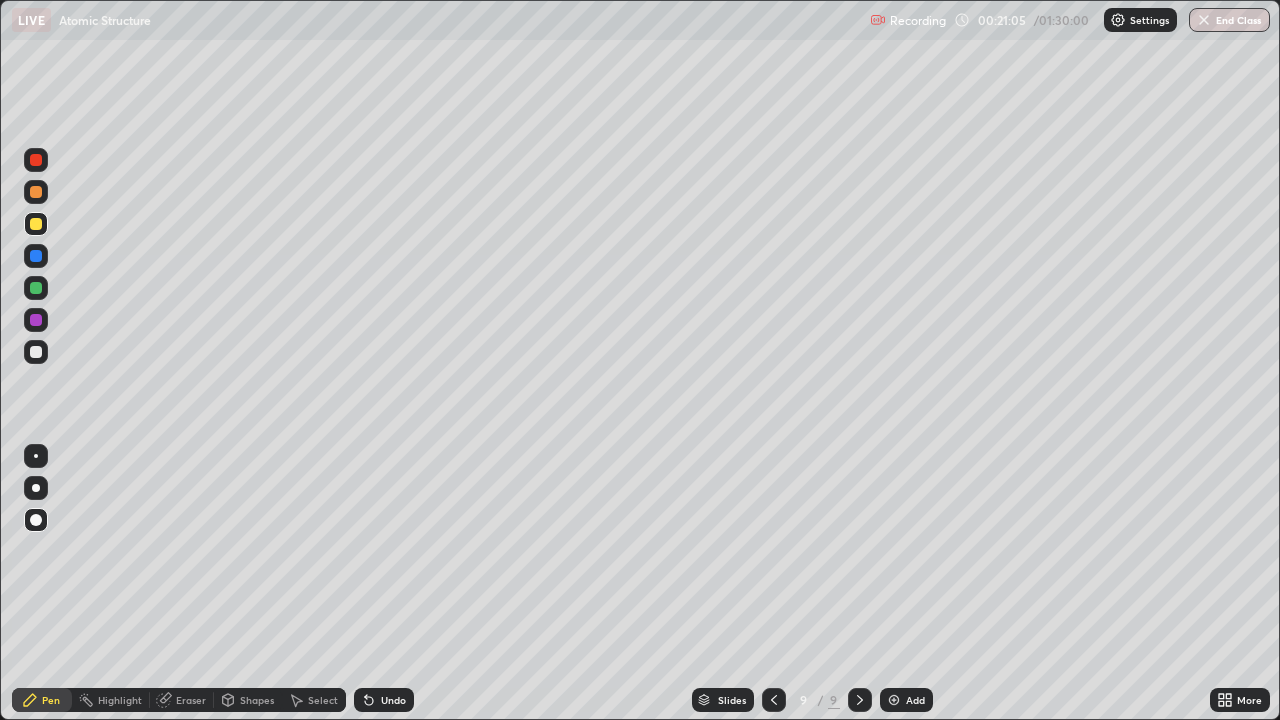 click on "Undo" at bounding box center (393, 700) 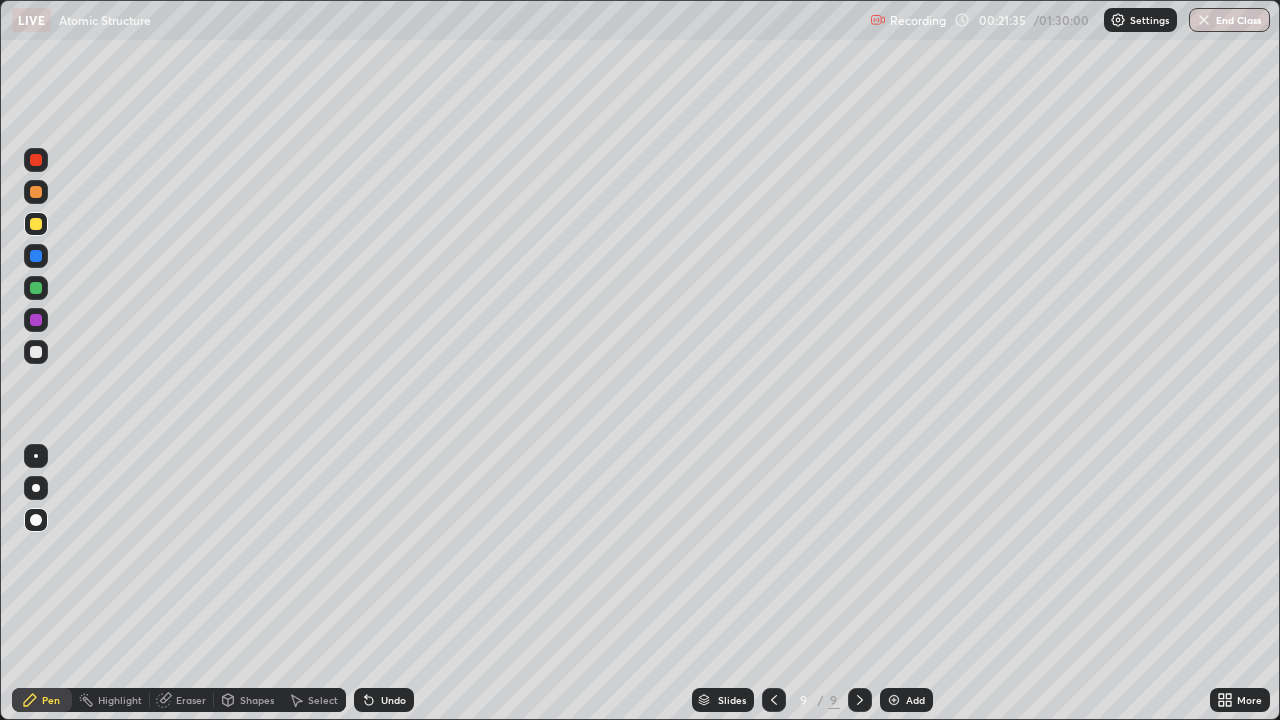 click at bounding box center (36, 352) 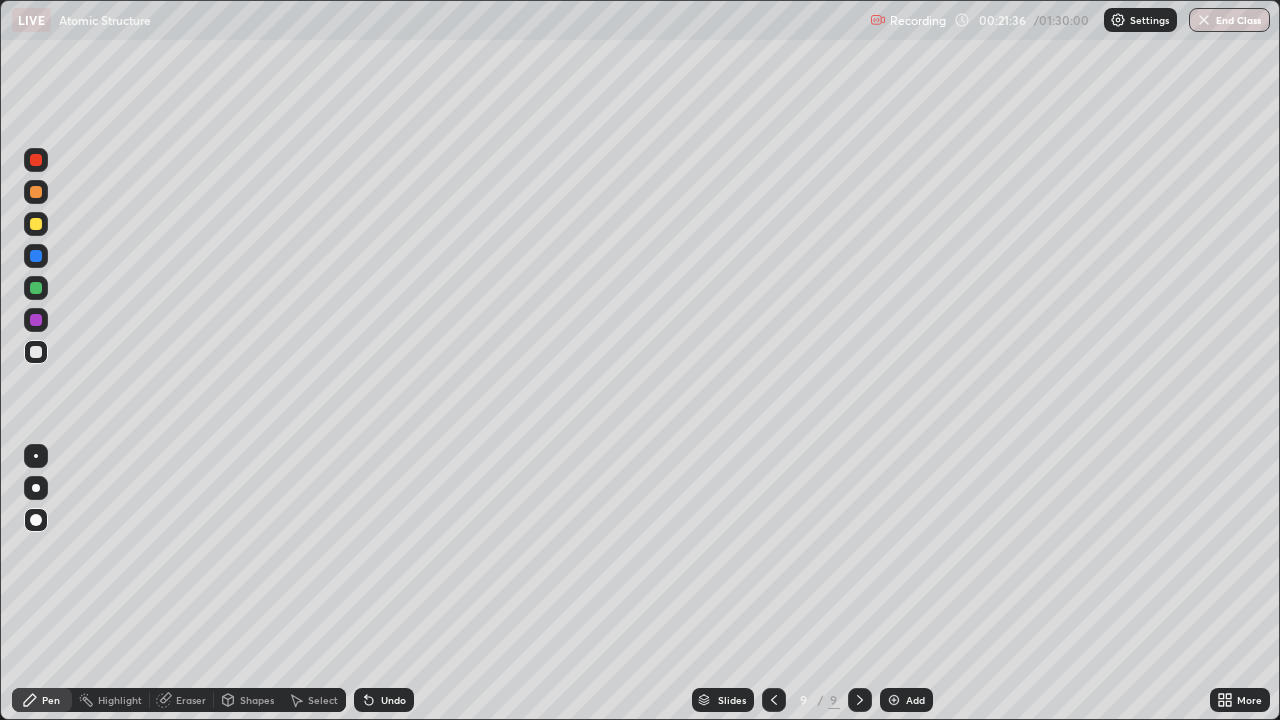 click on "Shapes" at bounding box center [257, 700] 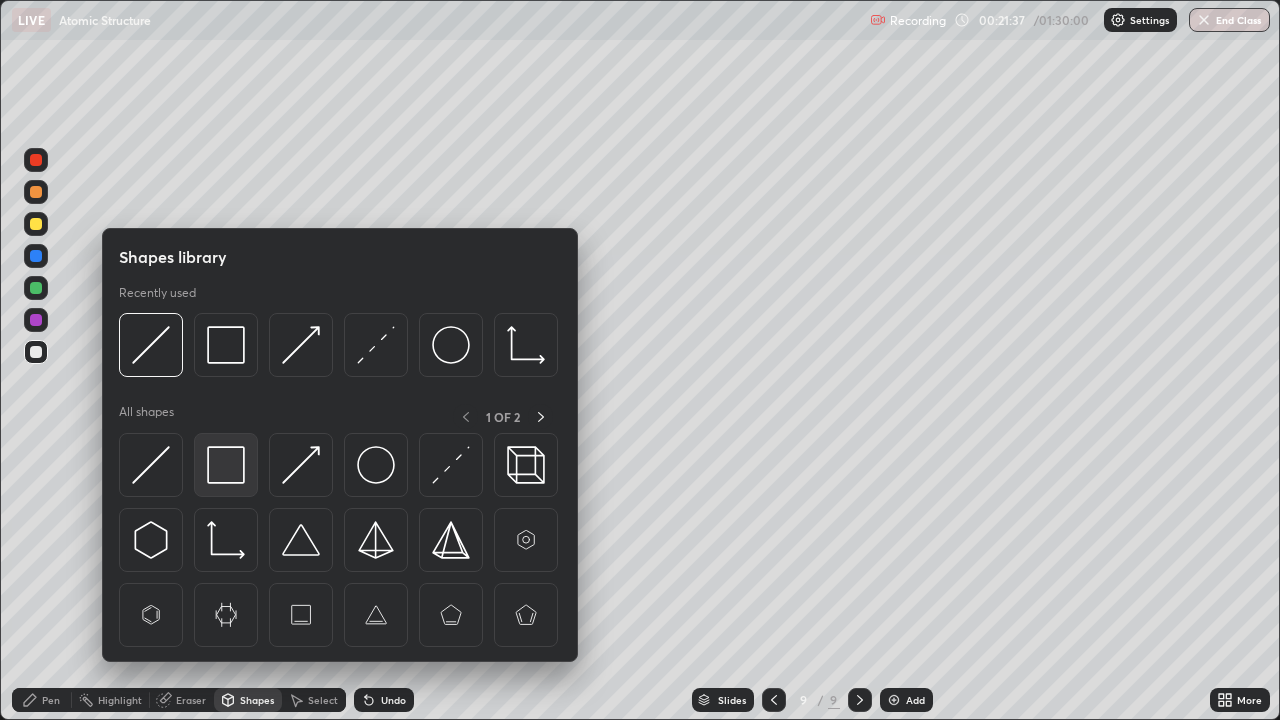 click at bounding box center [226, 465] 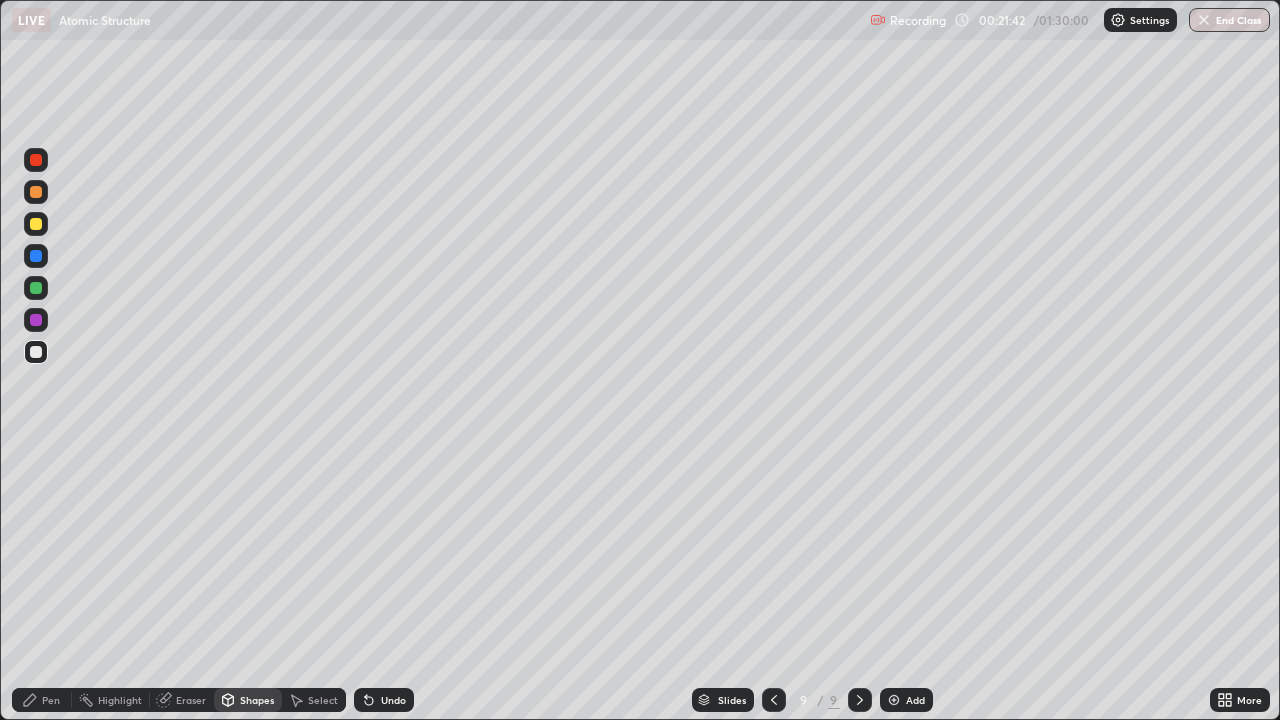 click on "Pen" at bounding box center [51, 700] 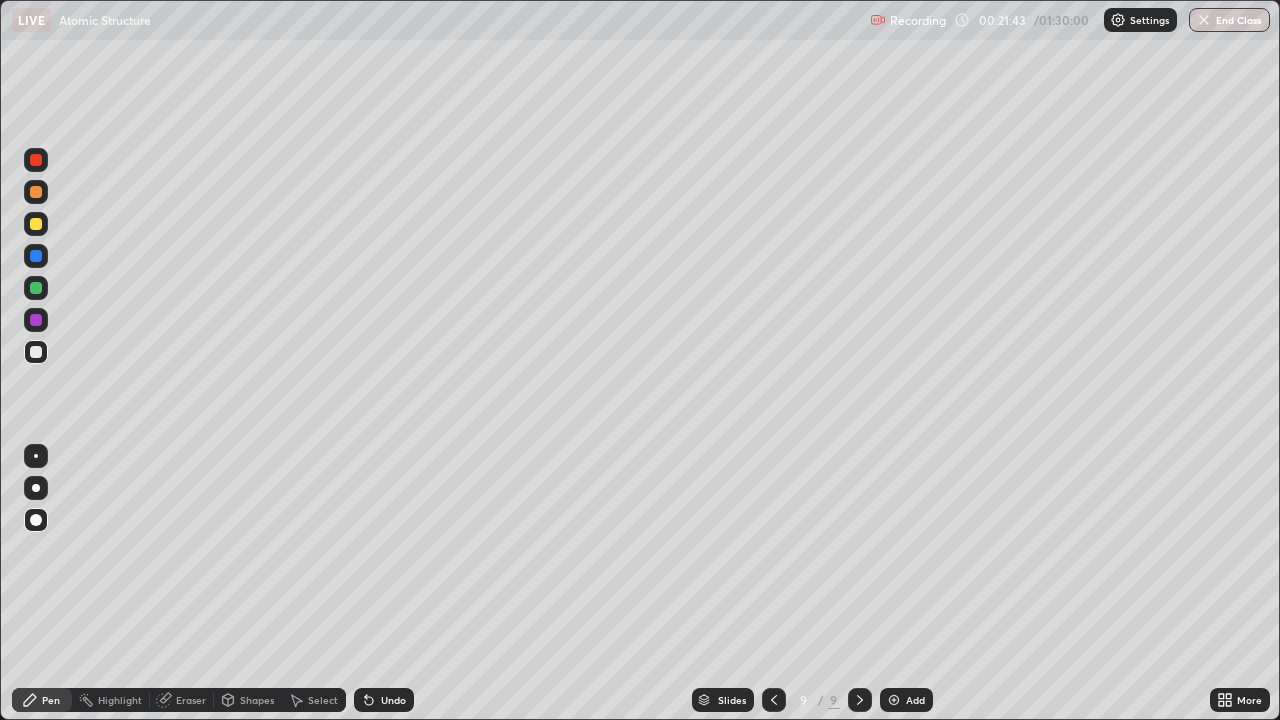 click 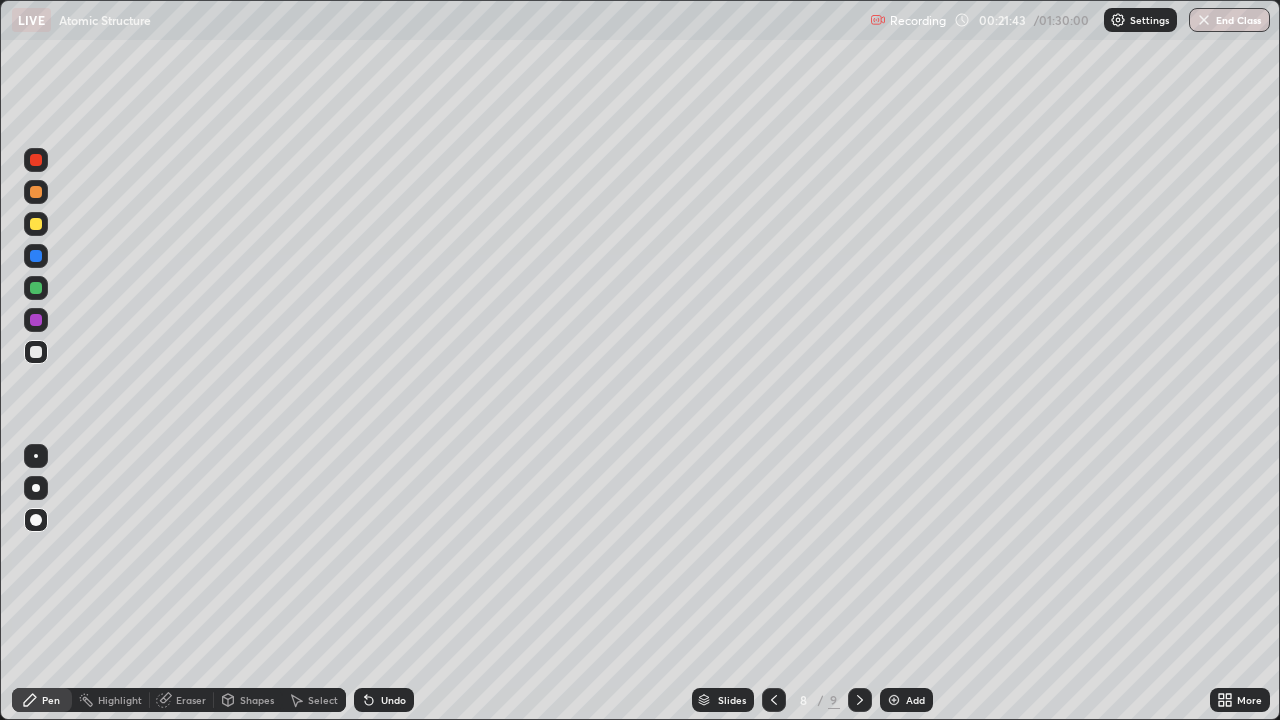 click 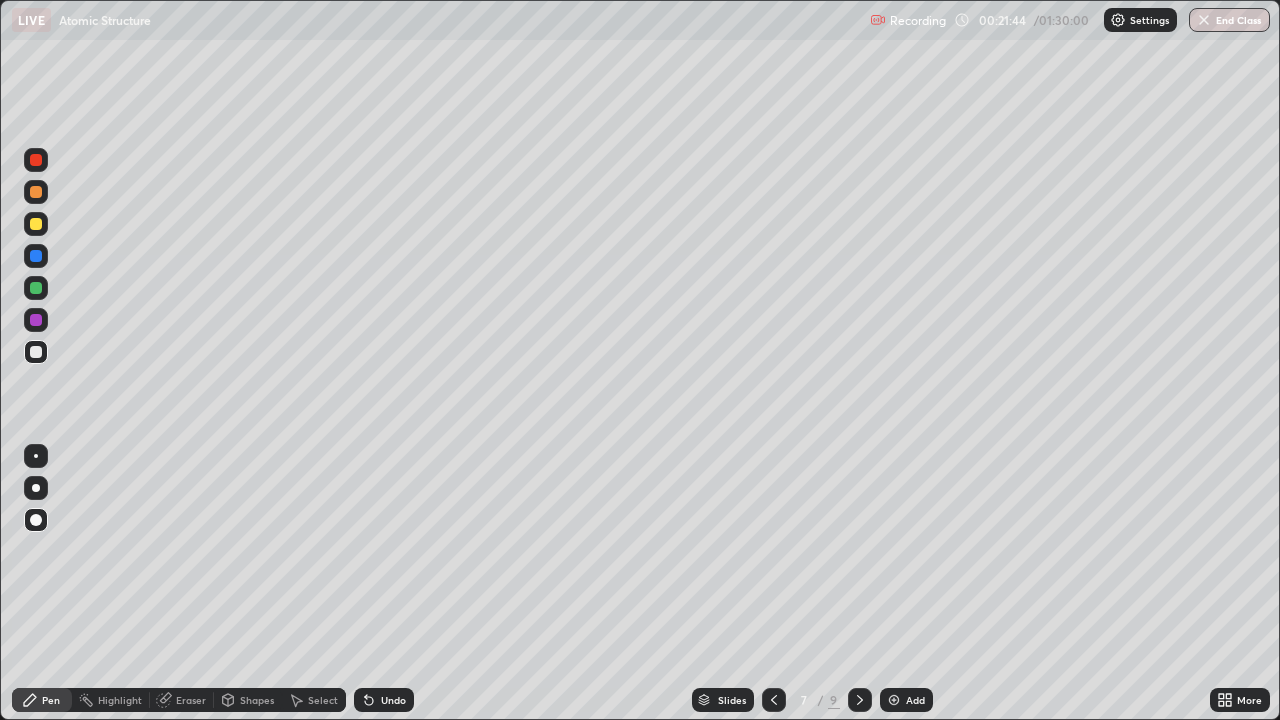 click 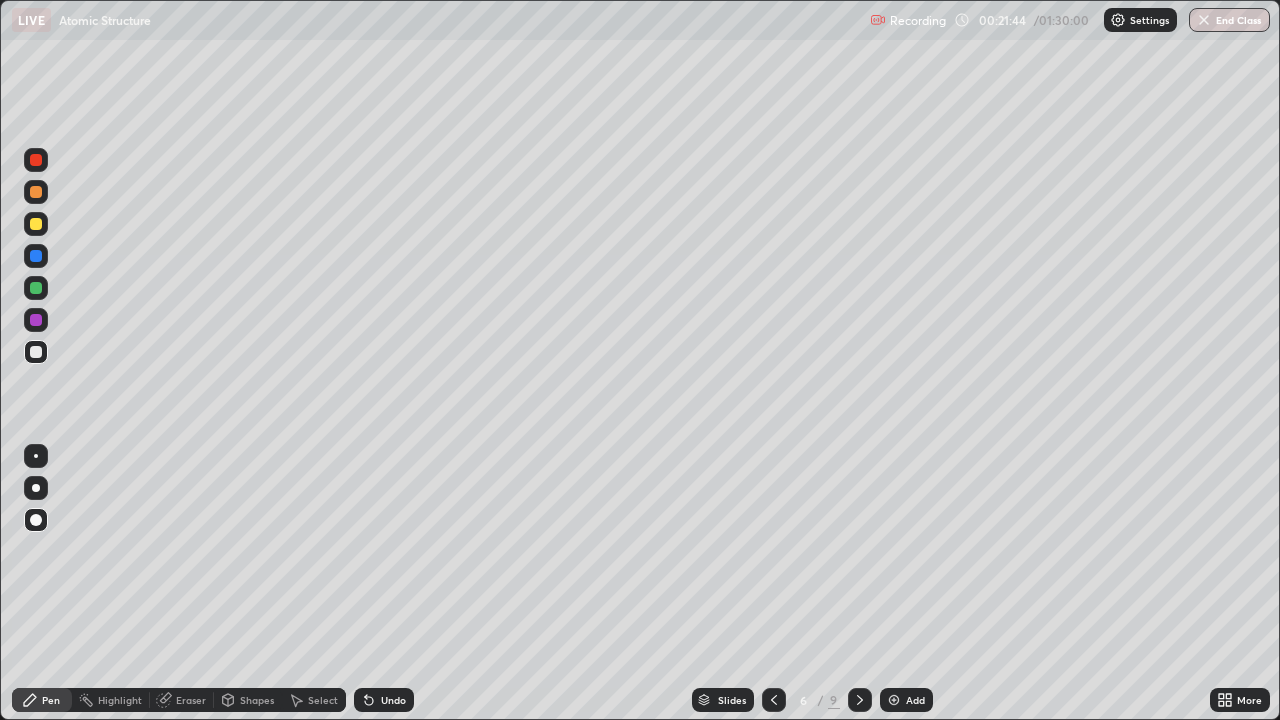 click 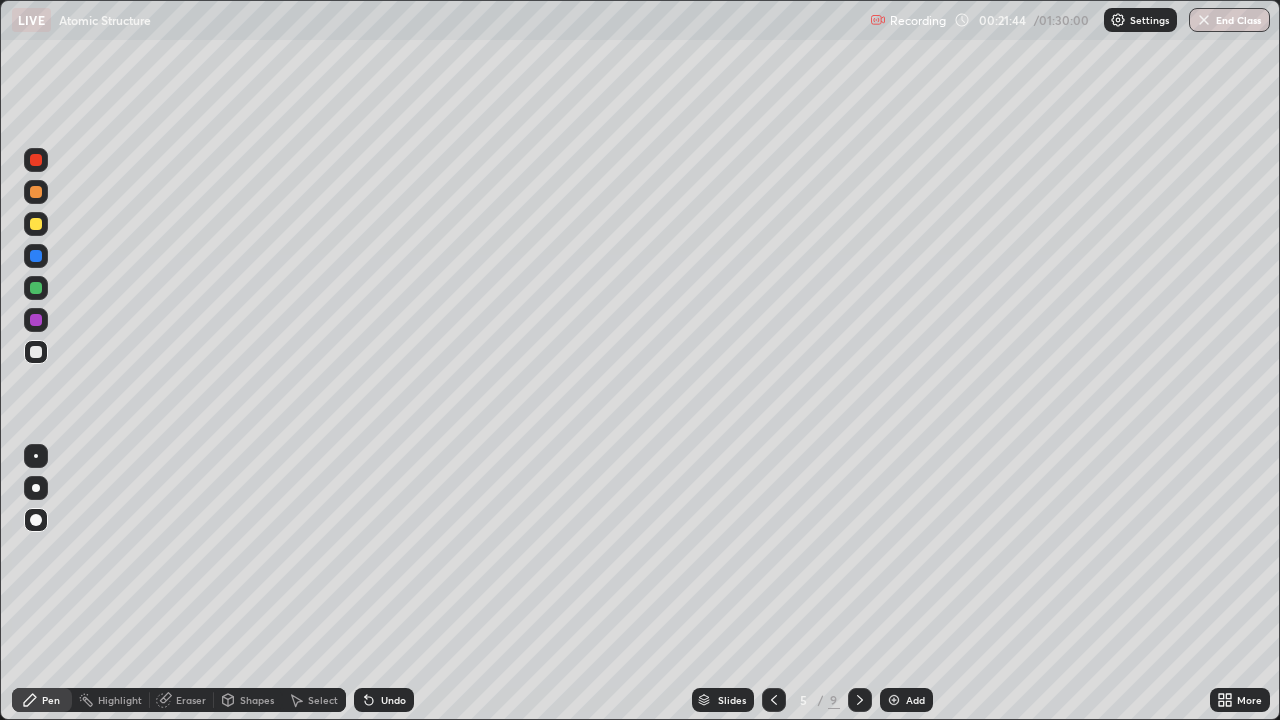 click 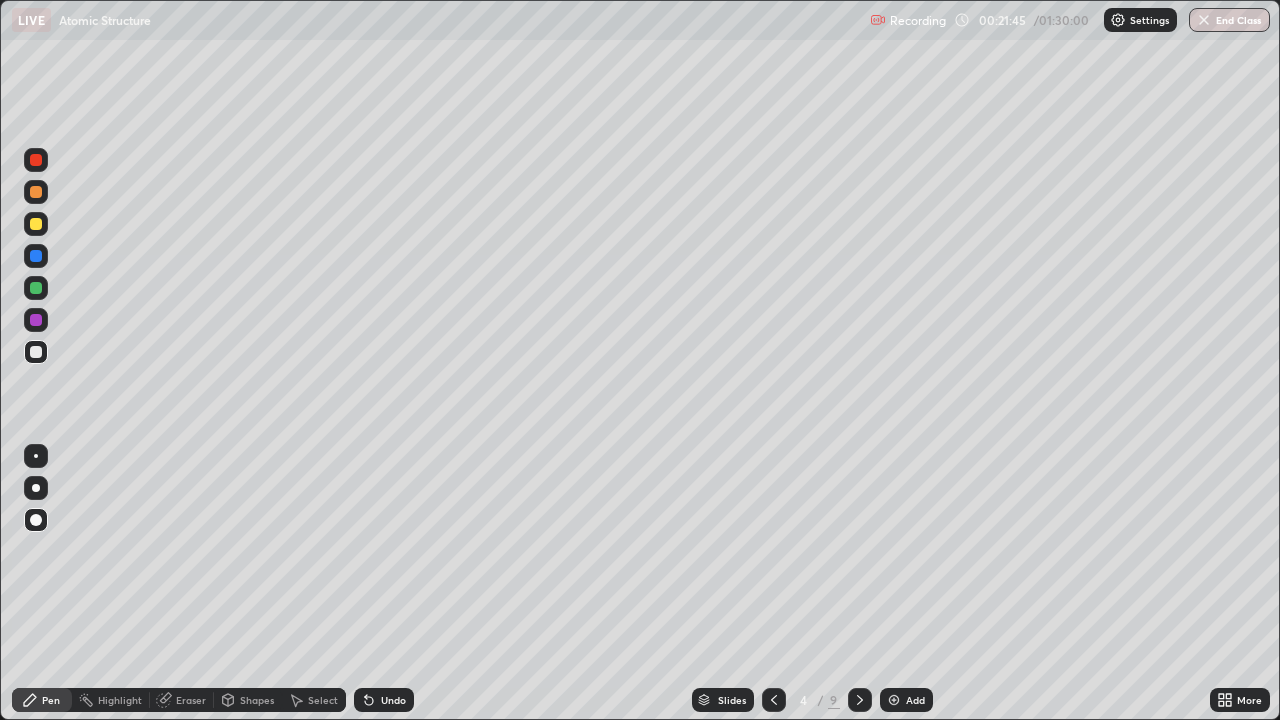 click at bounding box center [774, 700] 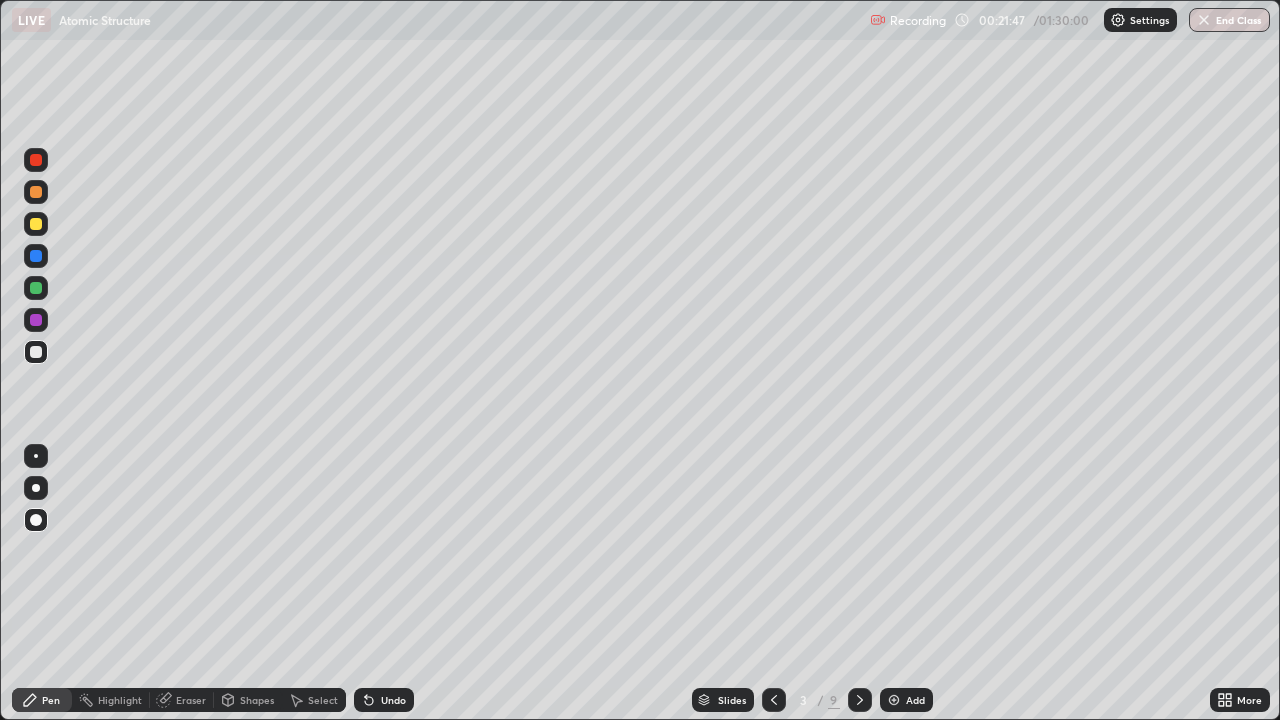 click 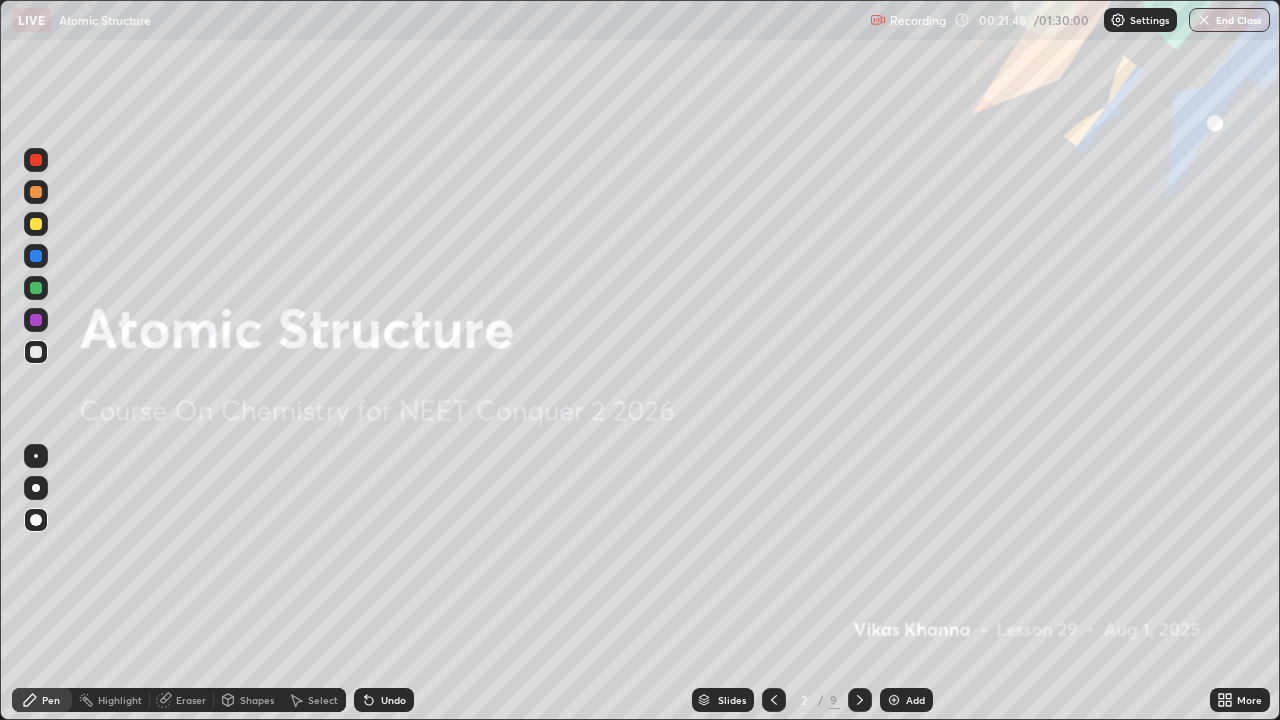 click 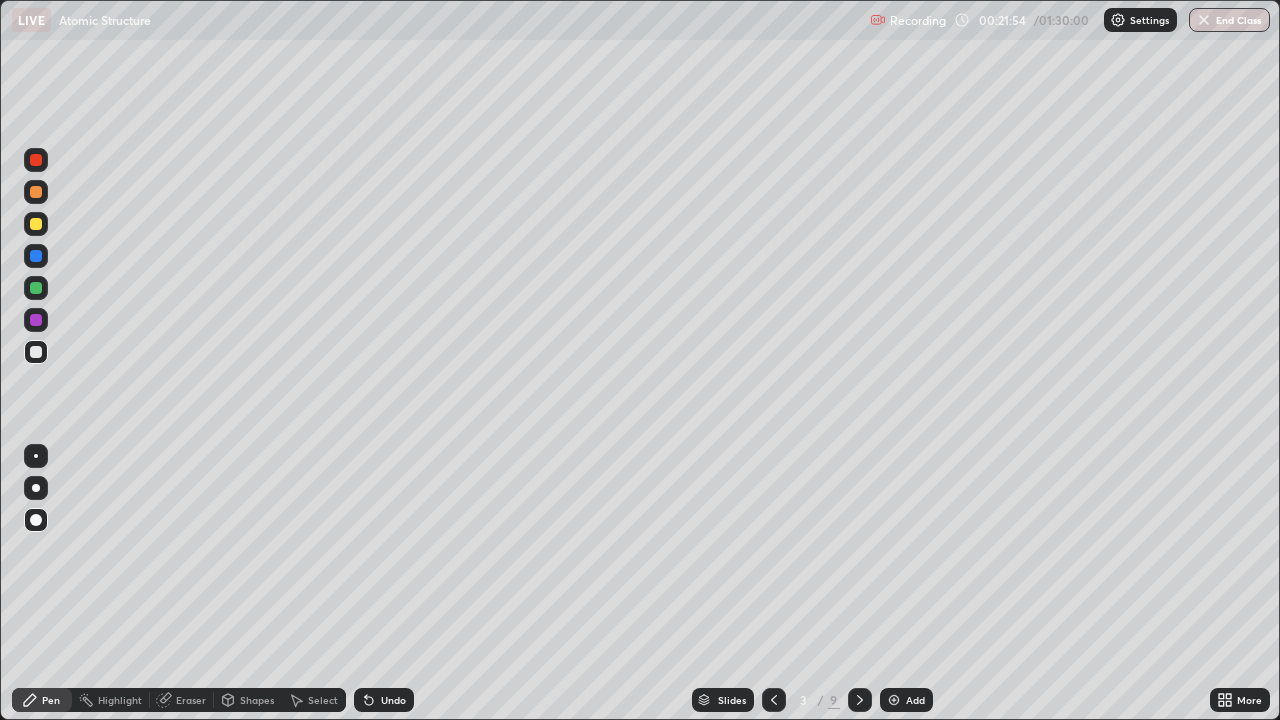 click 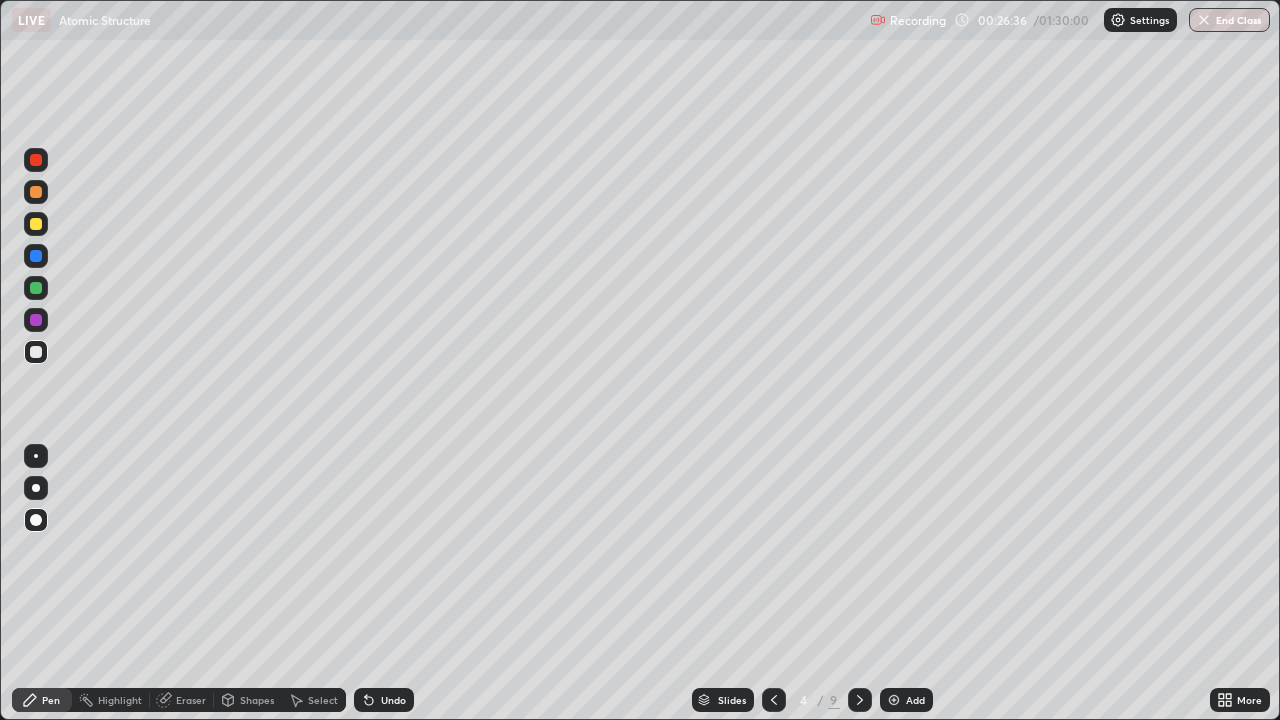 click 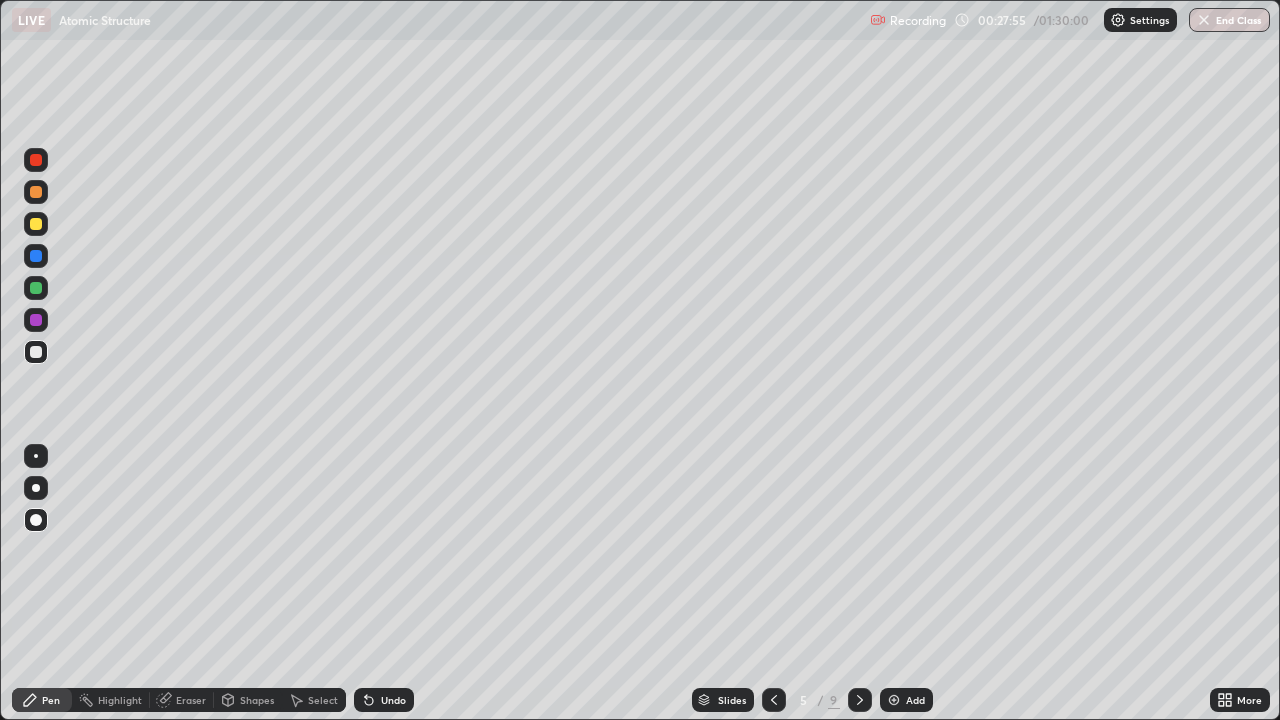 click 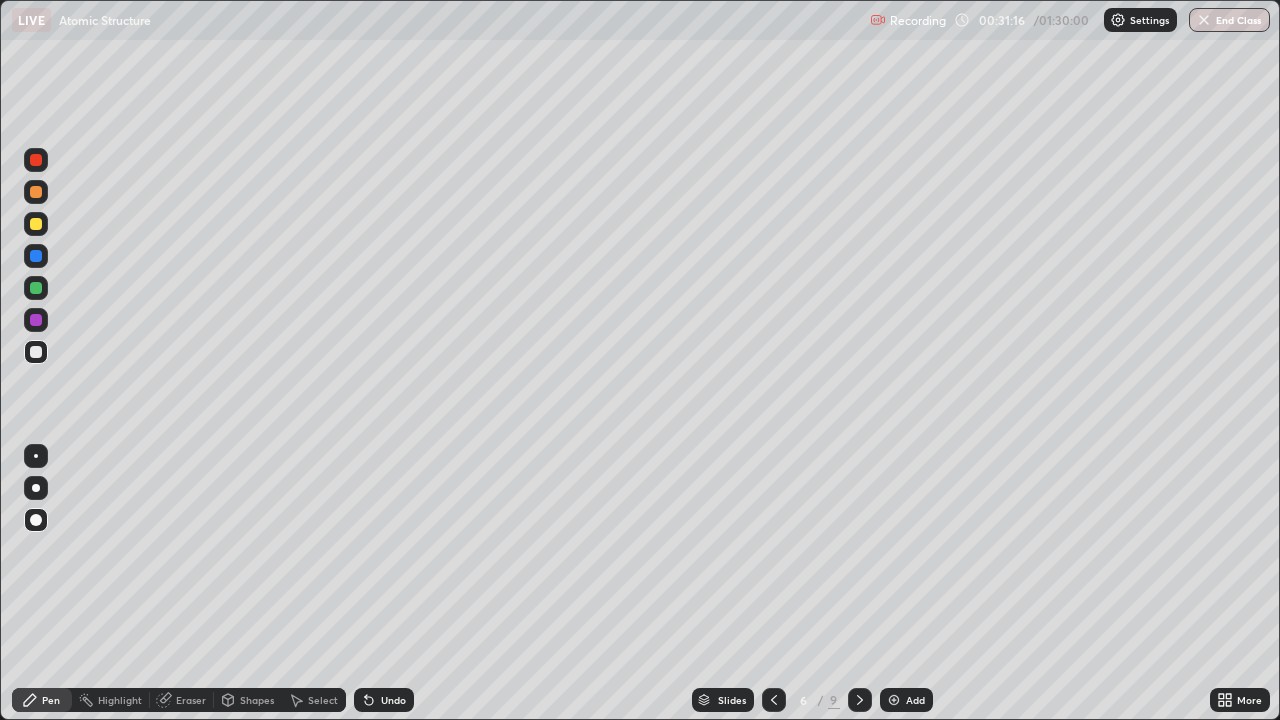 click 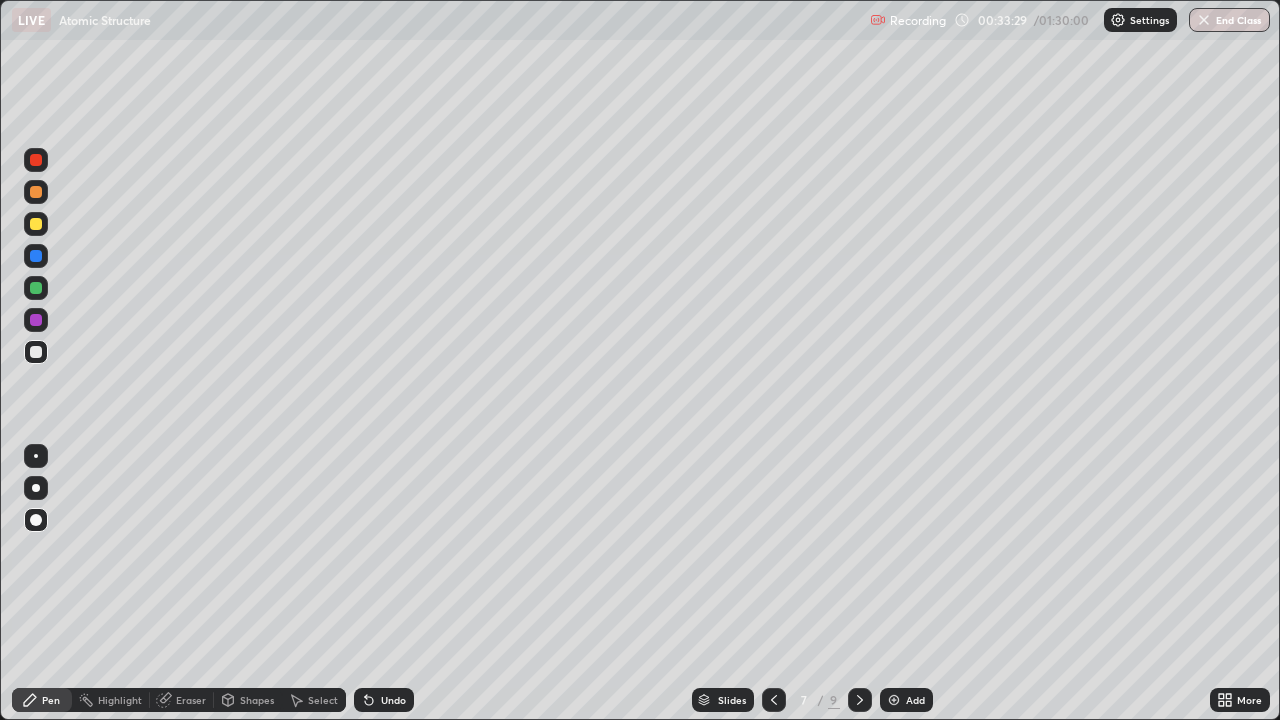click 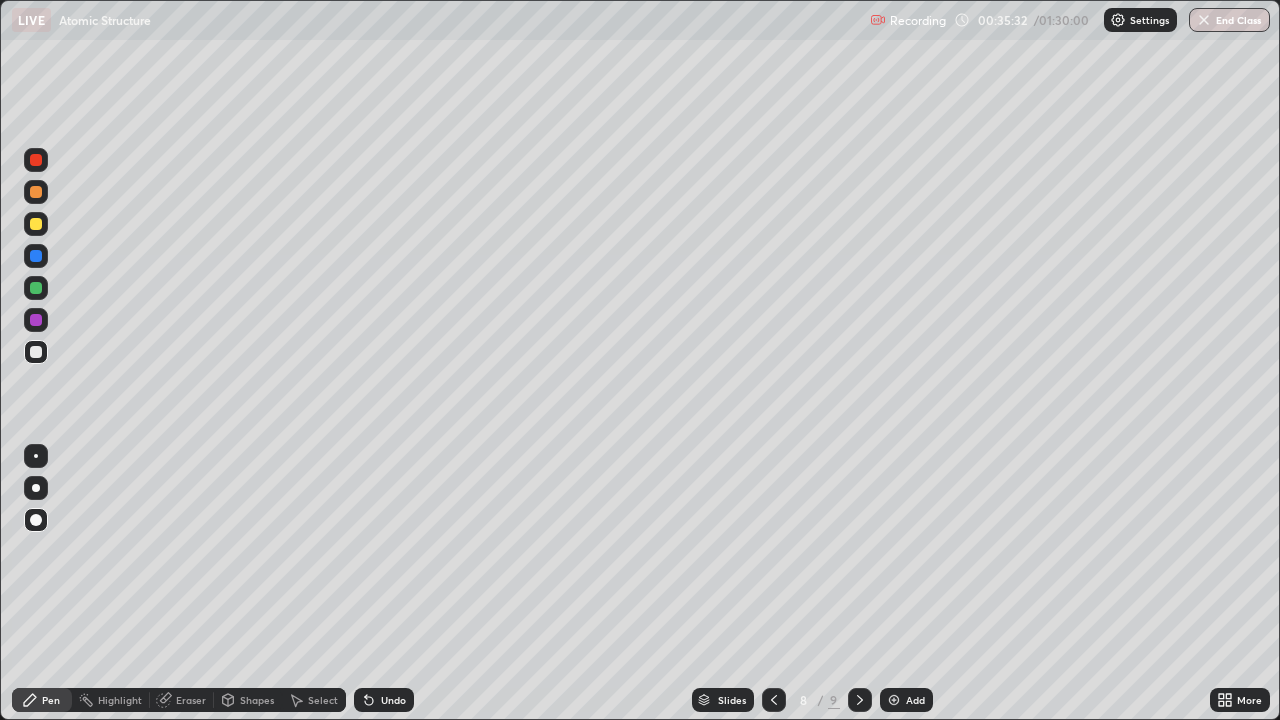 click 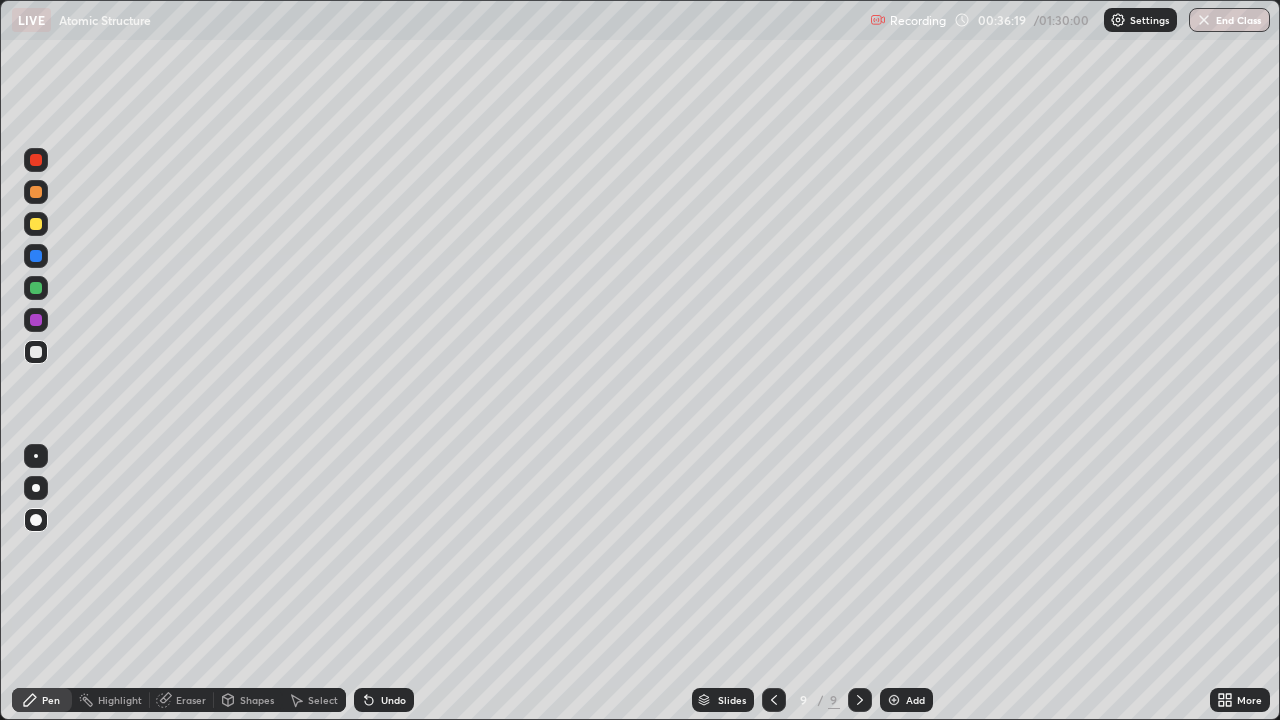 click on "Add" at bounding box center [906, 700] 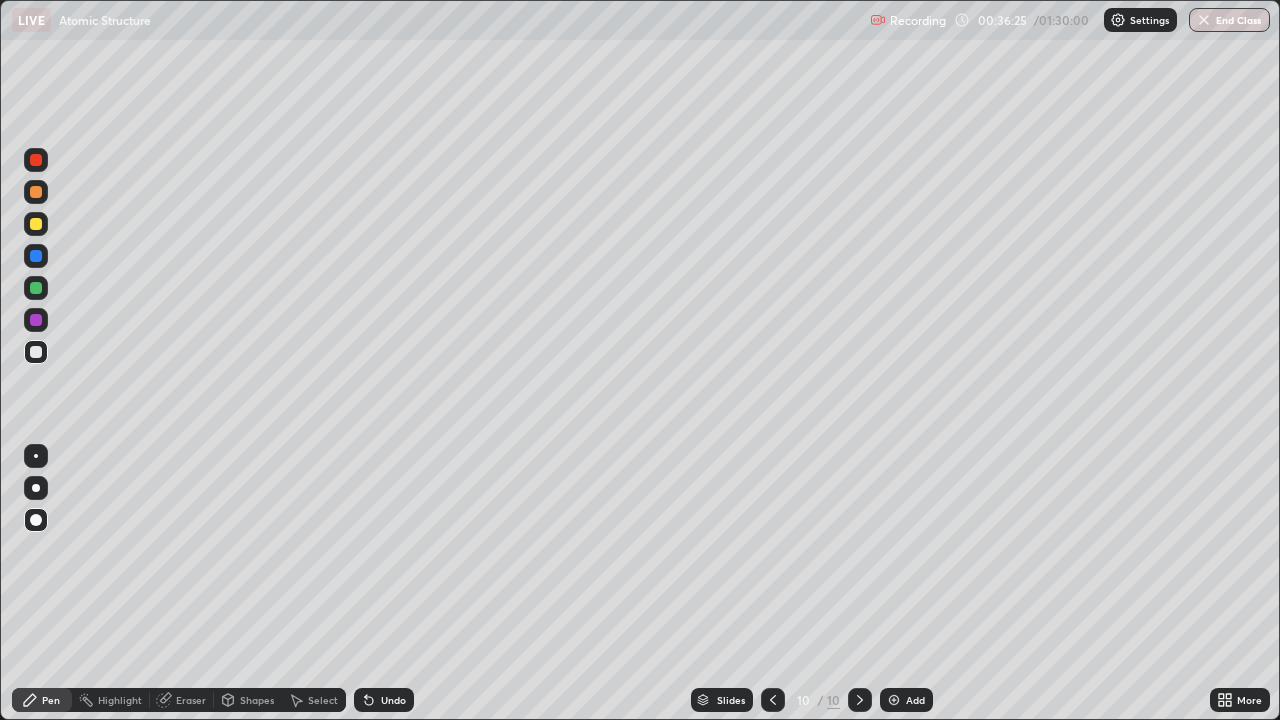 click 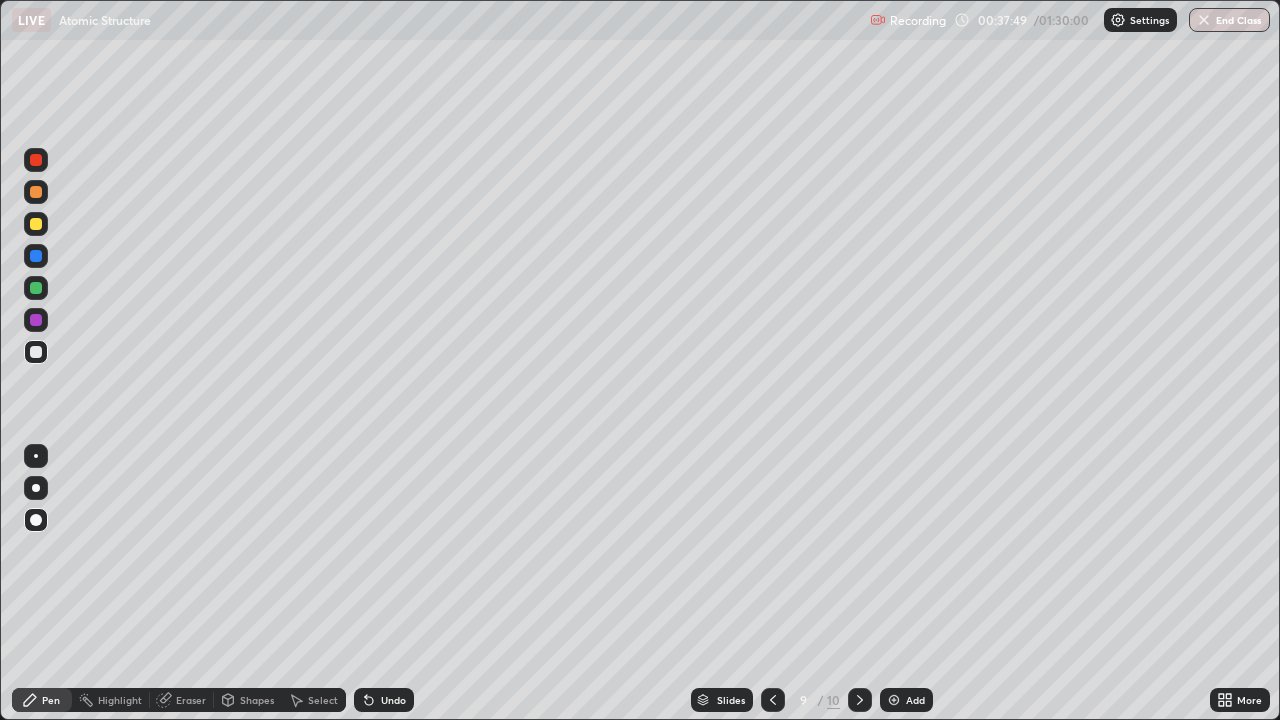 click 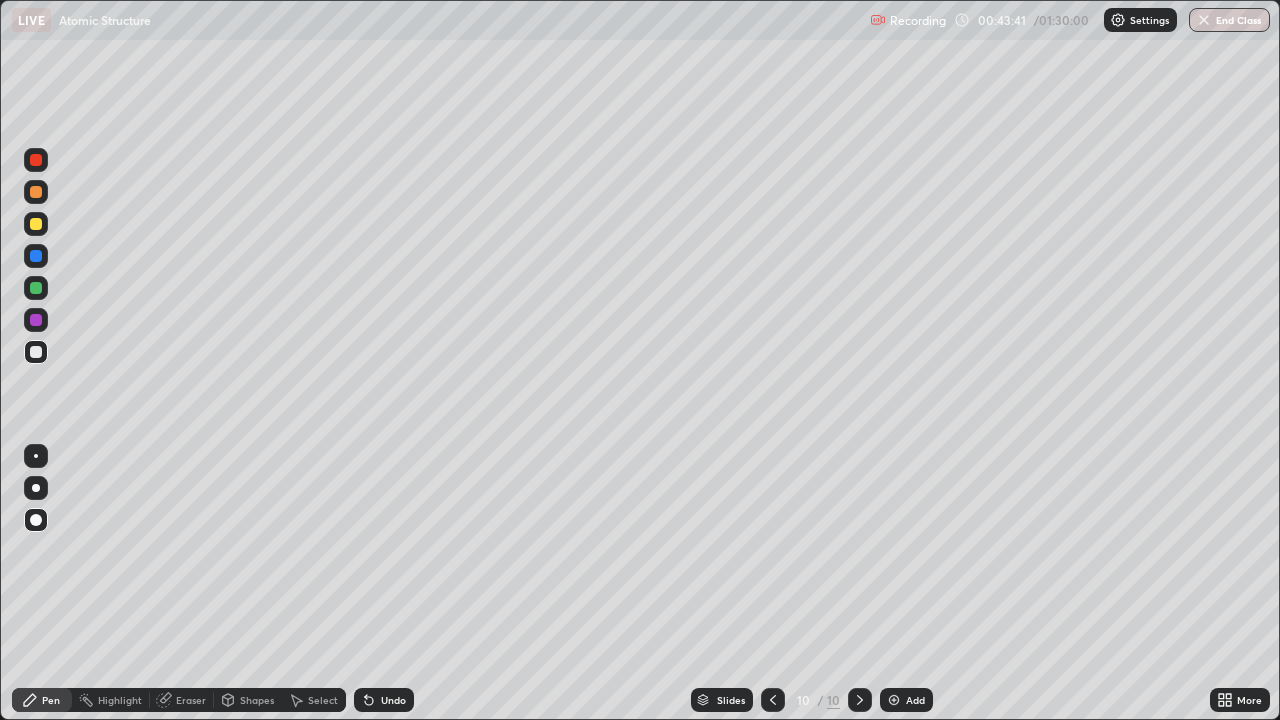 click at bounding box center (894, 700) 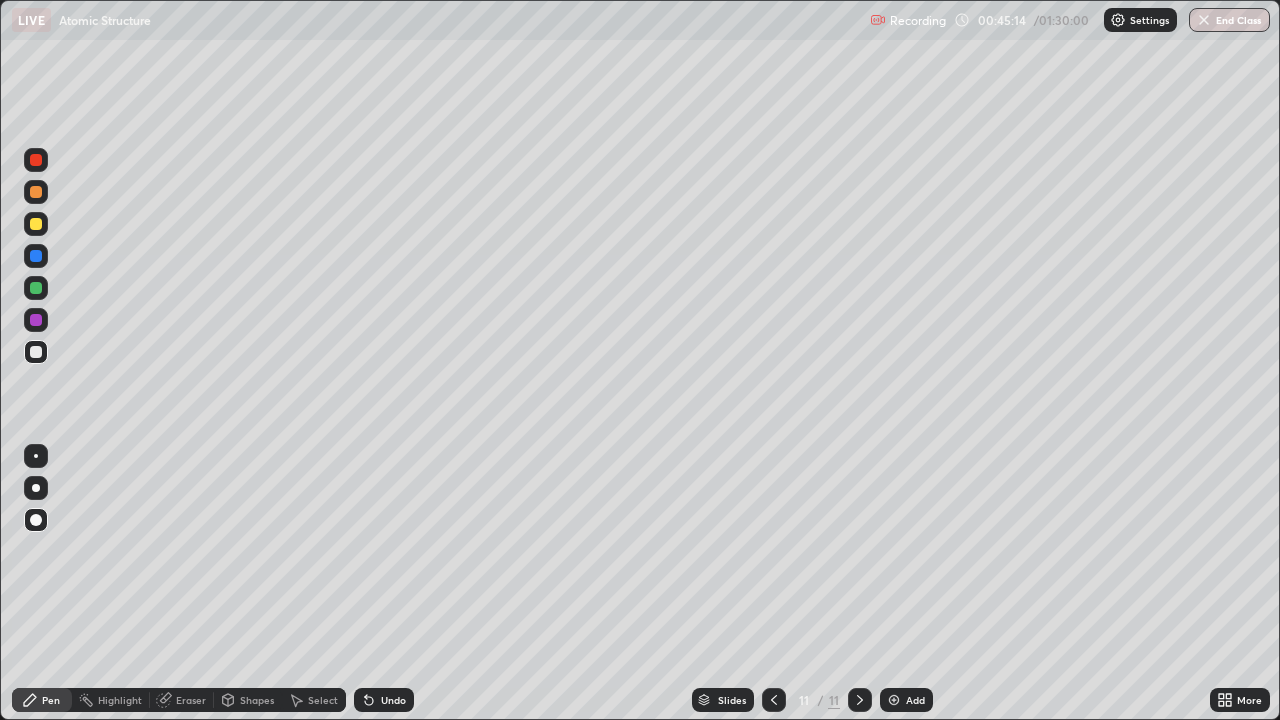 click on "Undo" at bounding box center (384, 700) 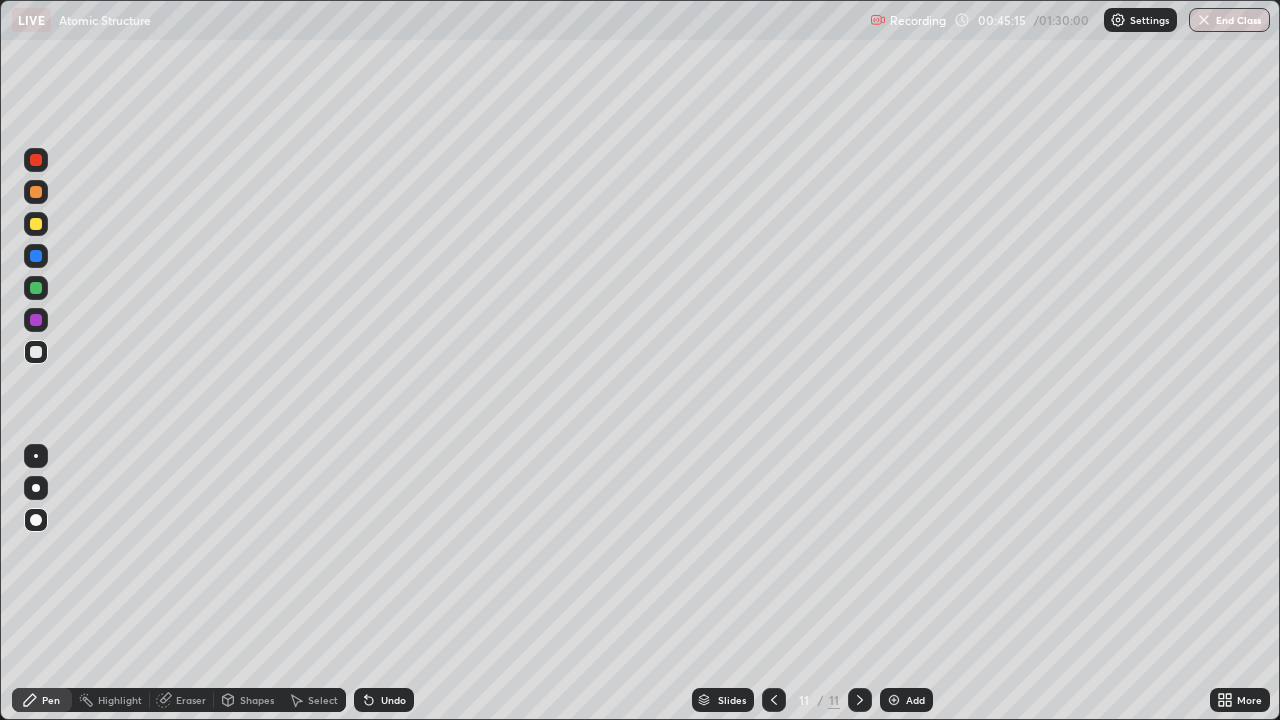 click on "Undo" at bounding box center [393, 700] 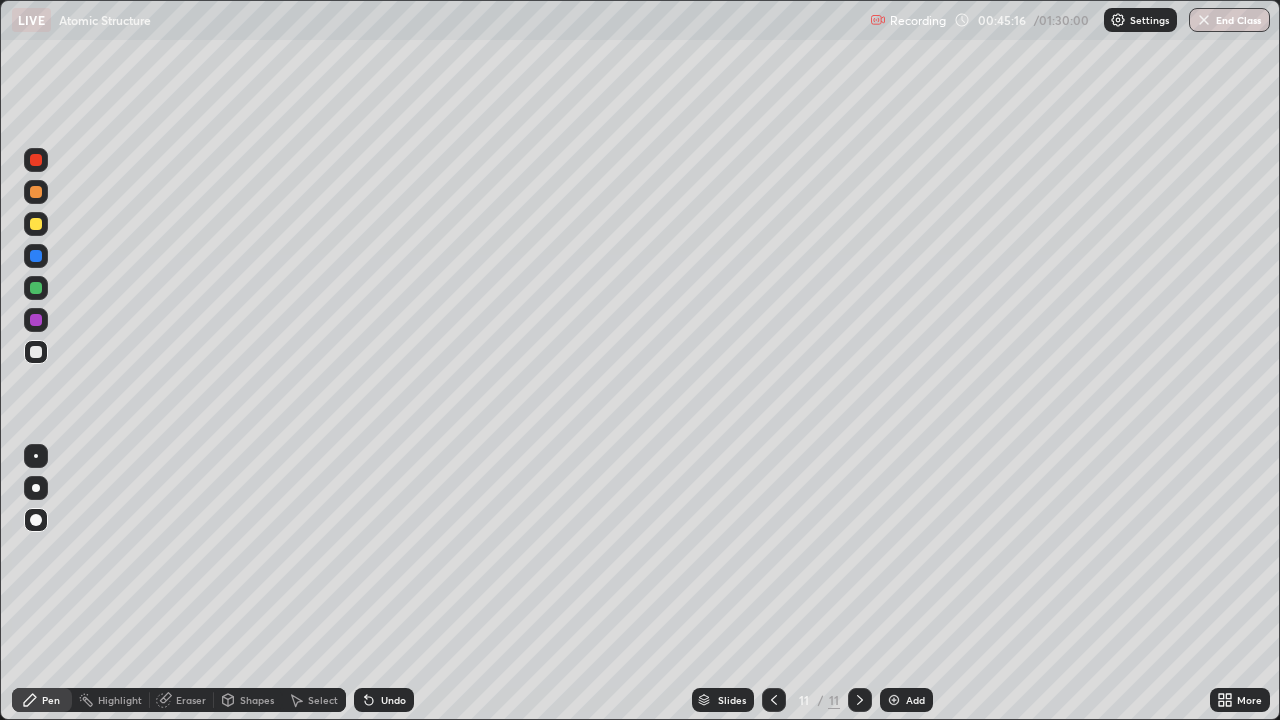 click on "Undo" at bounding box center (393, 700) 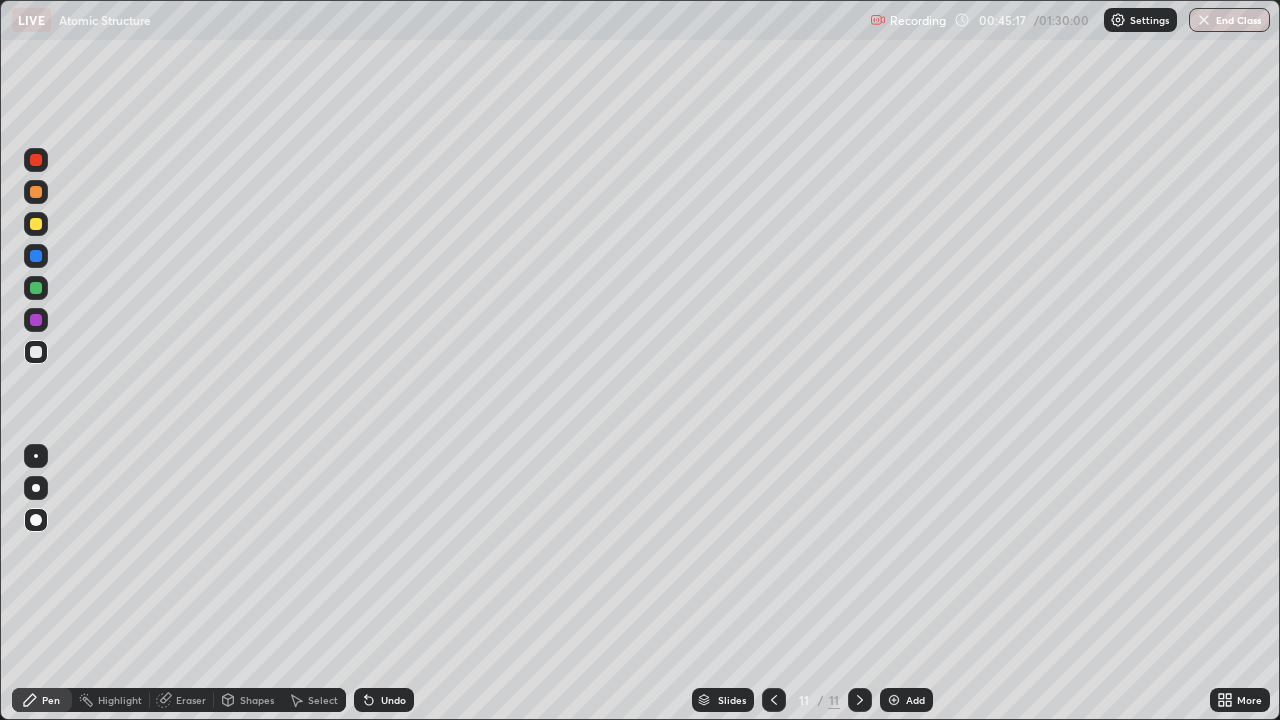 click on "Undo" at bounding box center [384, 700] 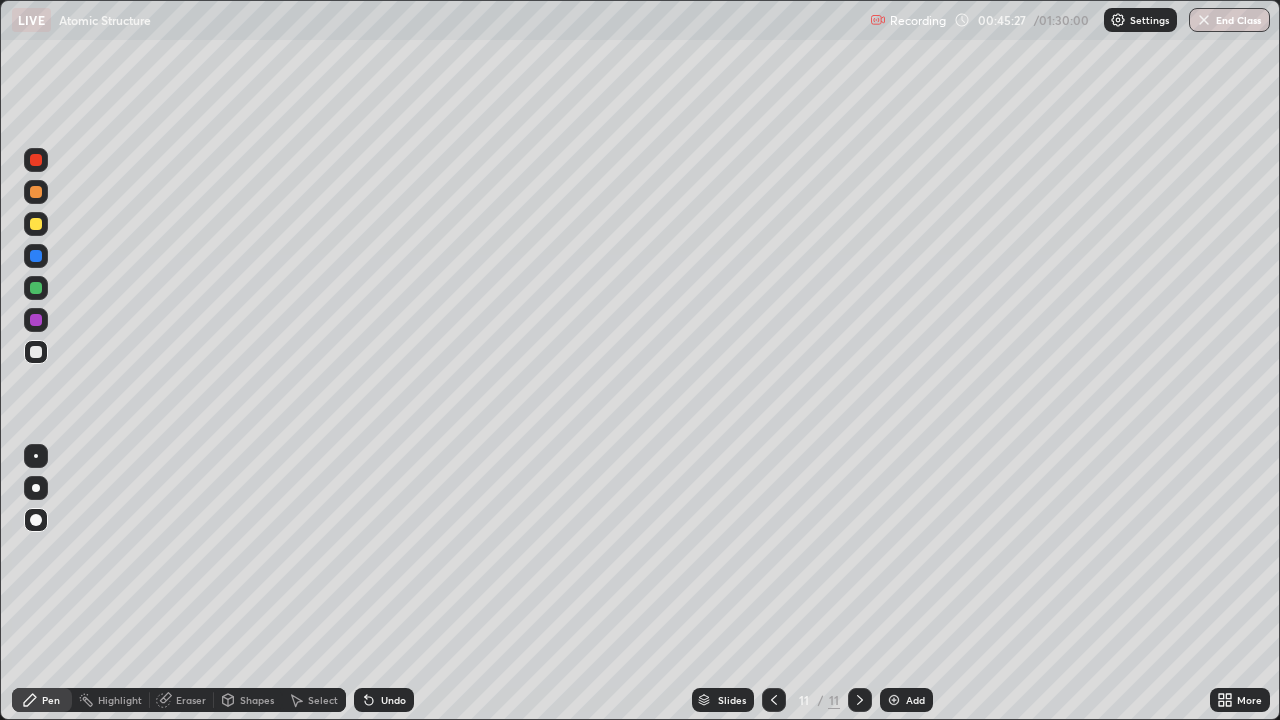 click 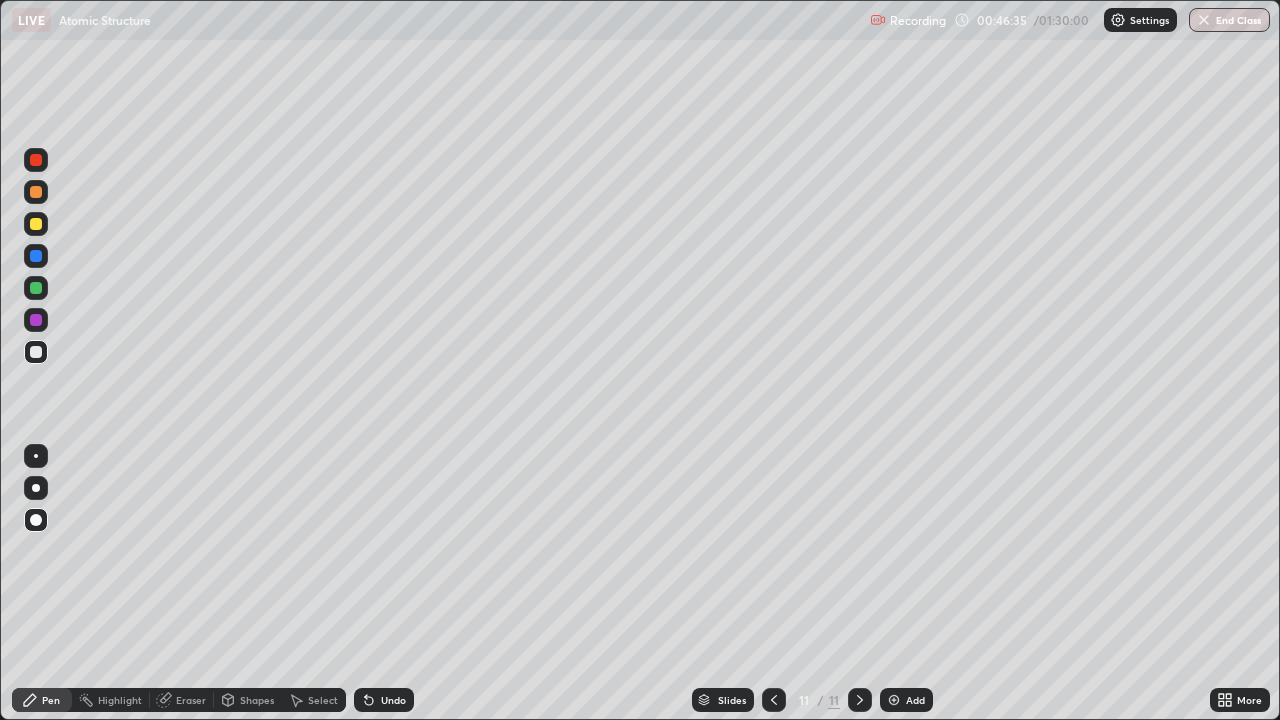click at bounding box center [894, 700] 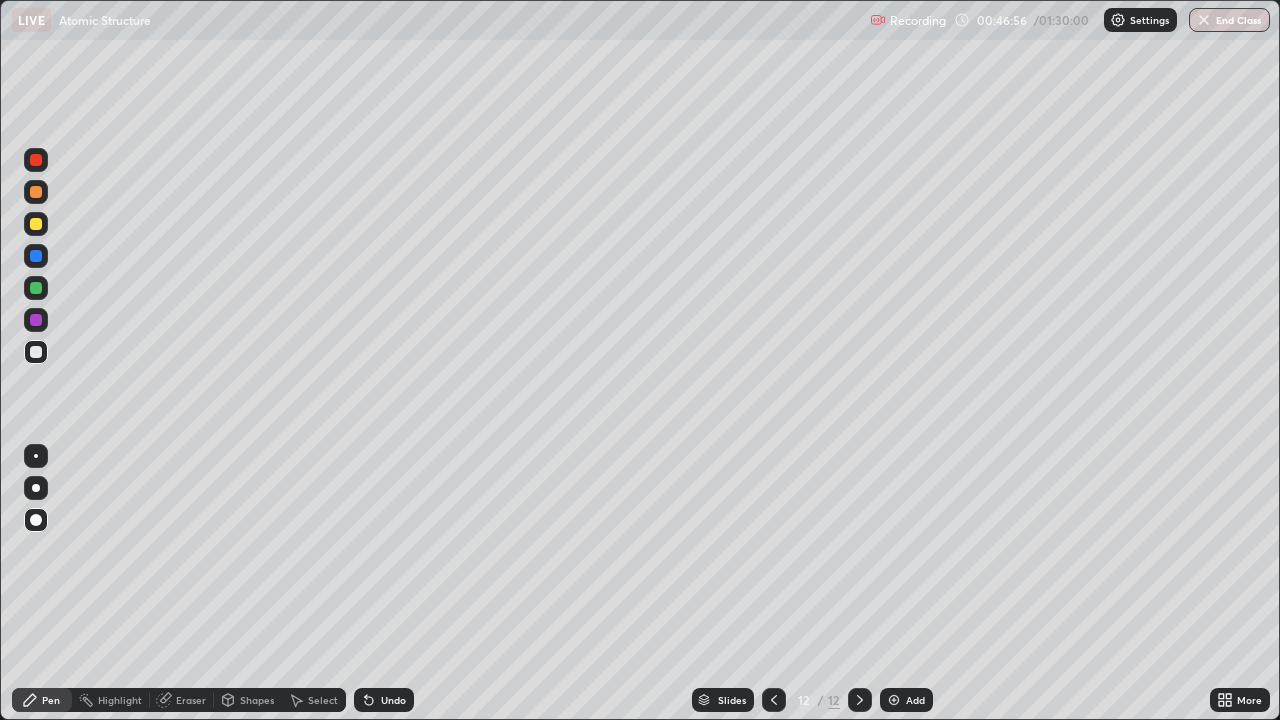 click on "Eraser" at bounding box center [191, 700] 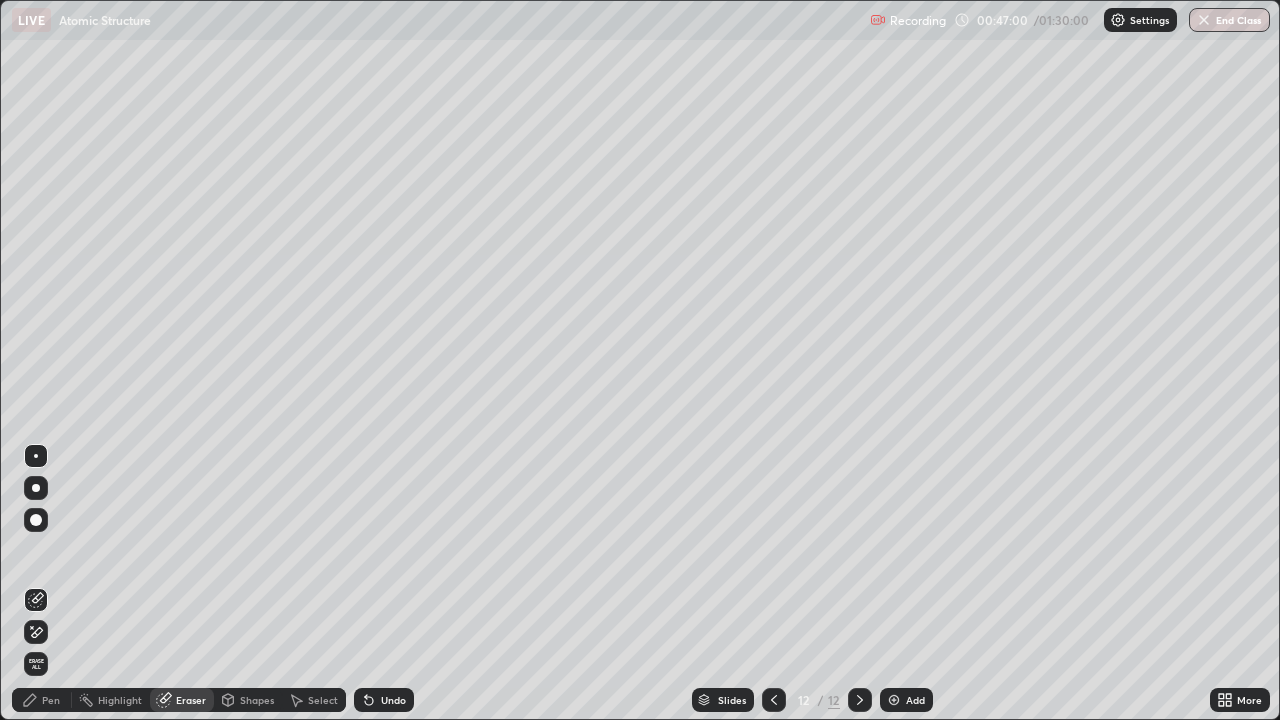 click on "Pen" at bounding box center (51, 700) 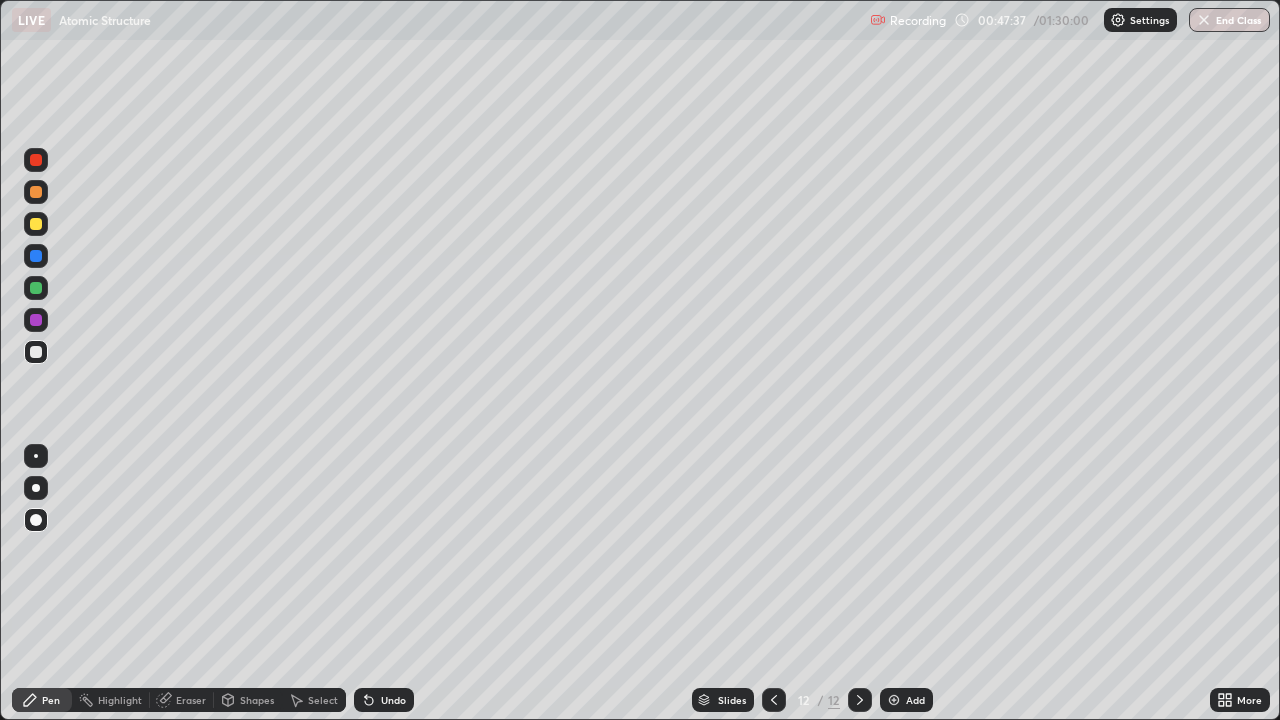 click on "Eraser" at bounding box center (191, 700) 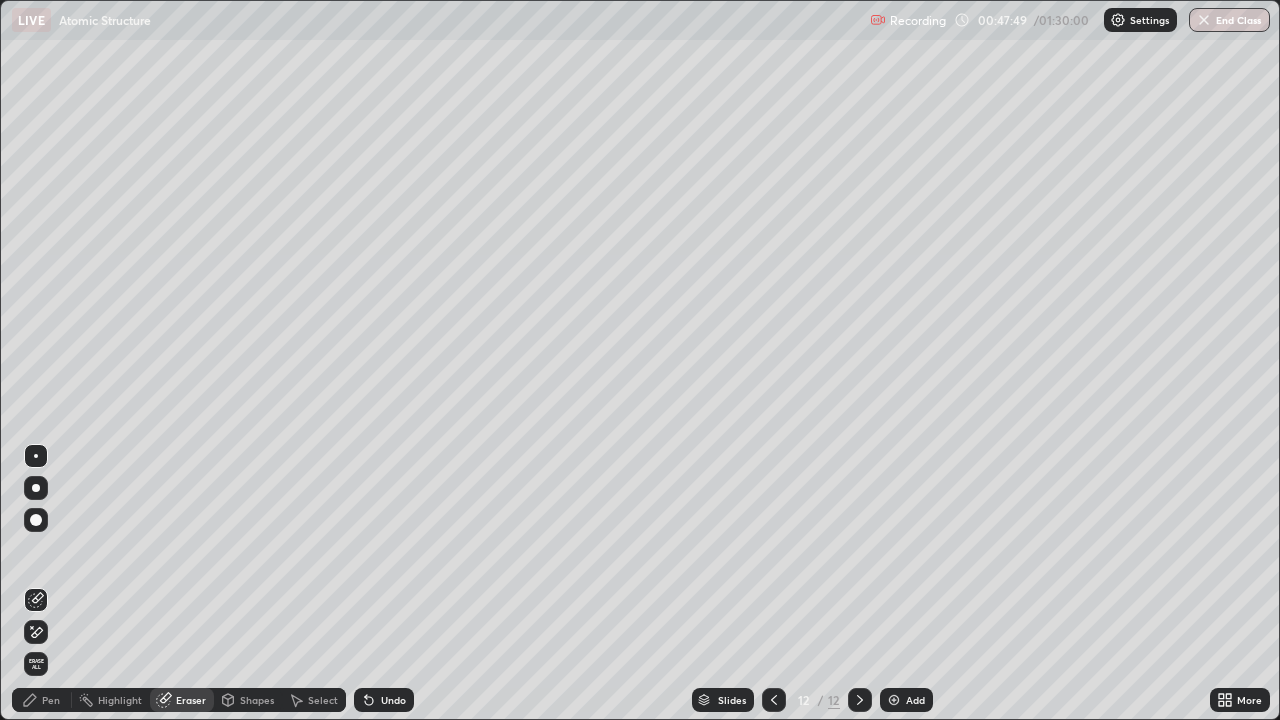 click on "Pen" at bounding box center [51, 700] 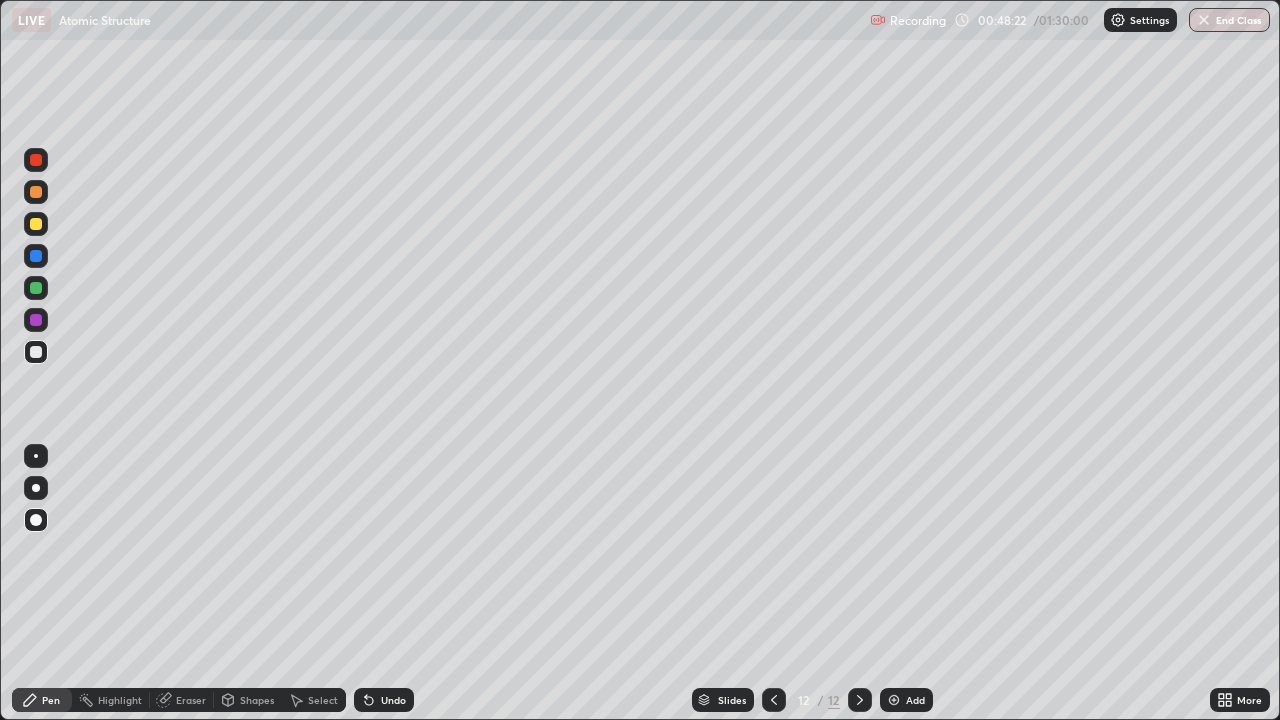 click on "Eraser" at bounding box center [191, 700] 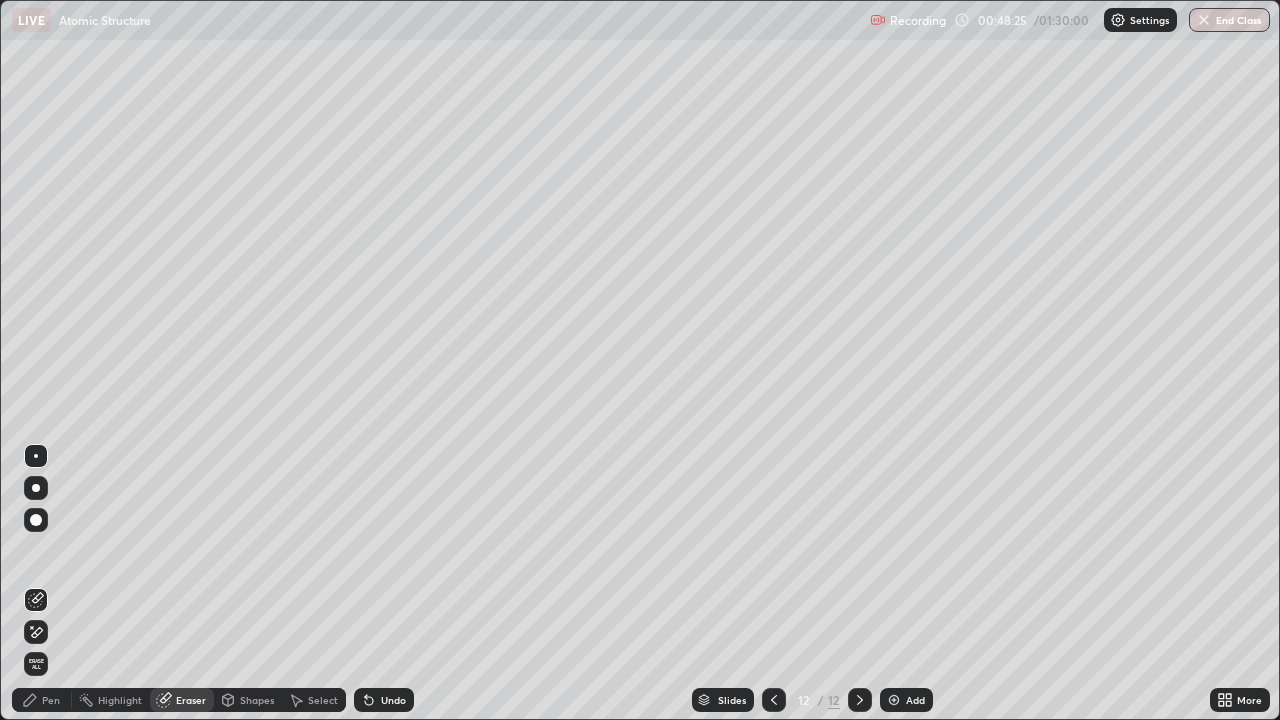 click on "Pen" at bounding box center (51, 700) 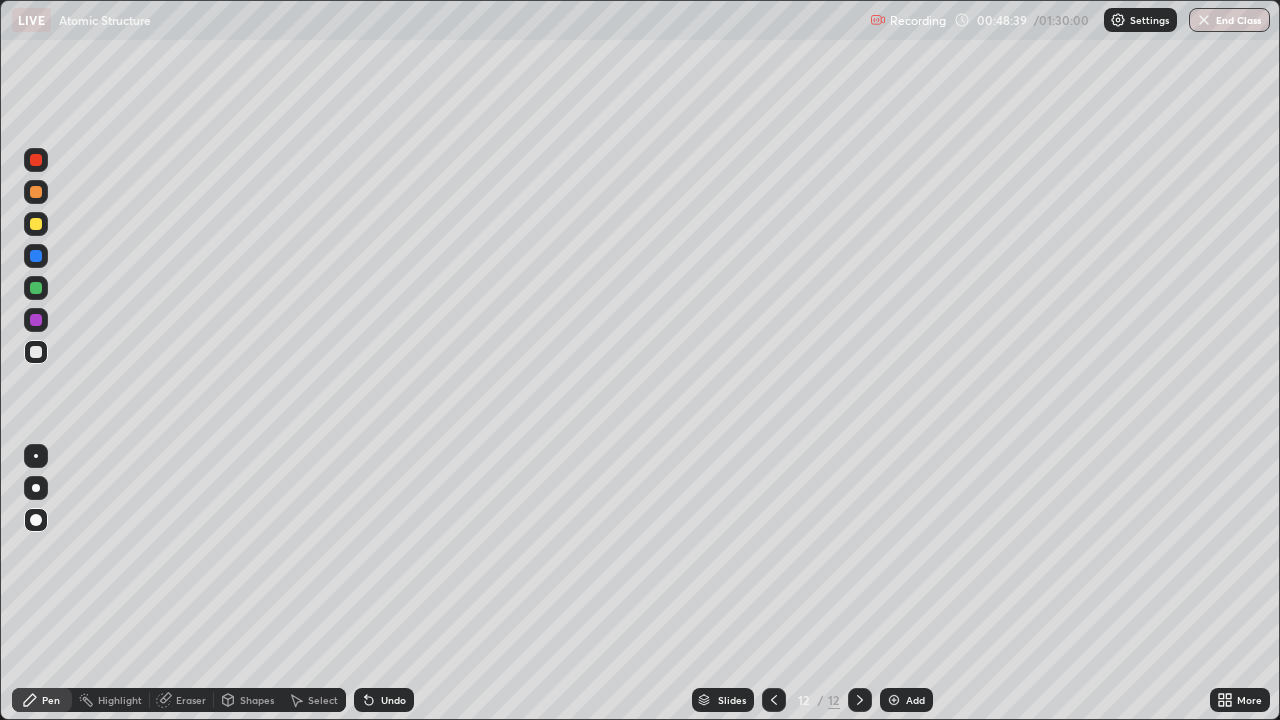 click on "Add" at bounding box center (906, 700) 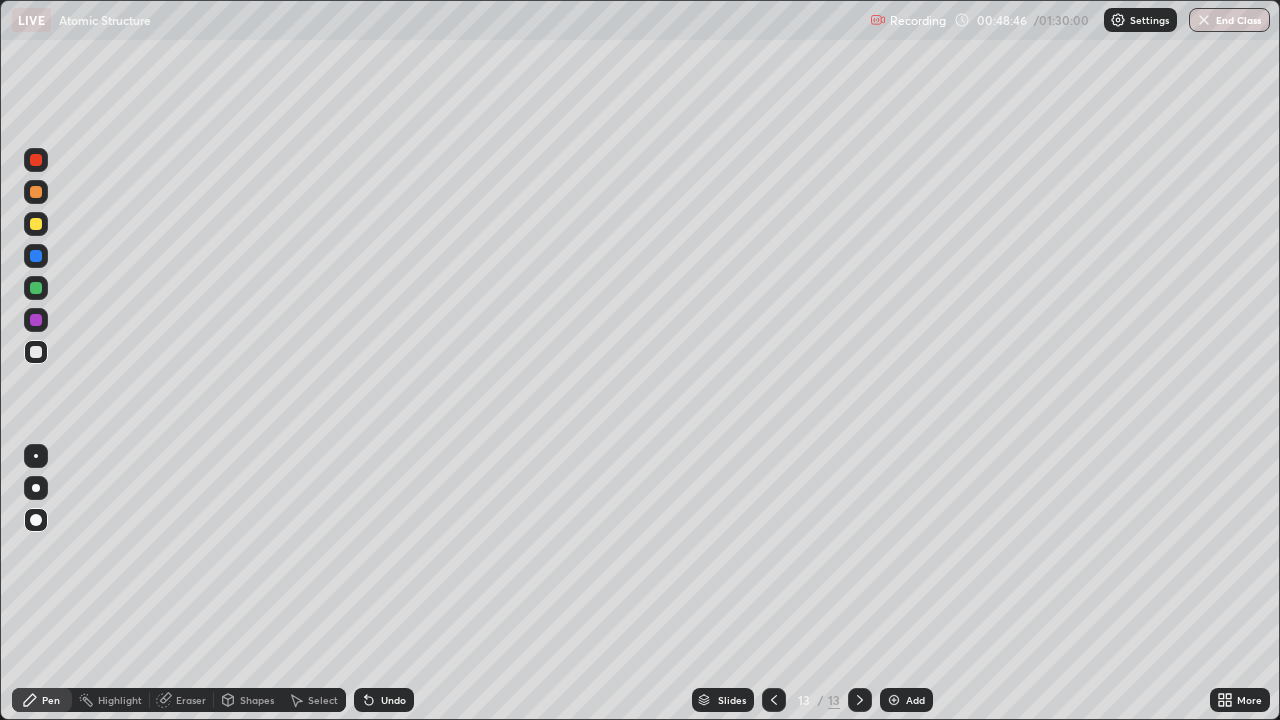 click on "Eraser" at bounding box center (191, 700) 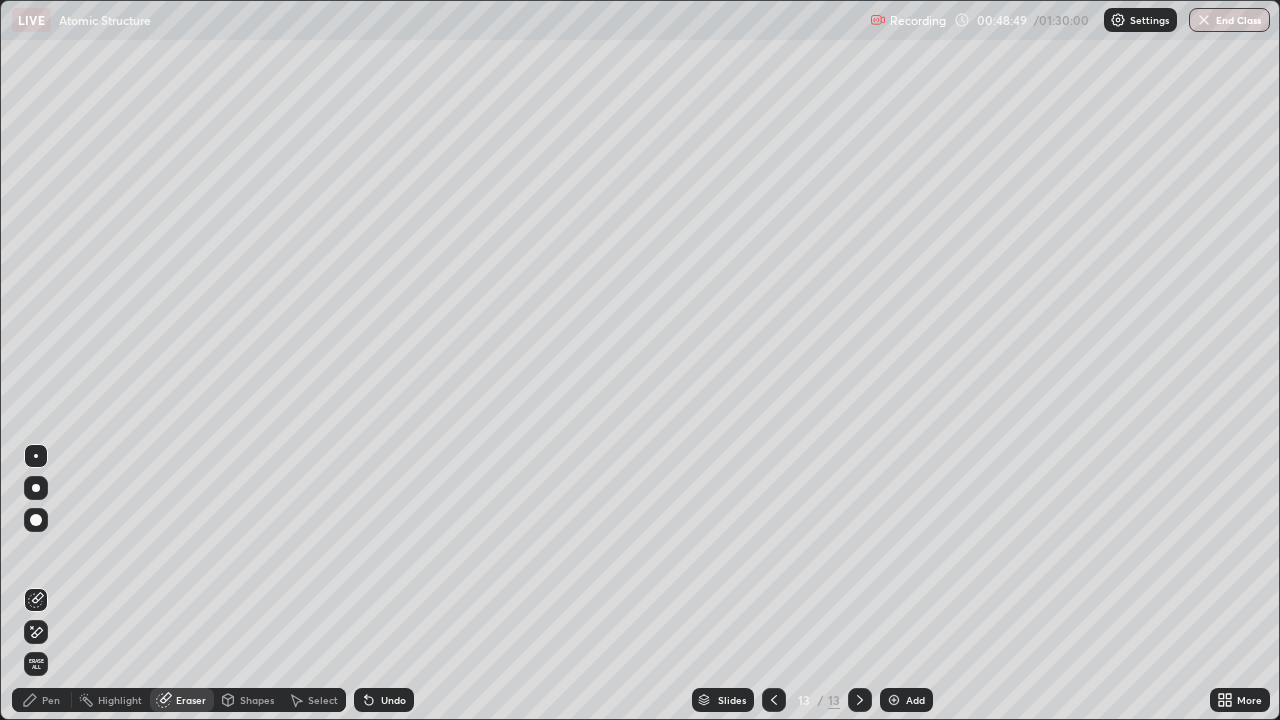 click on "Pen" at bounding box center (42, 700) 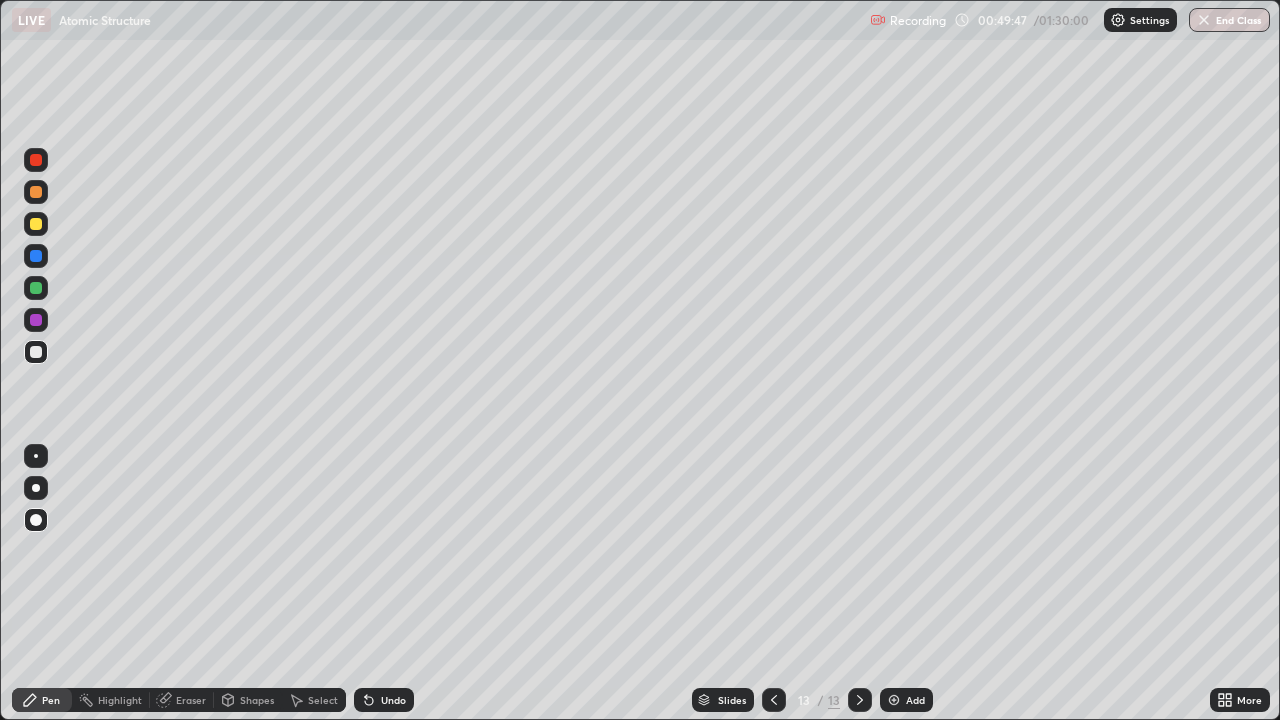 click at bounding box center [894, 700] 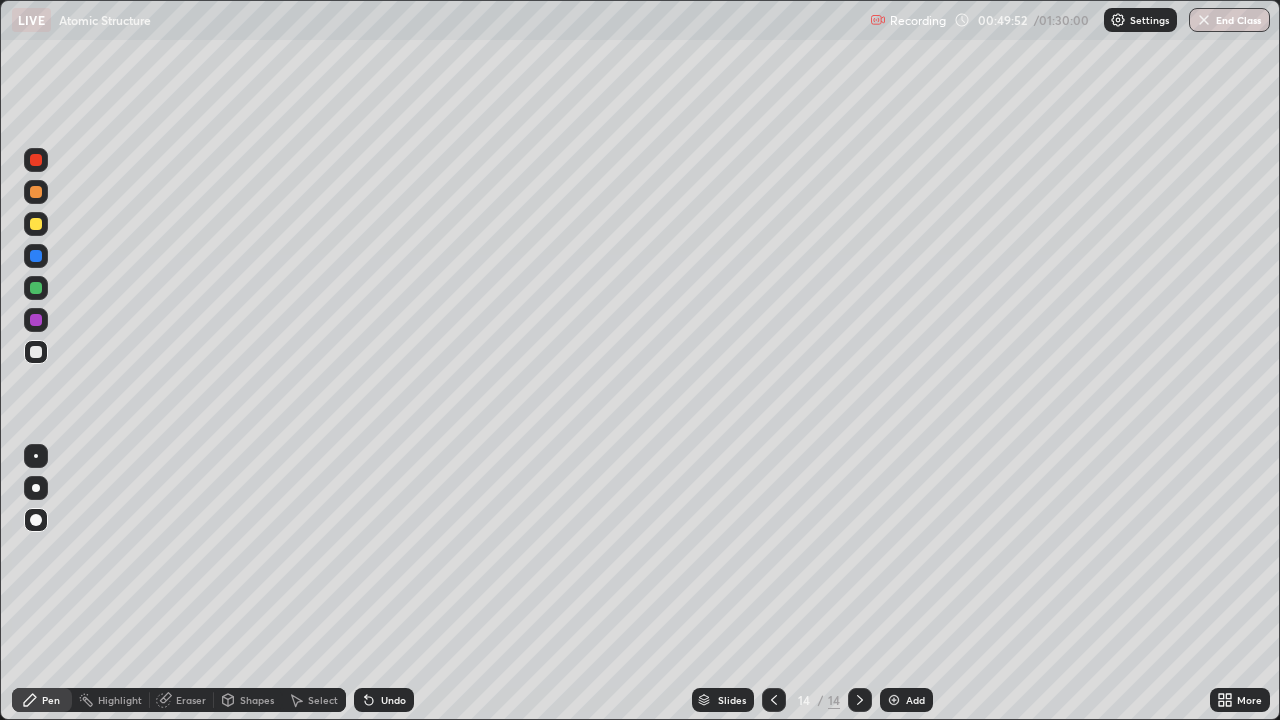click at bounding box center [36, 160] 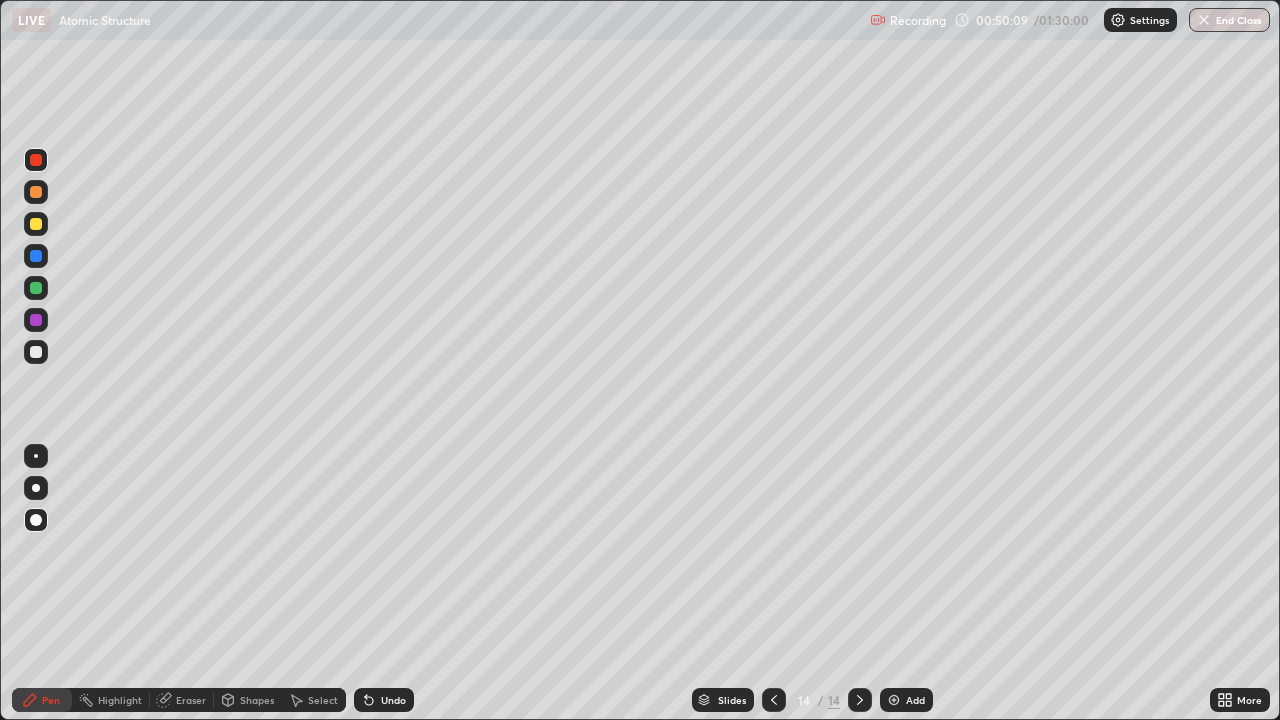 click on "Undo" at bounding box center [393, 700] 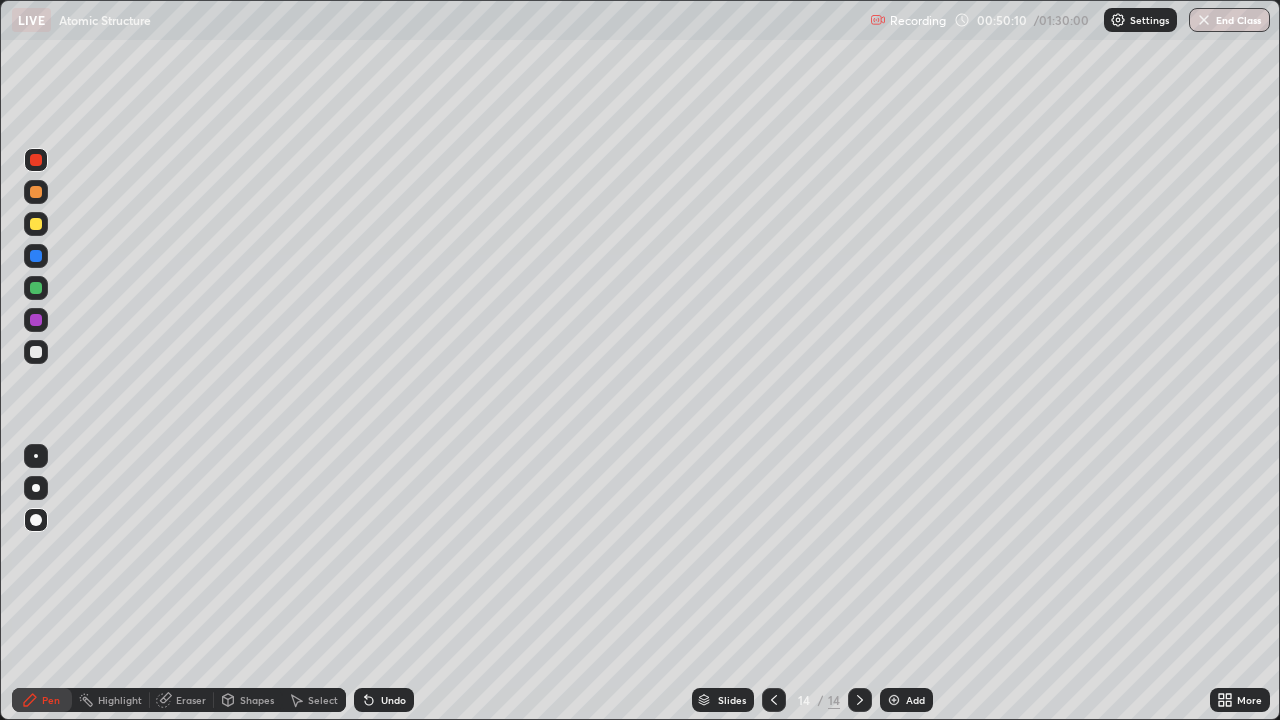 click on "Undo" at bounding box center (393, 700) 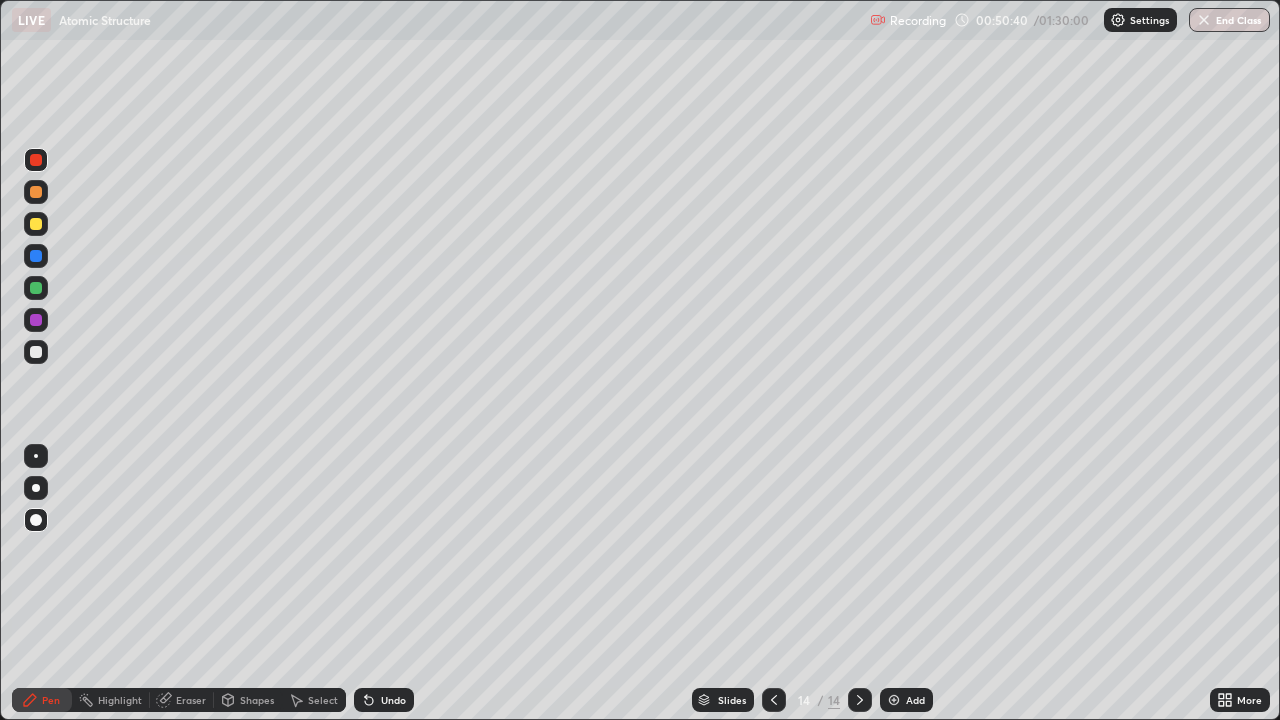 click 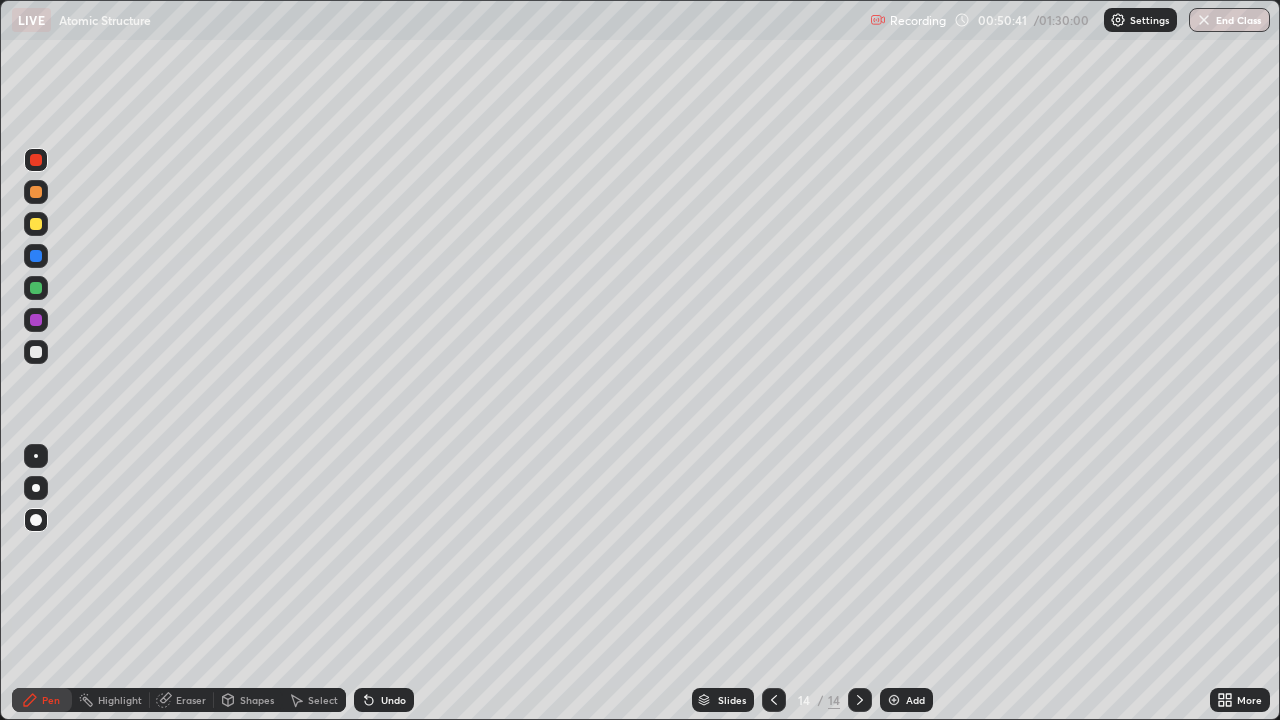 click 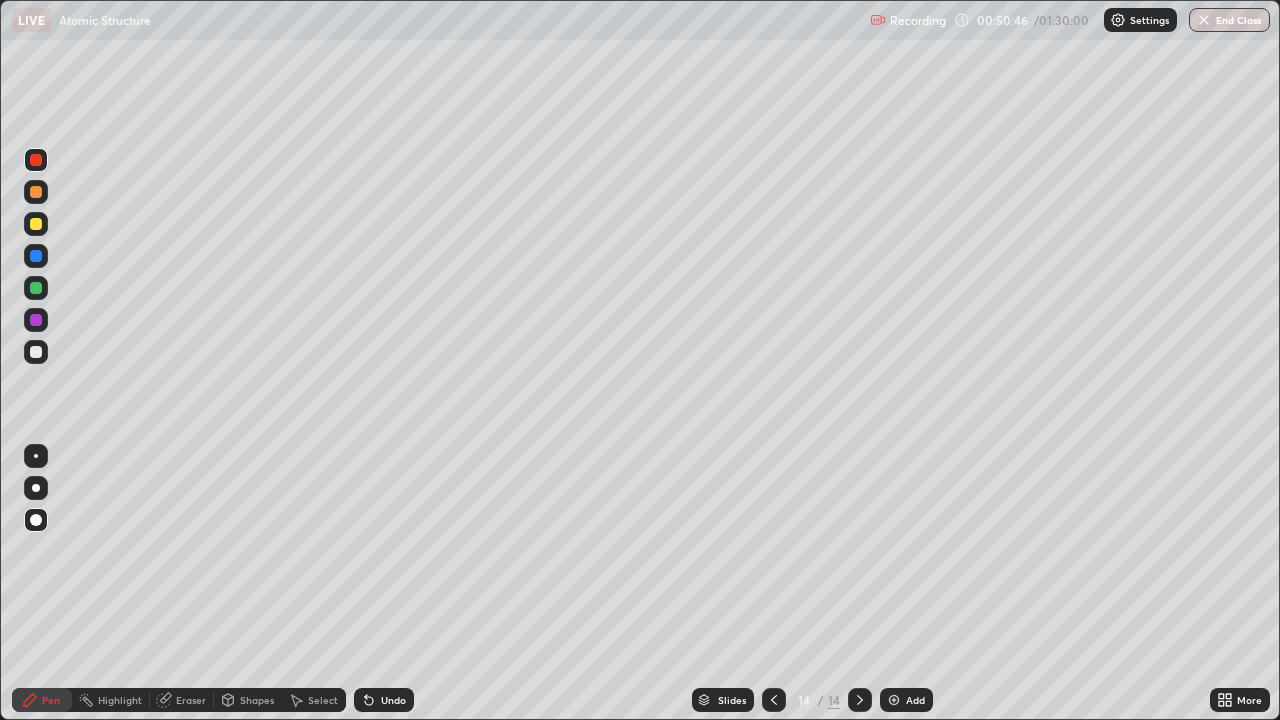 click on "Undo" at bounding box center [384, 700] 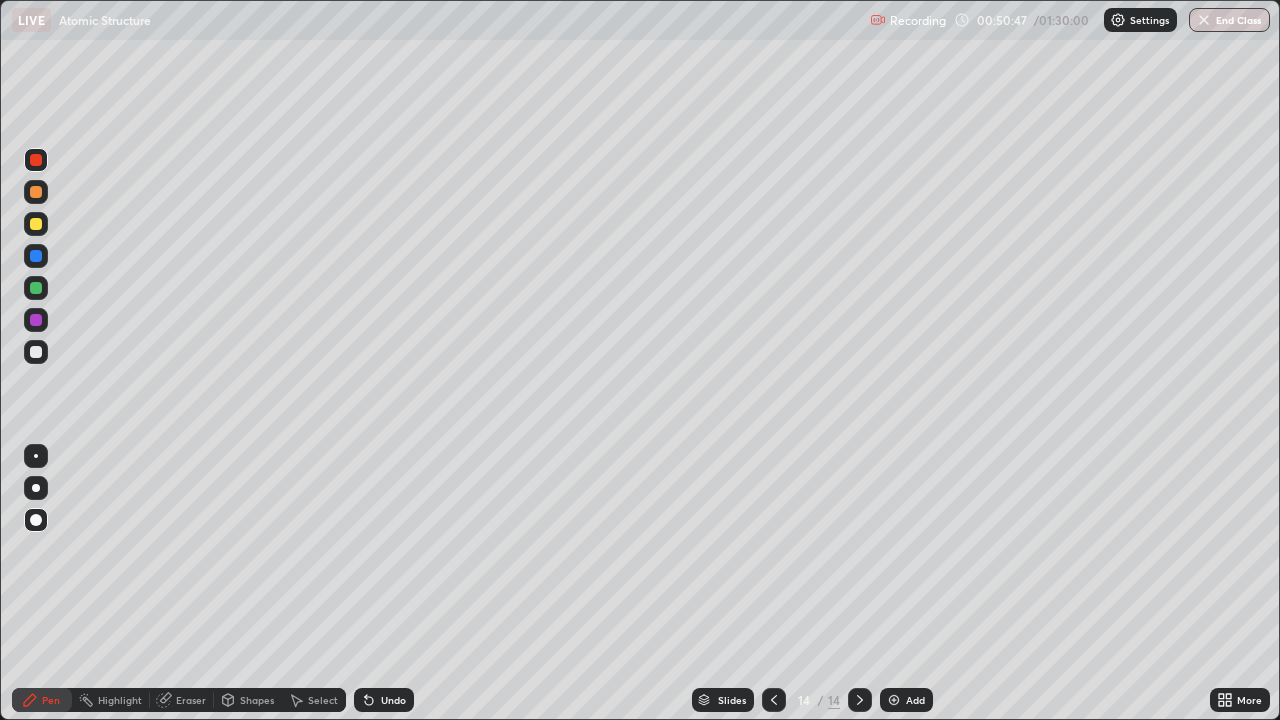 click 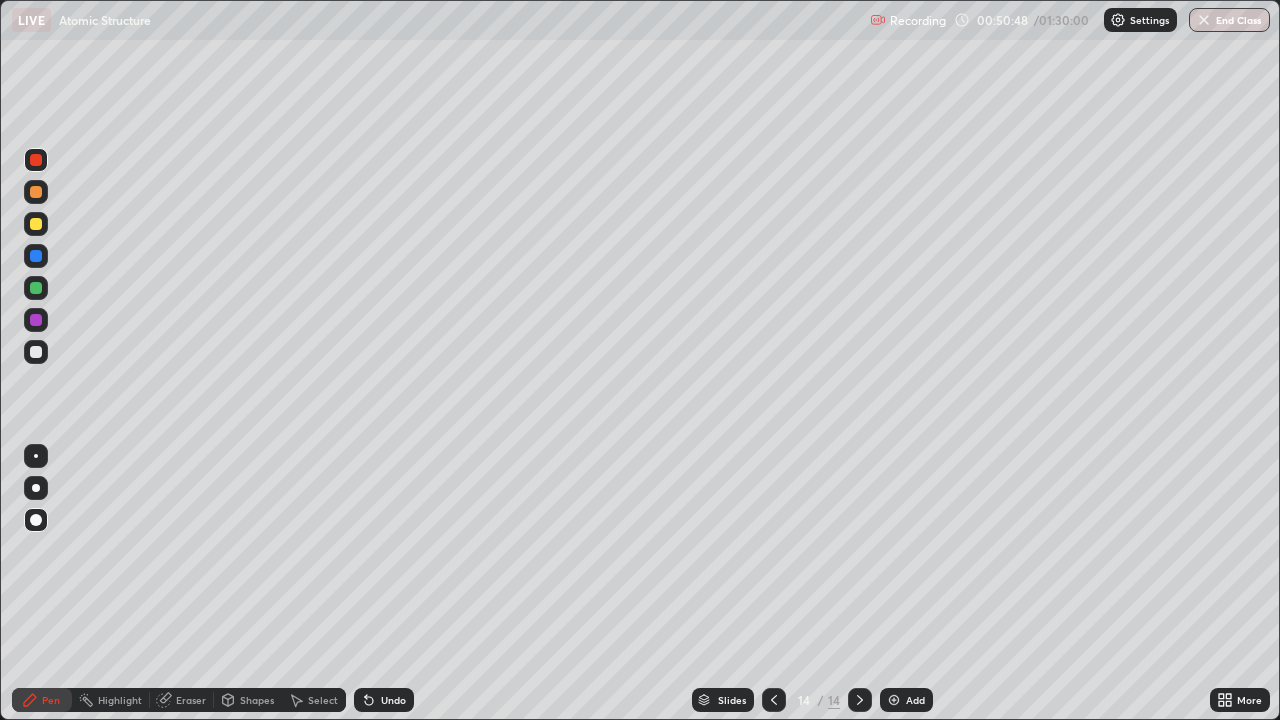 click 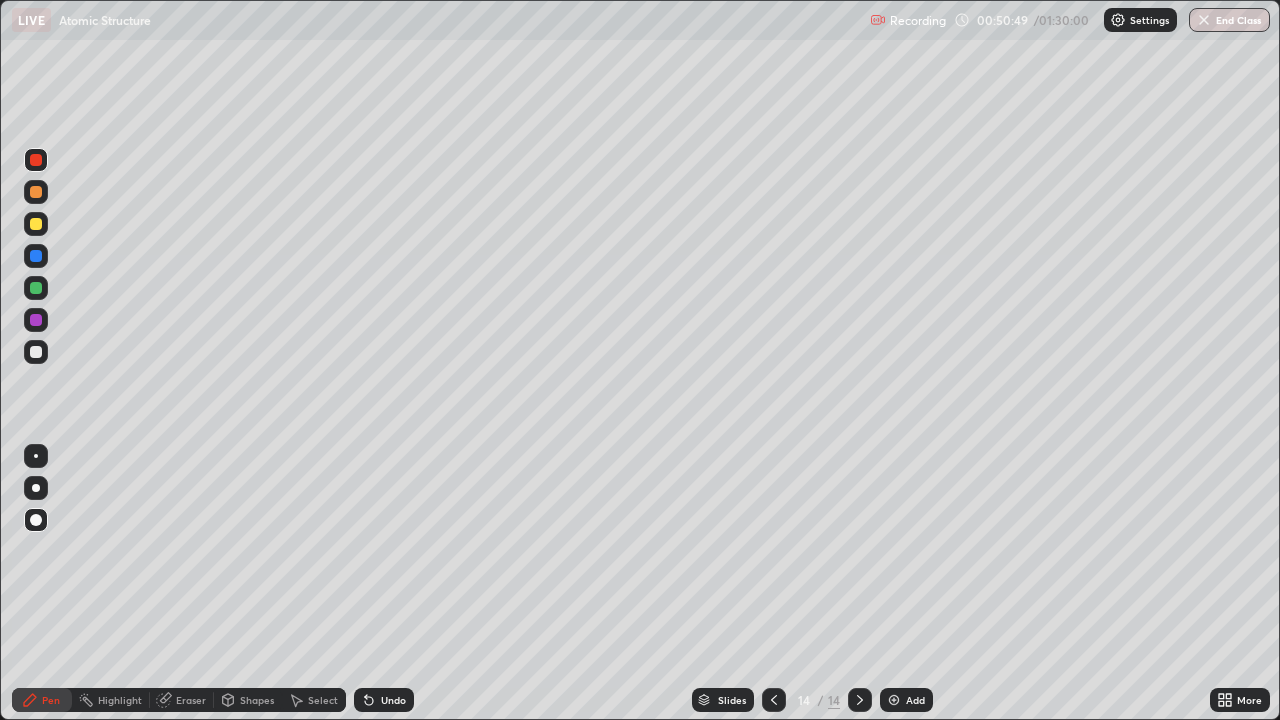 click on "Undo" at bounding box center (384, 700) 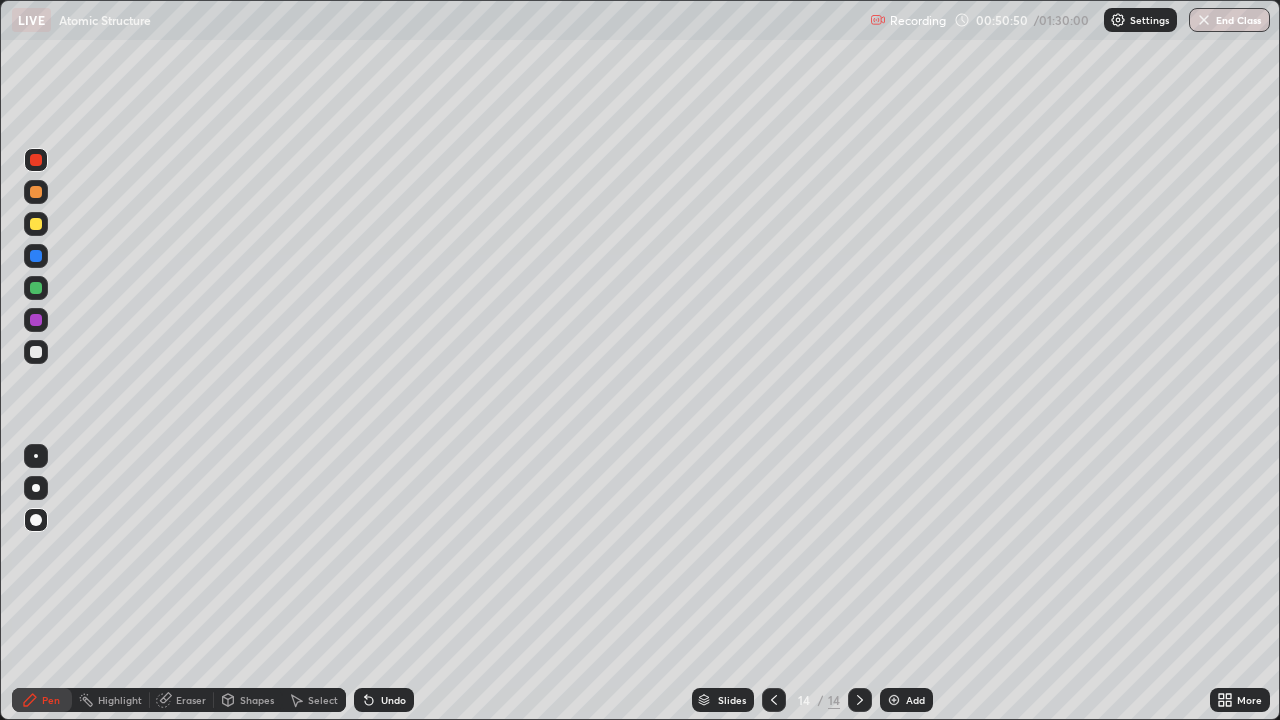 click on "Undo" at bounding box center (384, 700) 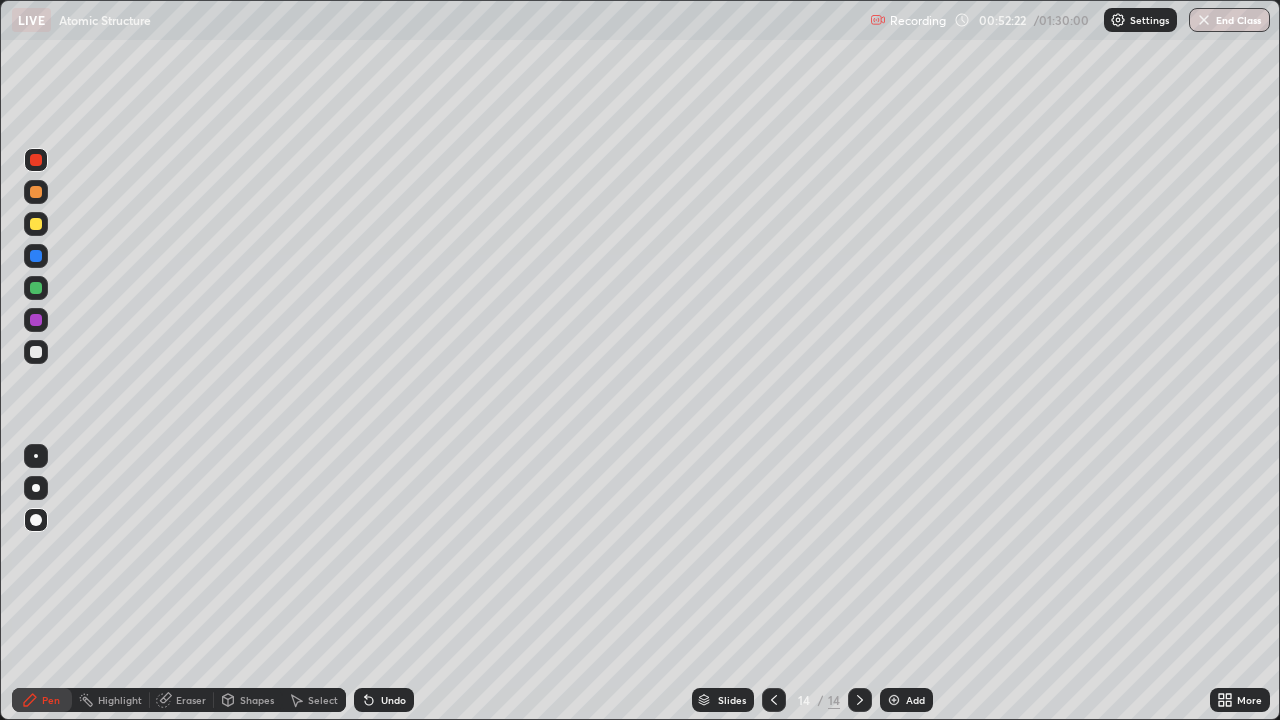 click on "Eraser" at bounding box center (191, 700) 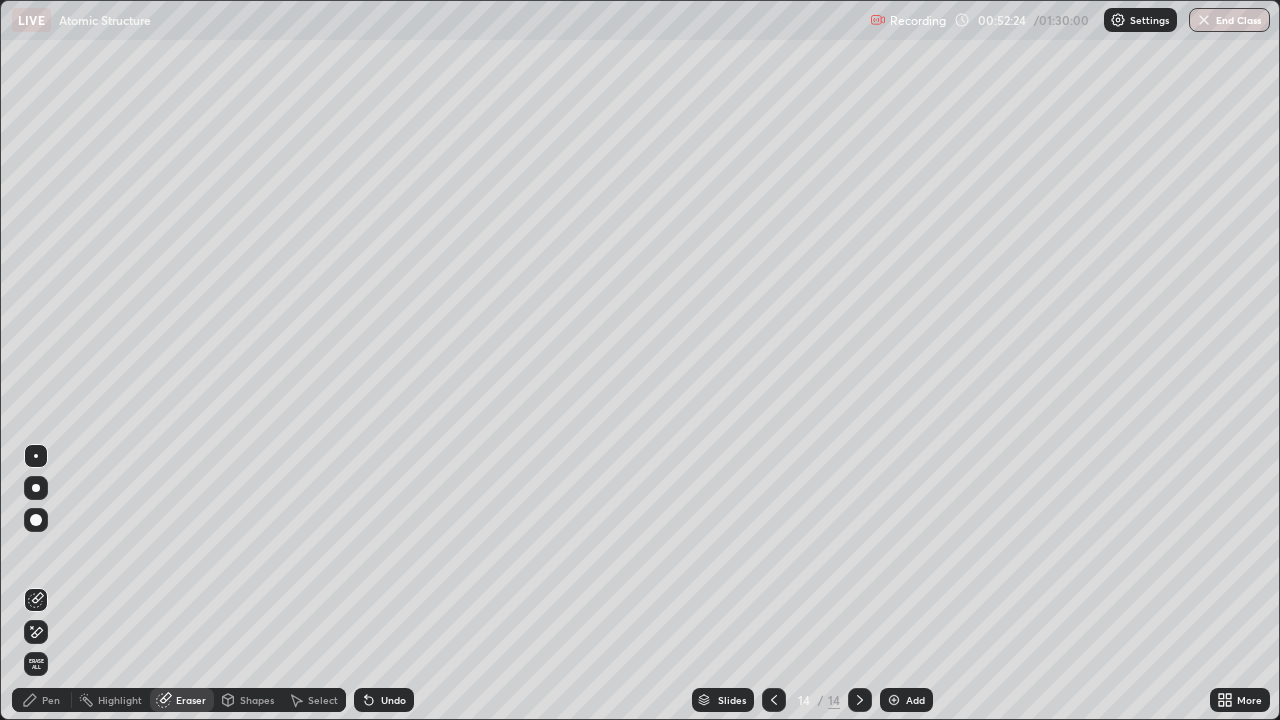 click at bounding box center [36, 520] 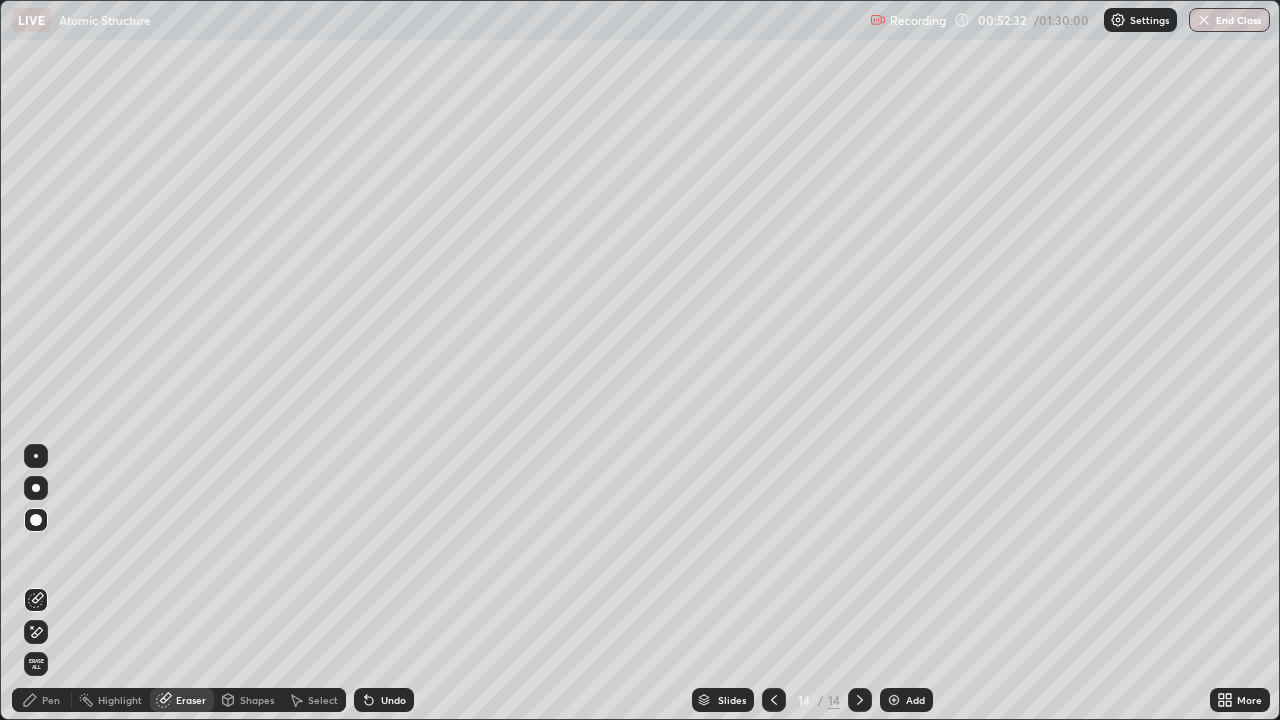 click on "Pen" at bounding box center [51, 700] 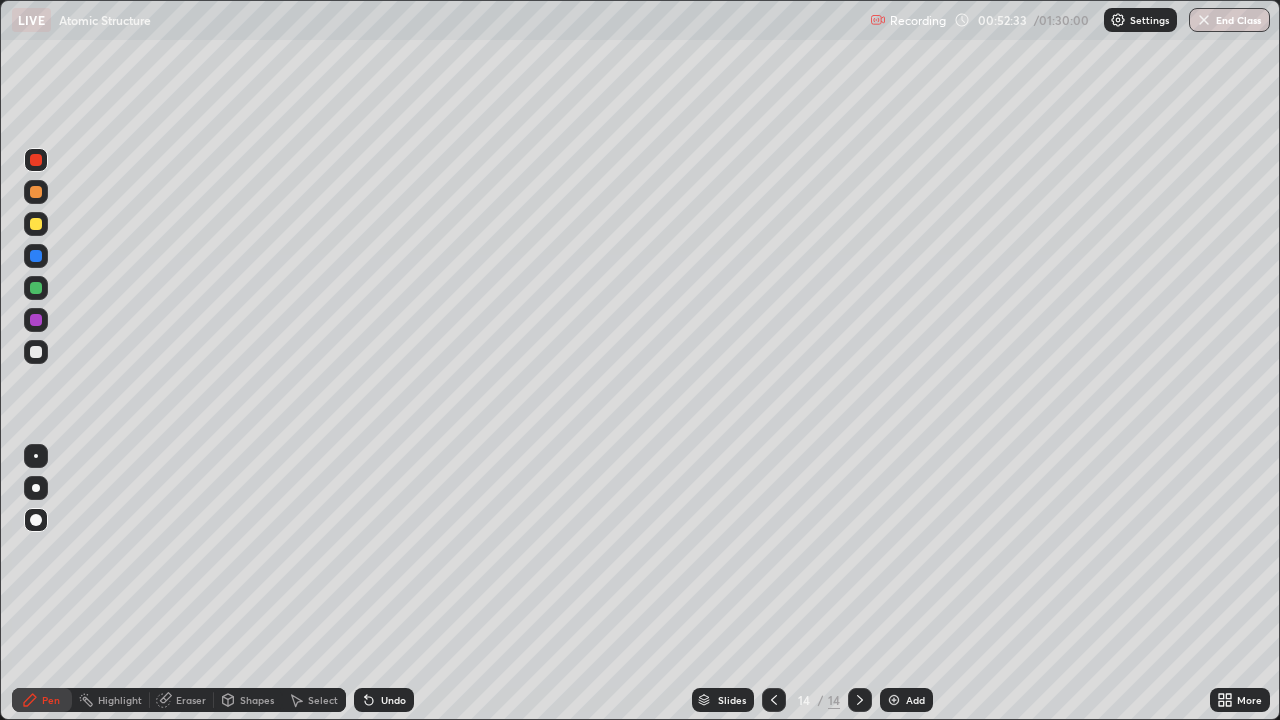 click at bounding box center (36, 224) 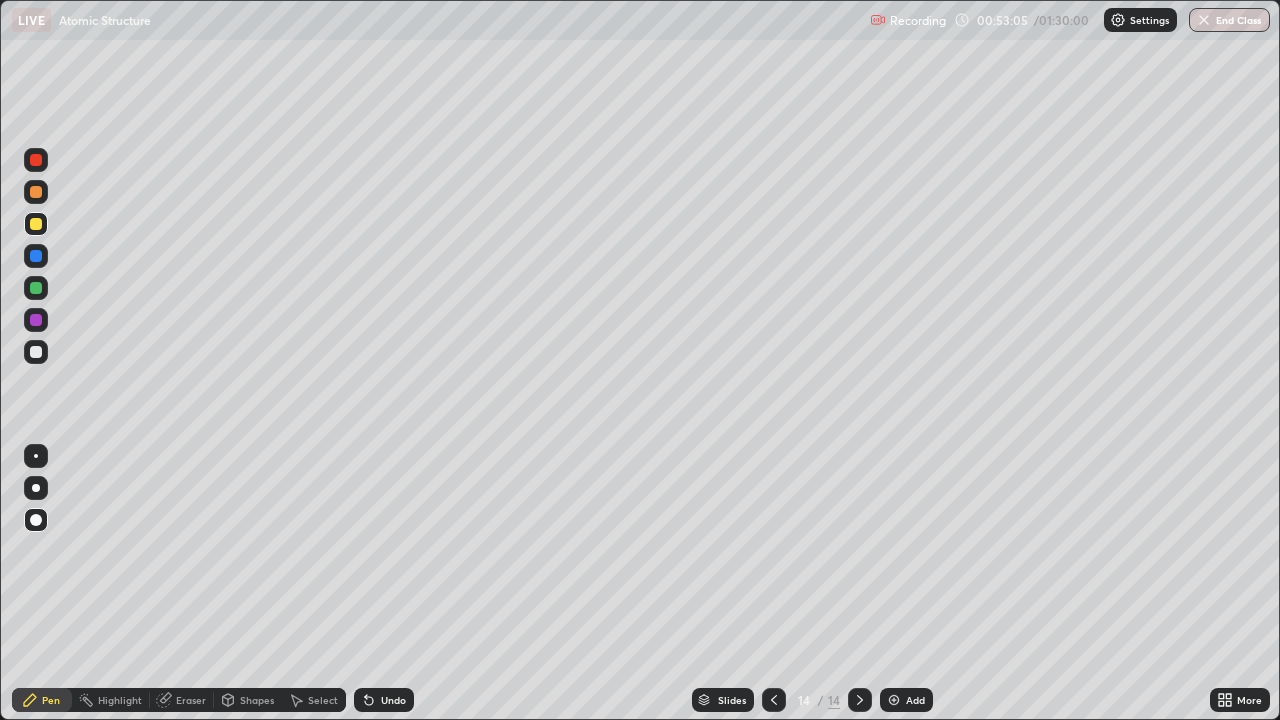 click on "Undo" at bounding box center (384, 700) 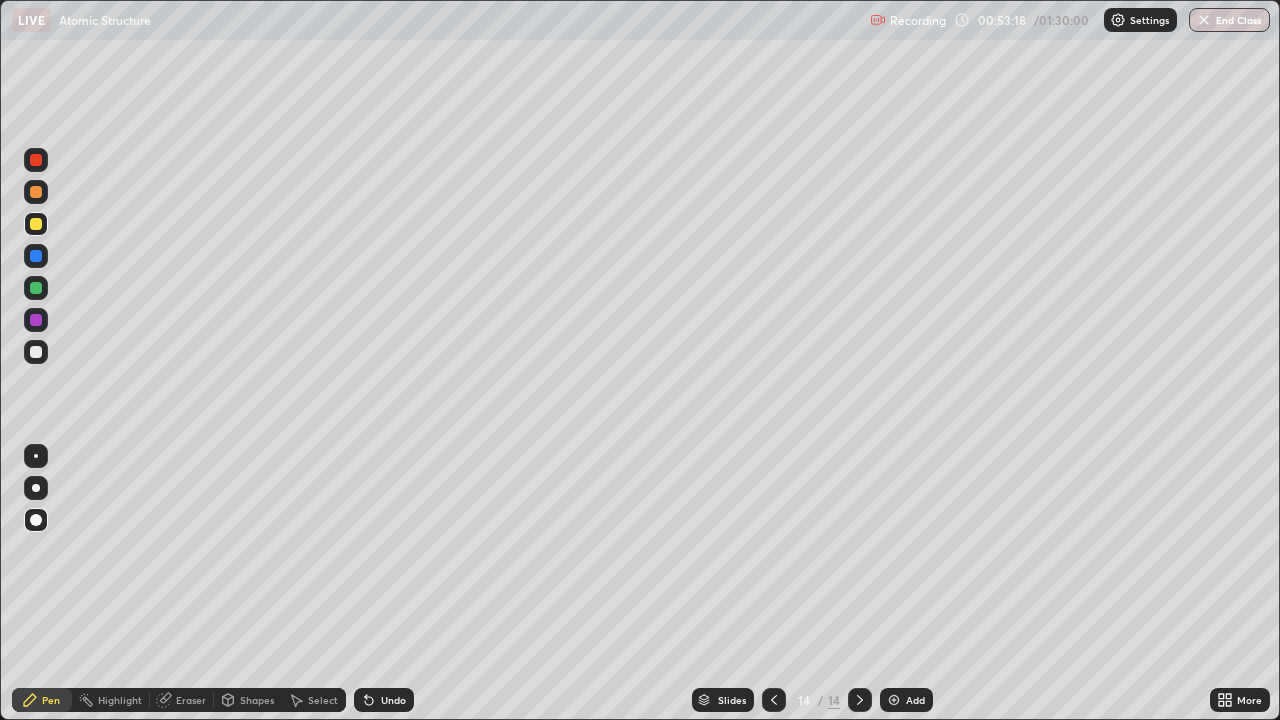 click on "Undo" at bounding box center [393, 700] 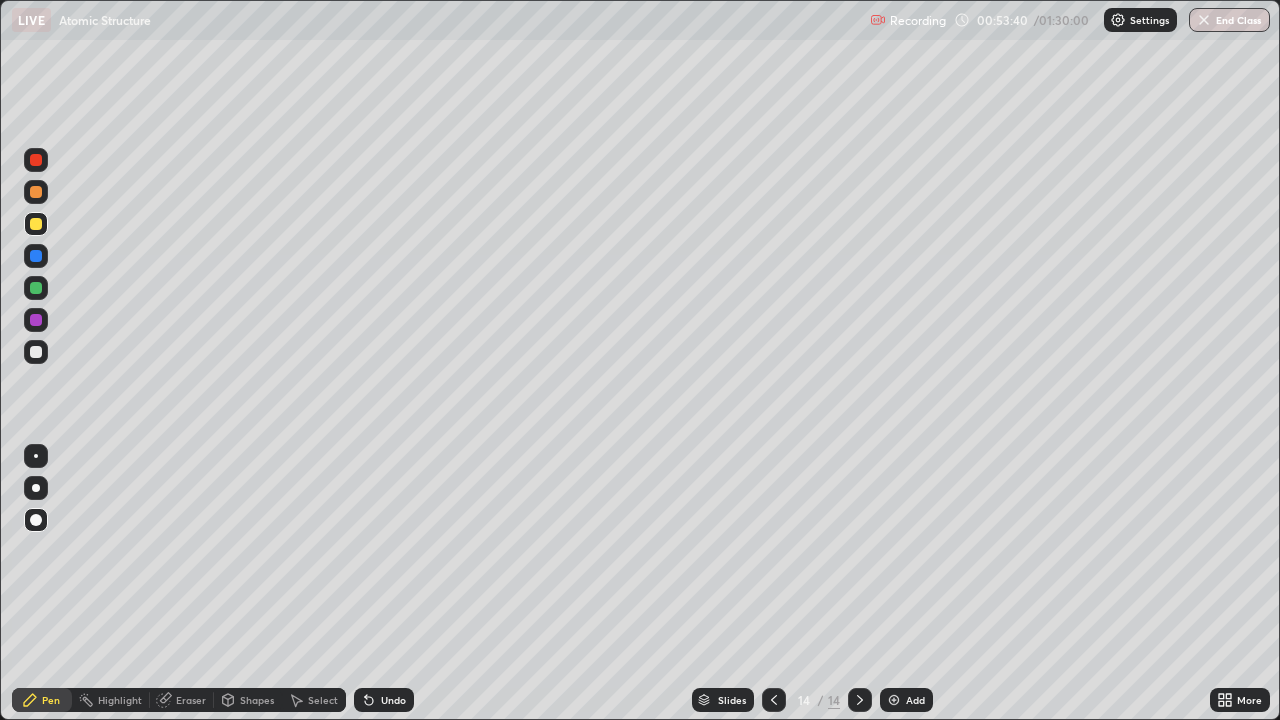 click on "Shapes" at bounding box center [257, 700] 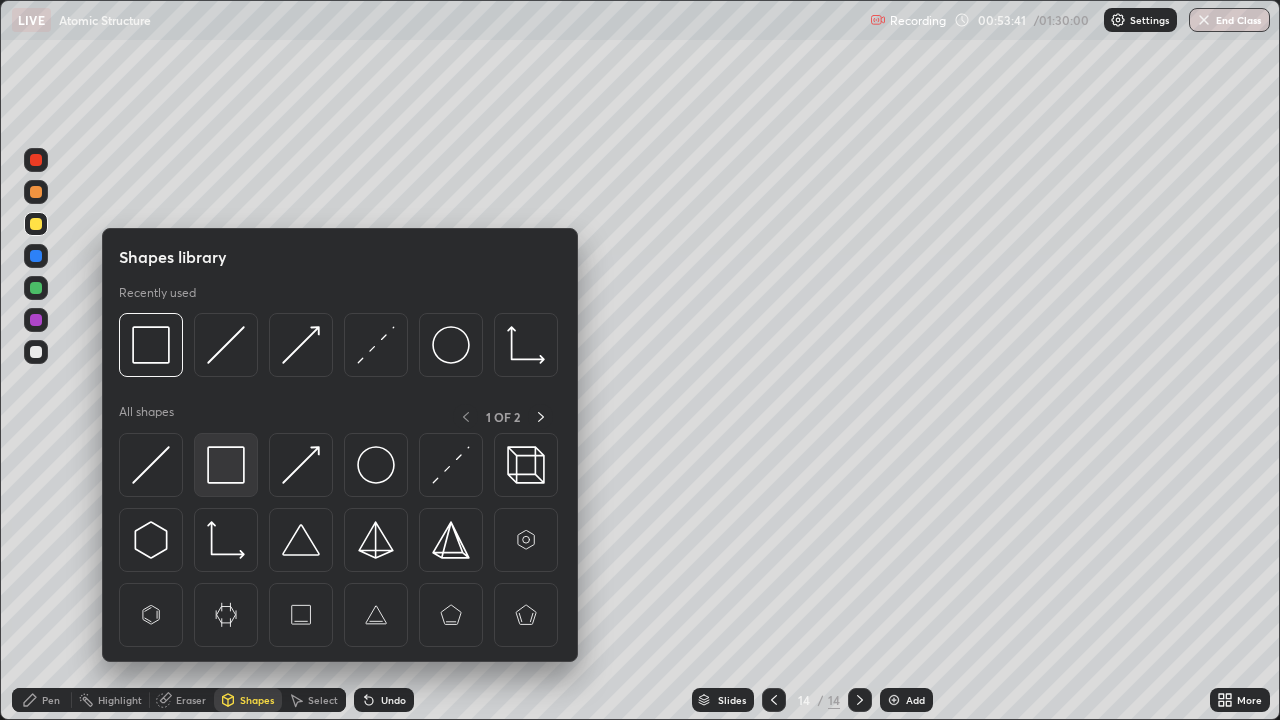 click at bounding box center [226, 465] 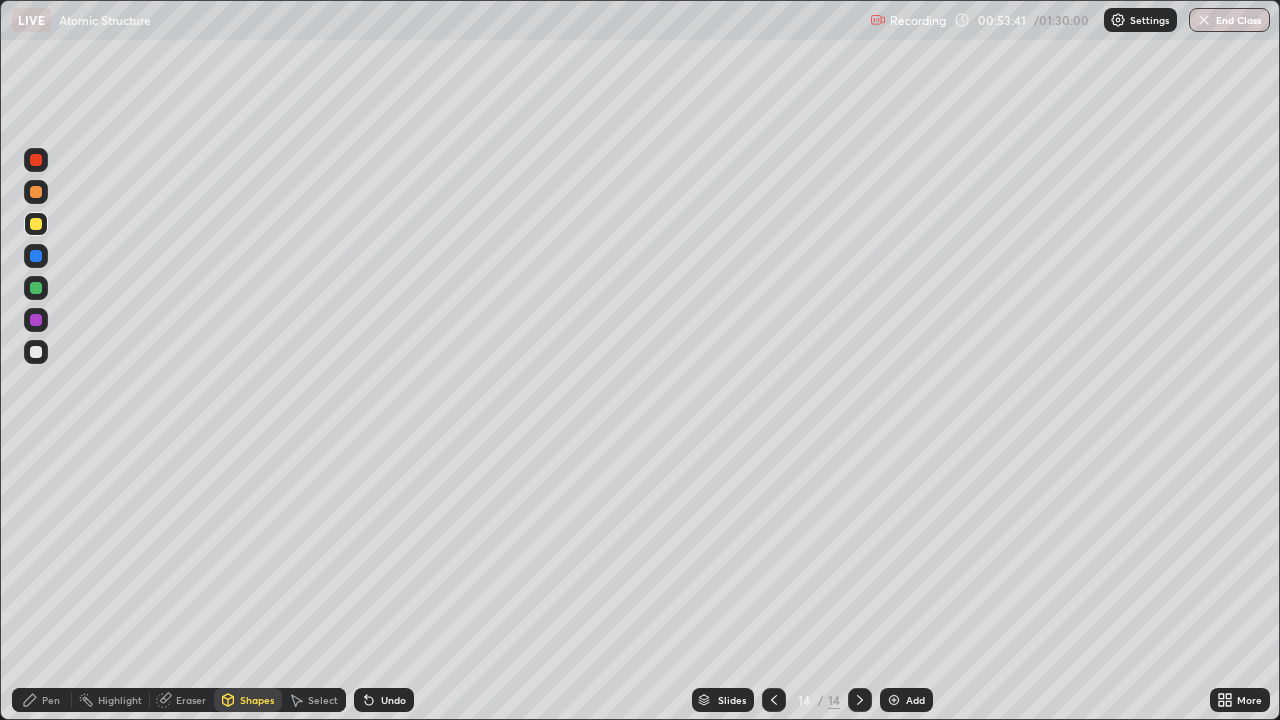 click at bounding box center [36, 352] 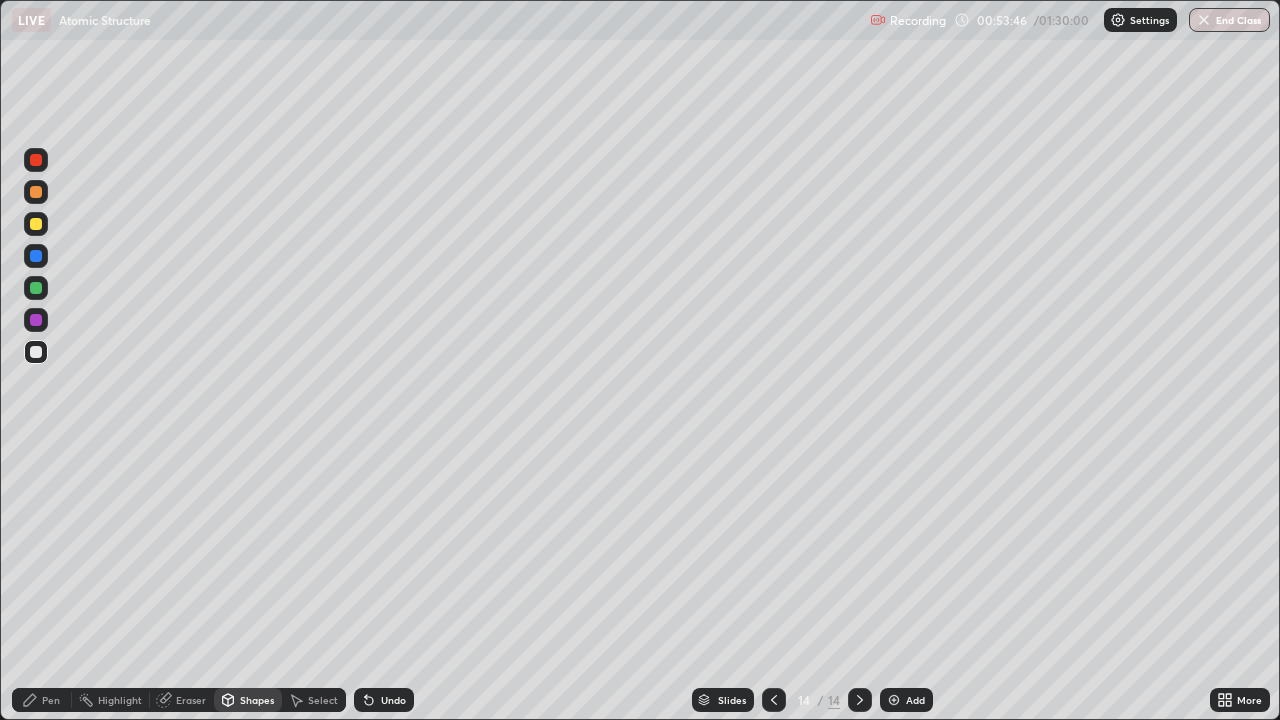 click on "Pen" at bounding box center (51, 700) 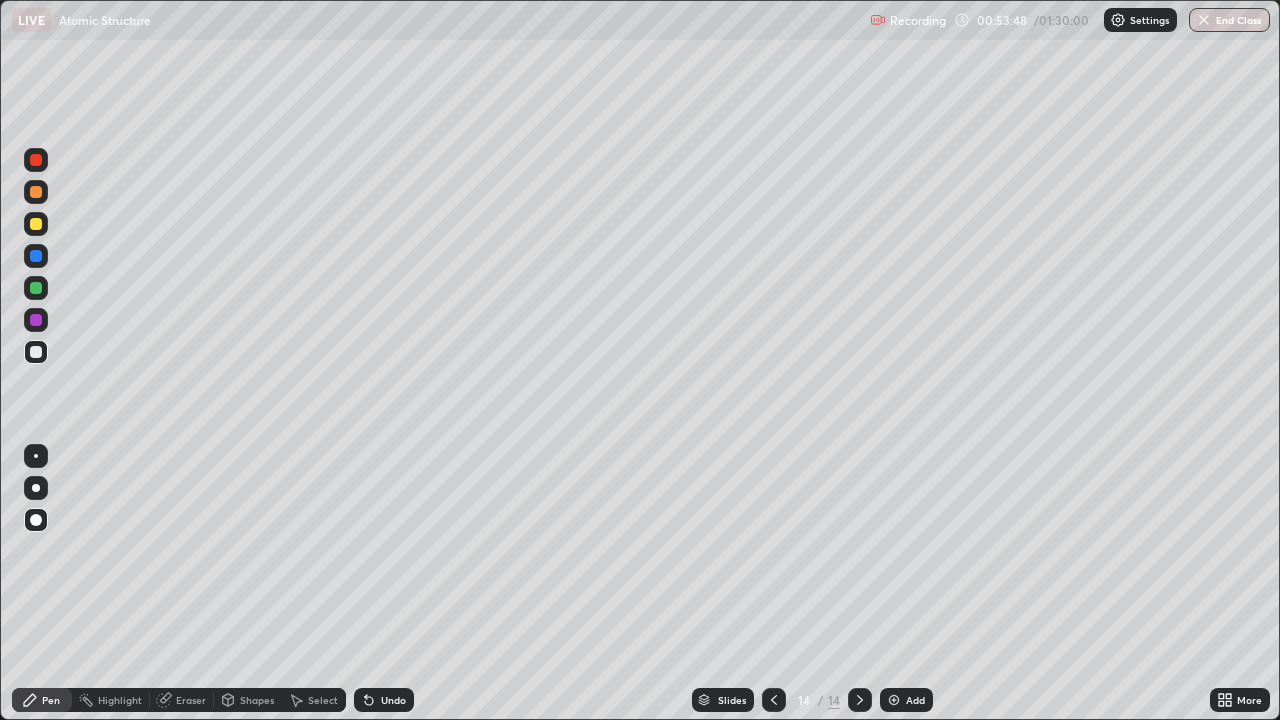 click on "Add" at bounding box center [915, 700] 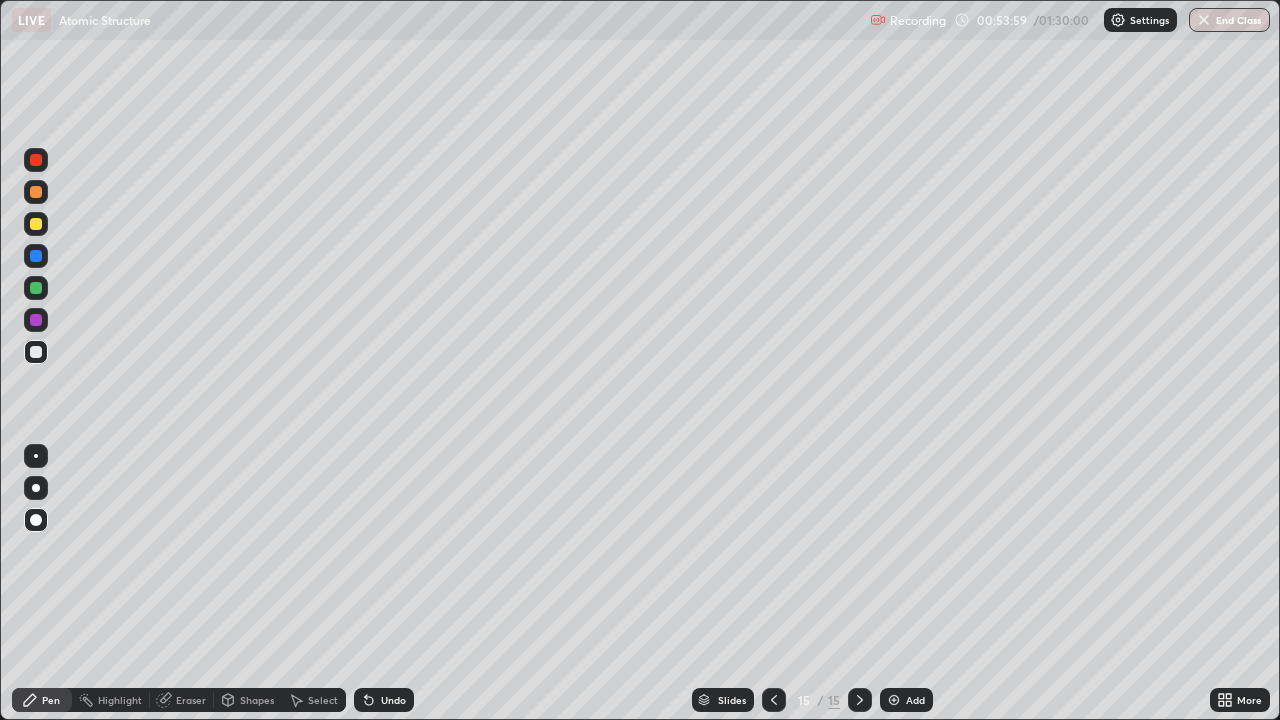 click 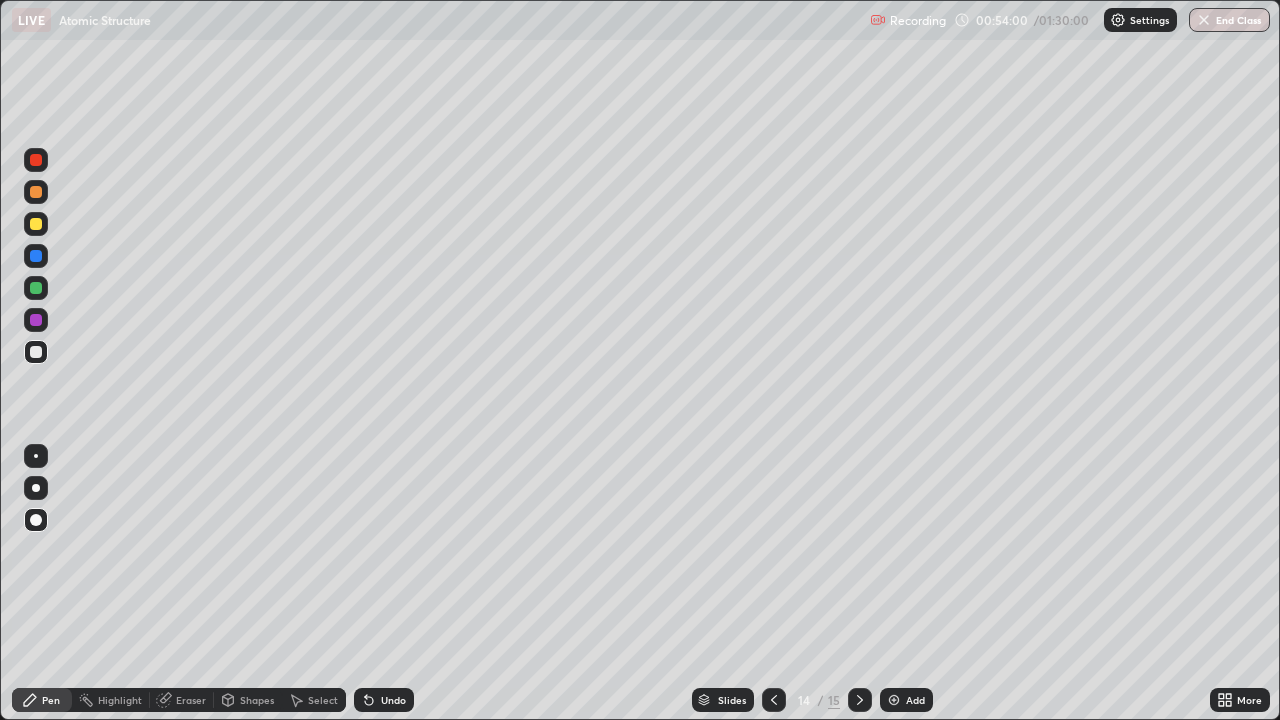 click 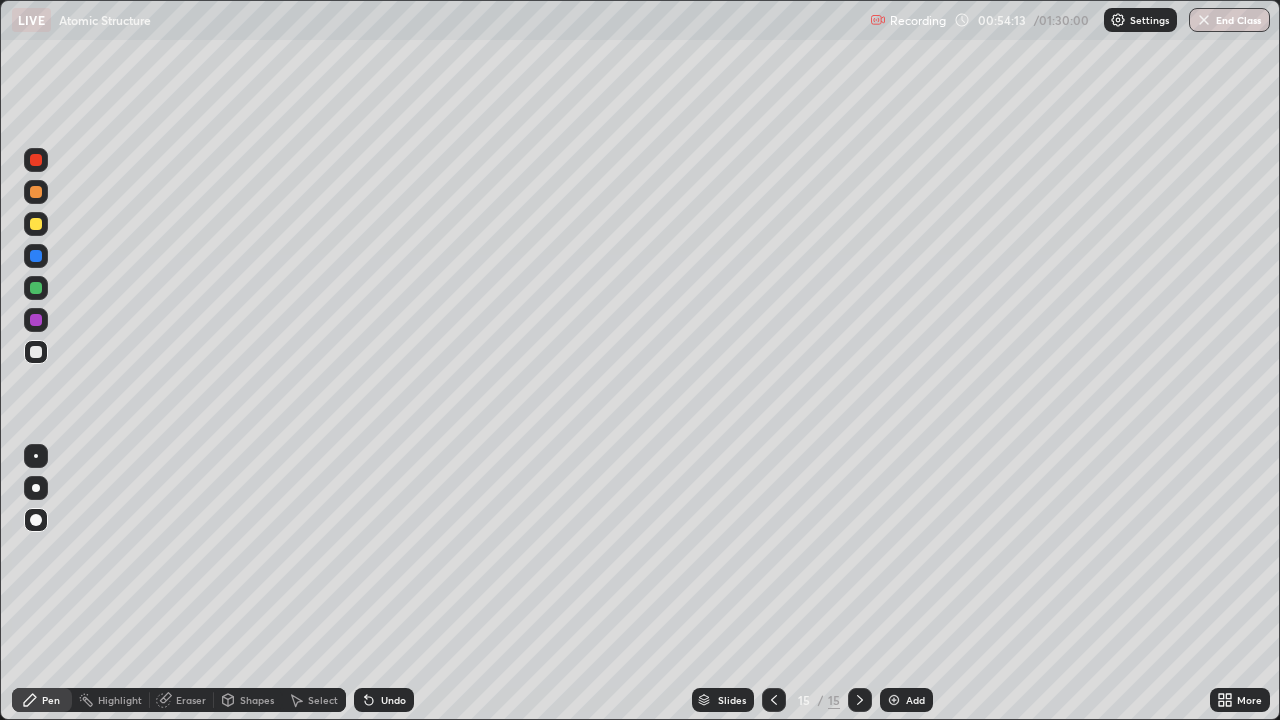 click 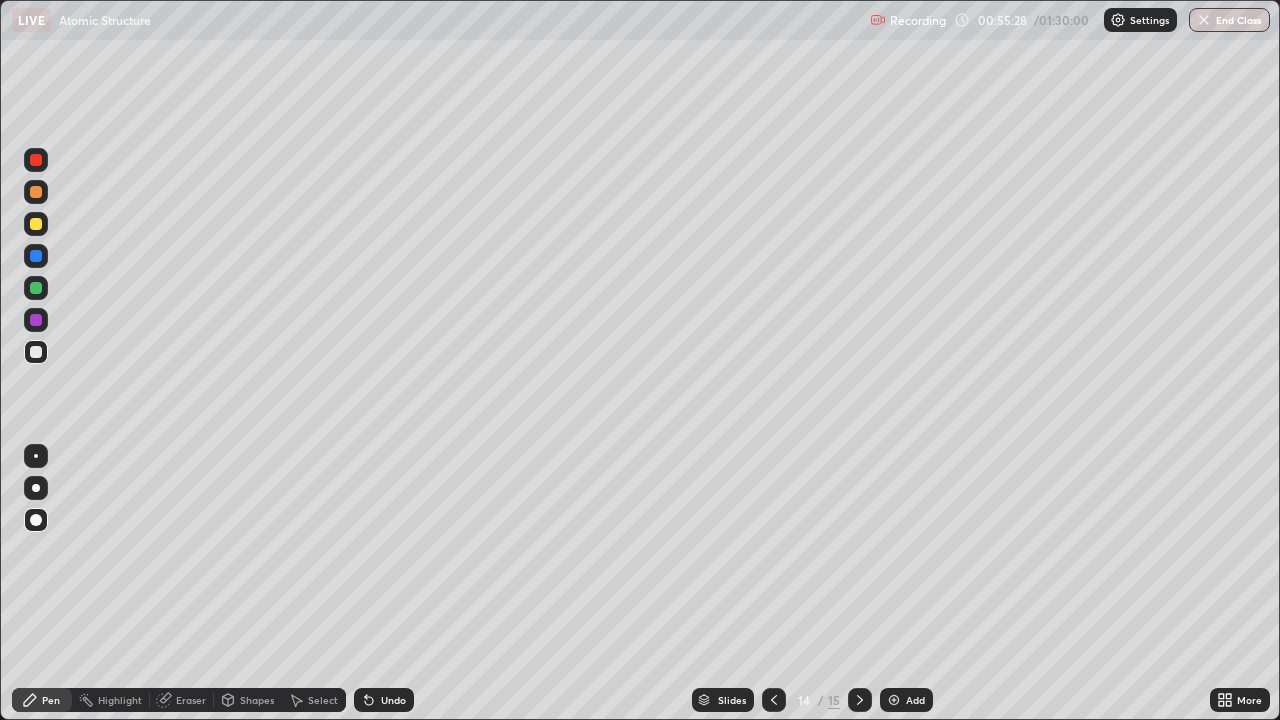 click on "Add" at bounding box center (906, 700) 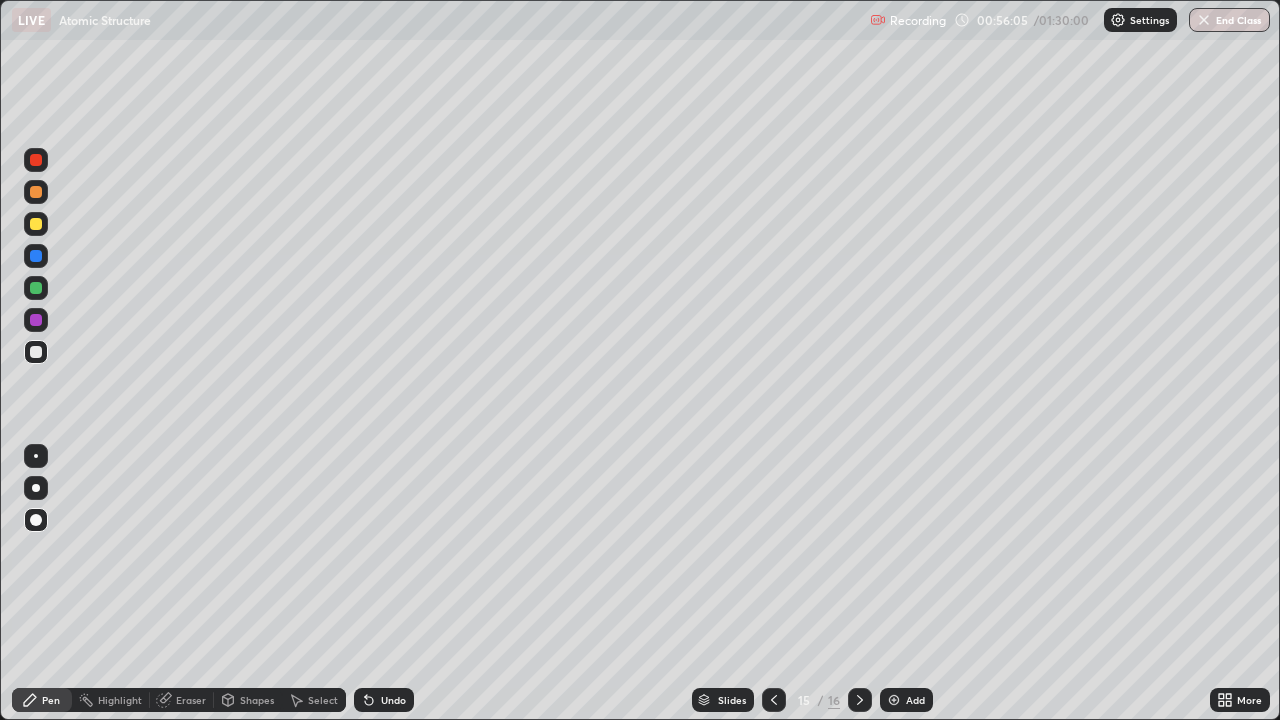 click on "Shapes" at bounding box center [257, 700] 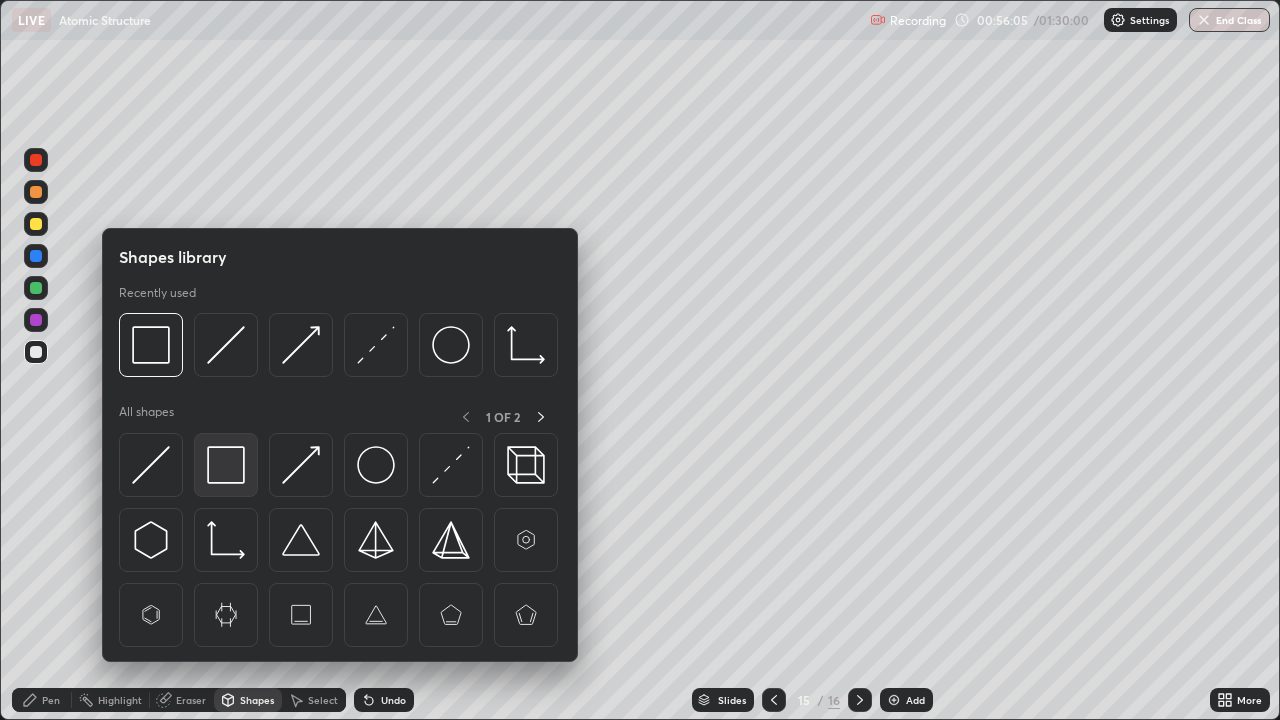 click at bounding box center (226, 465) 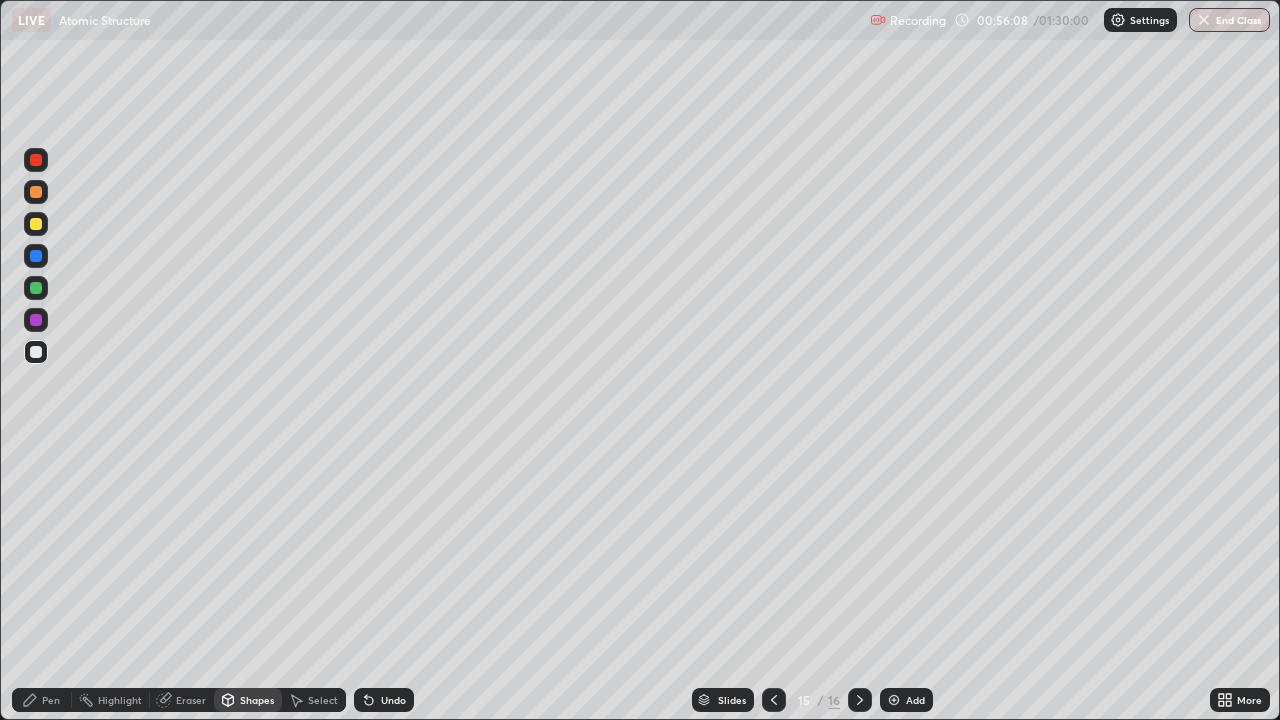 click on "Pen" at bounding box center [51, 700] 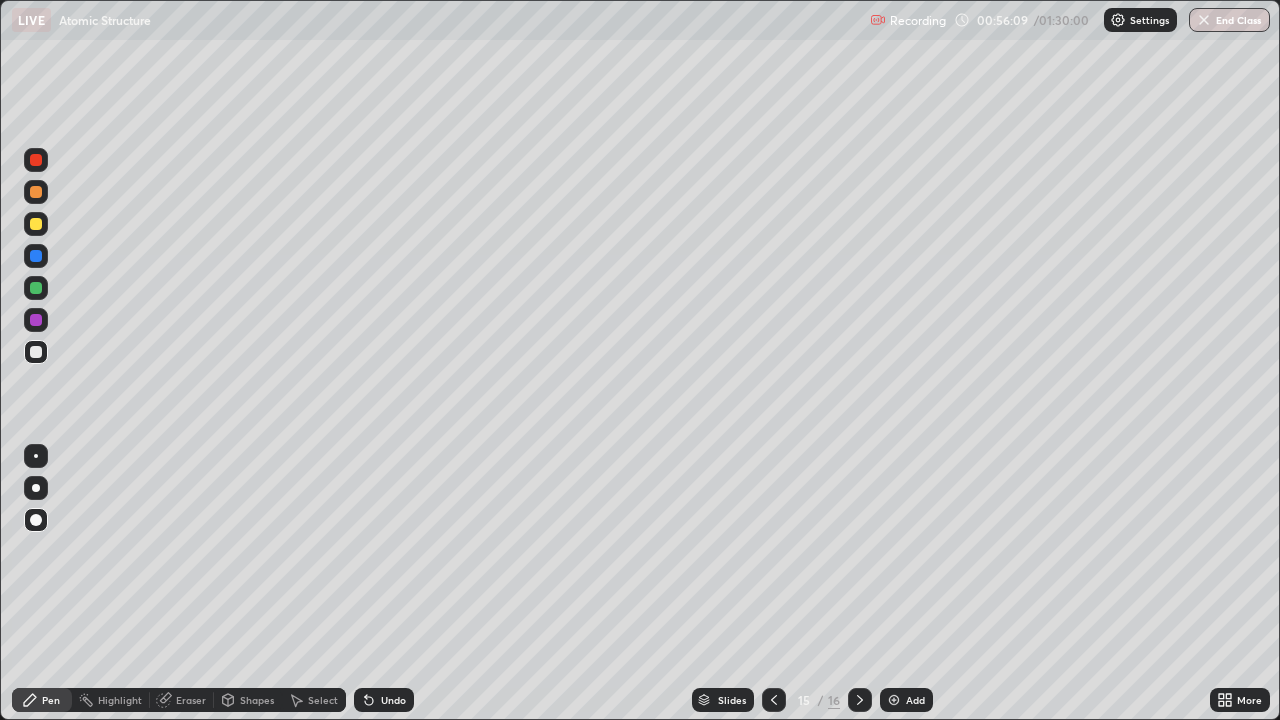 click at bounding box center (36, 224) 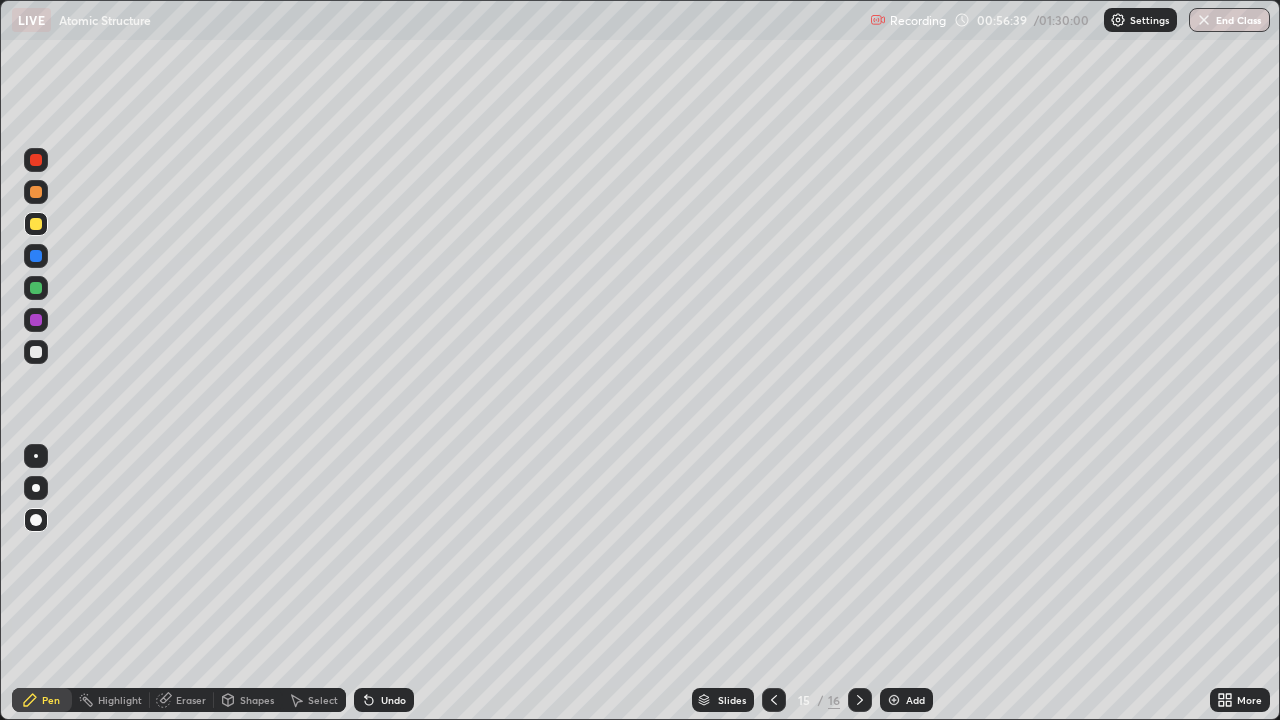click on "Shapes" at bounding box center (257, 700) 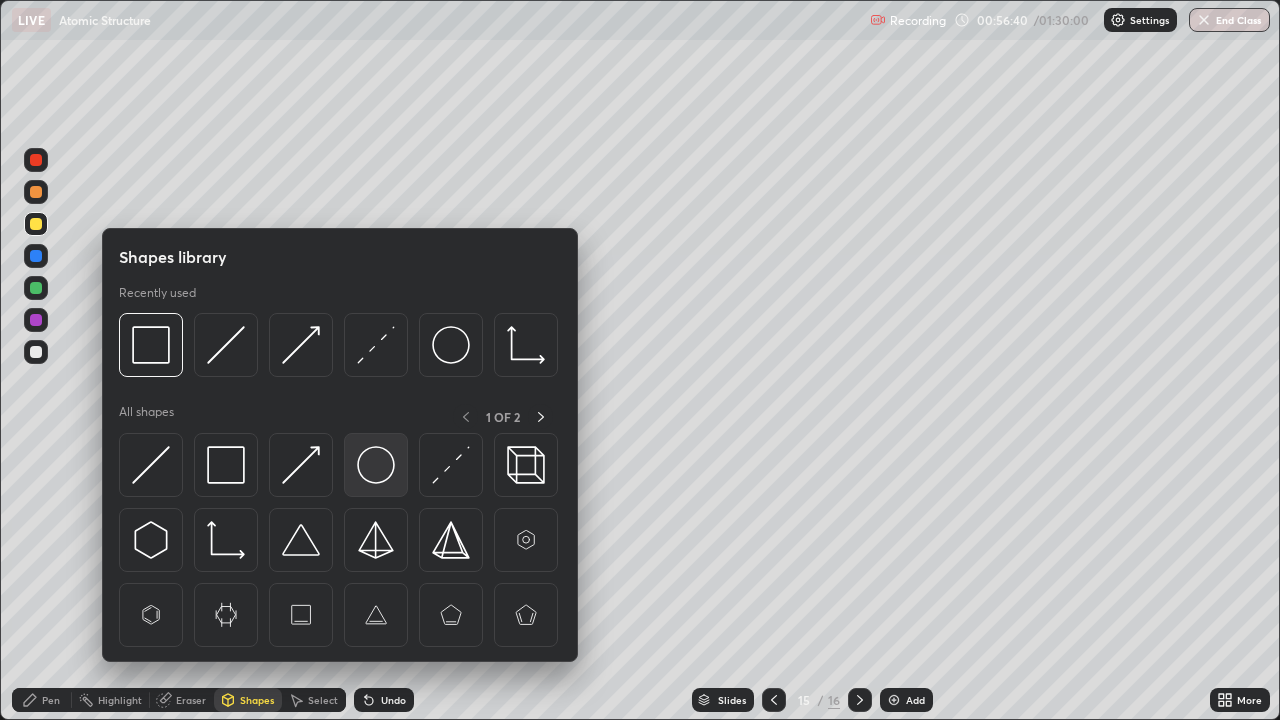 click at bounding box center (376, 465) 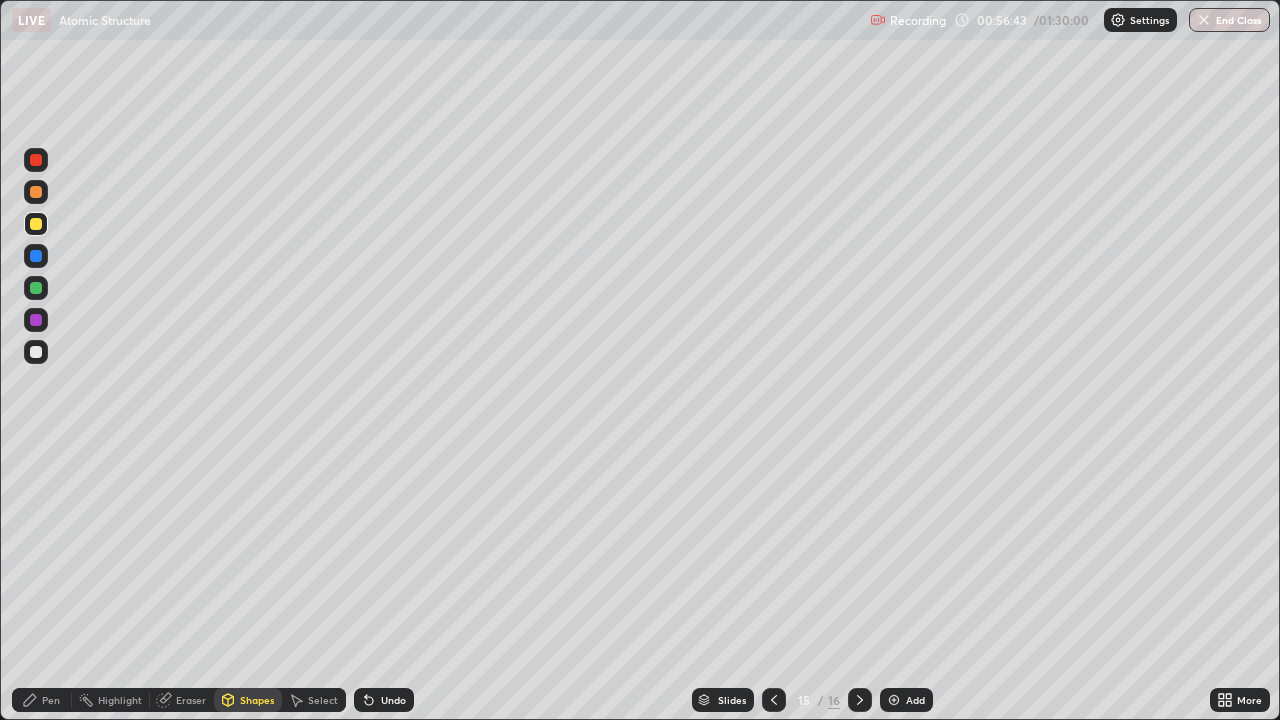 click on "Pen" at bounding box center [42, 700] 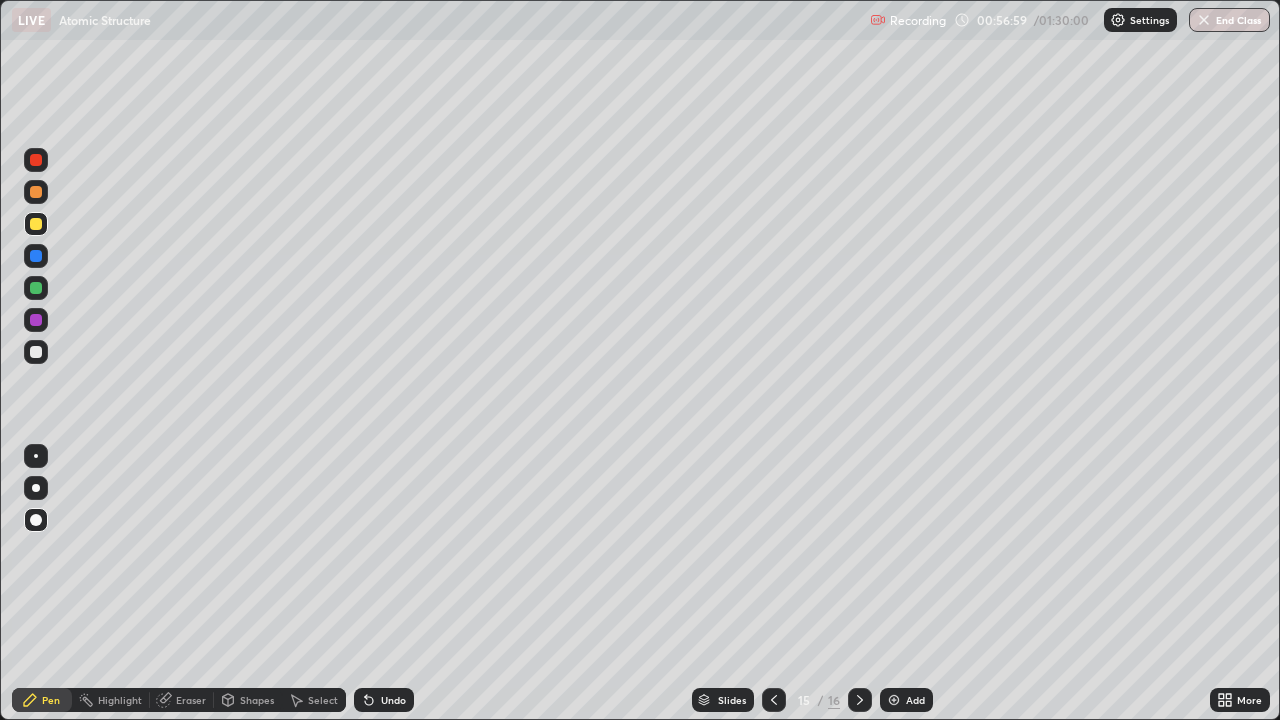 click on "Pen" at bounding box center (42, 700) 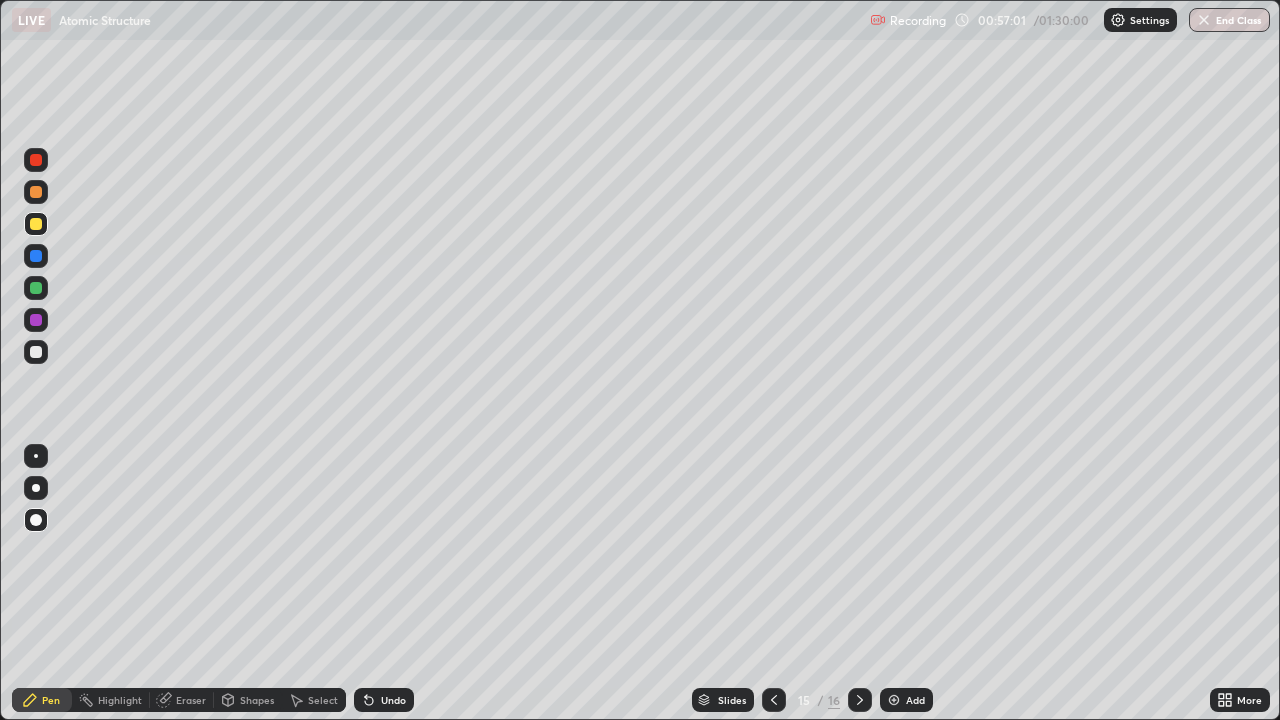click on "Eraser" at bounding box center [191, 700] 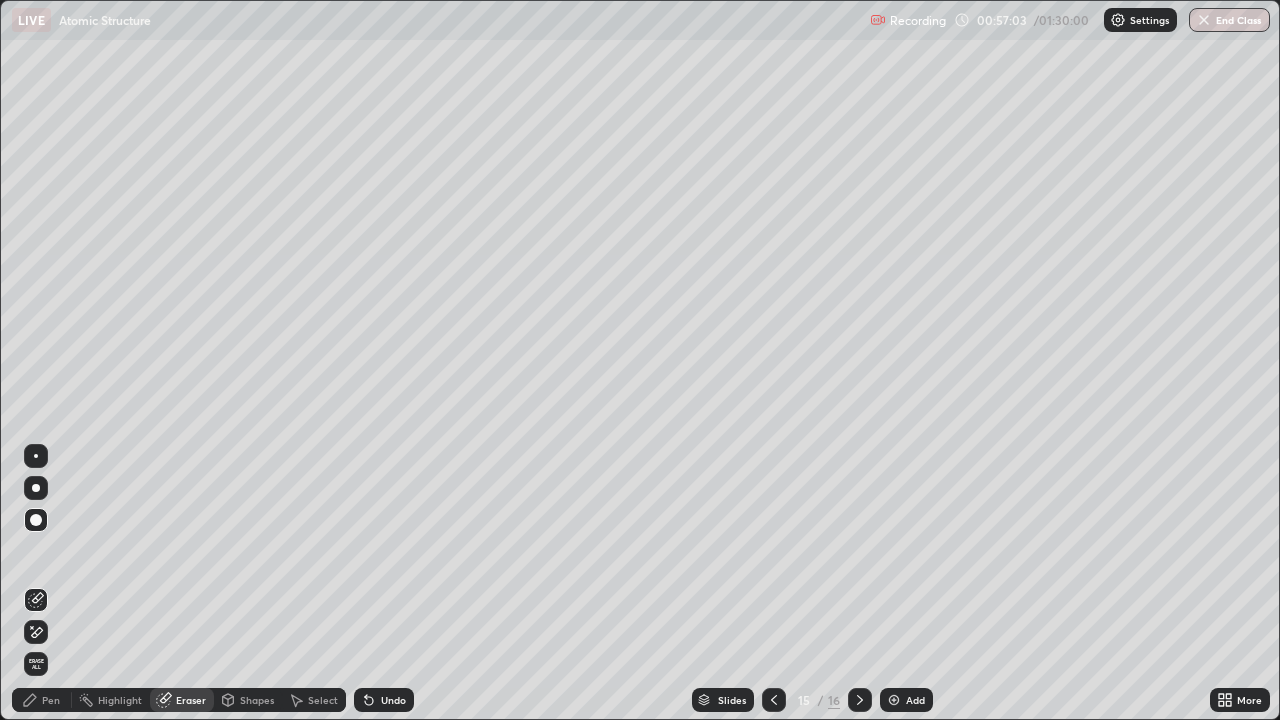 click on "Pen" at bounding box center [42, 700] 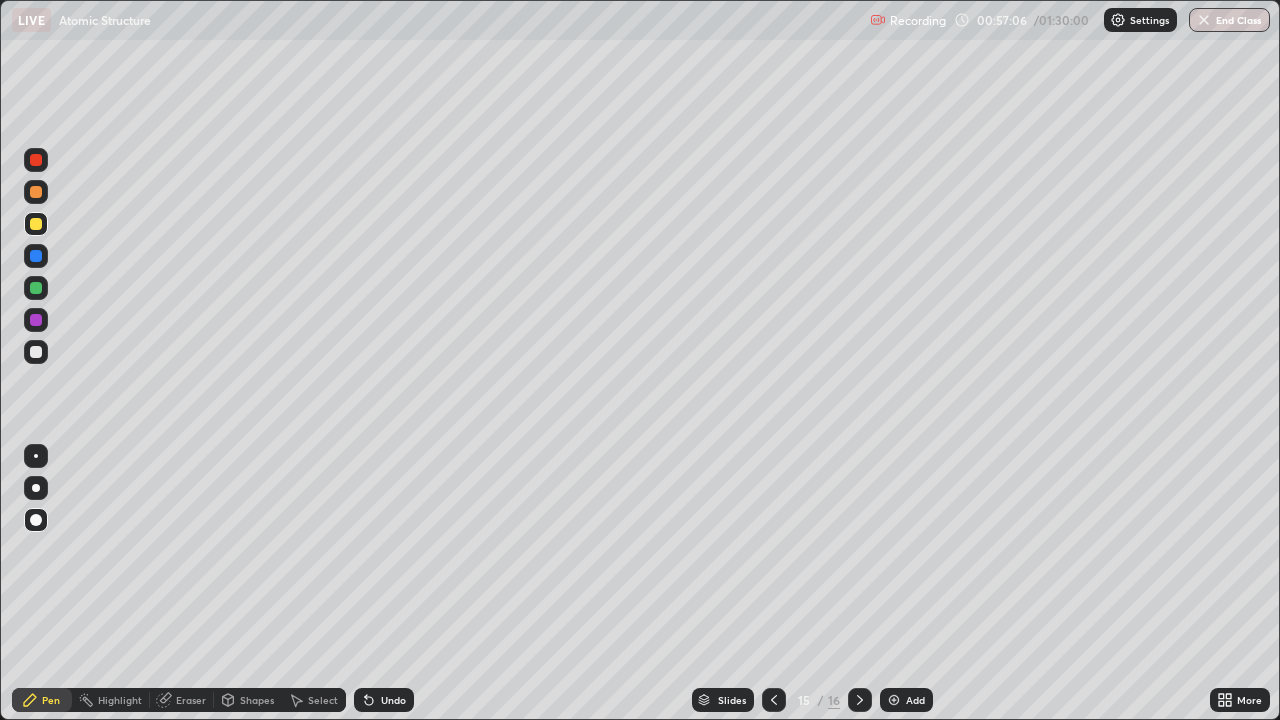 click at bounding box center (36, 320) 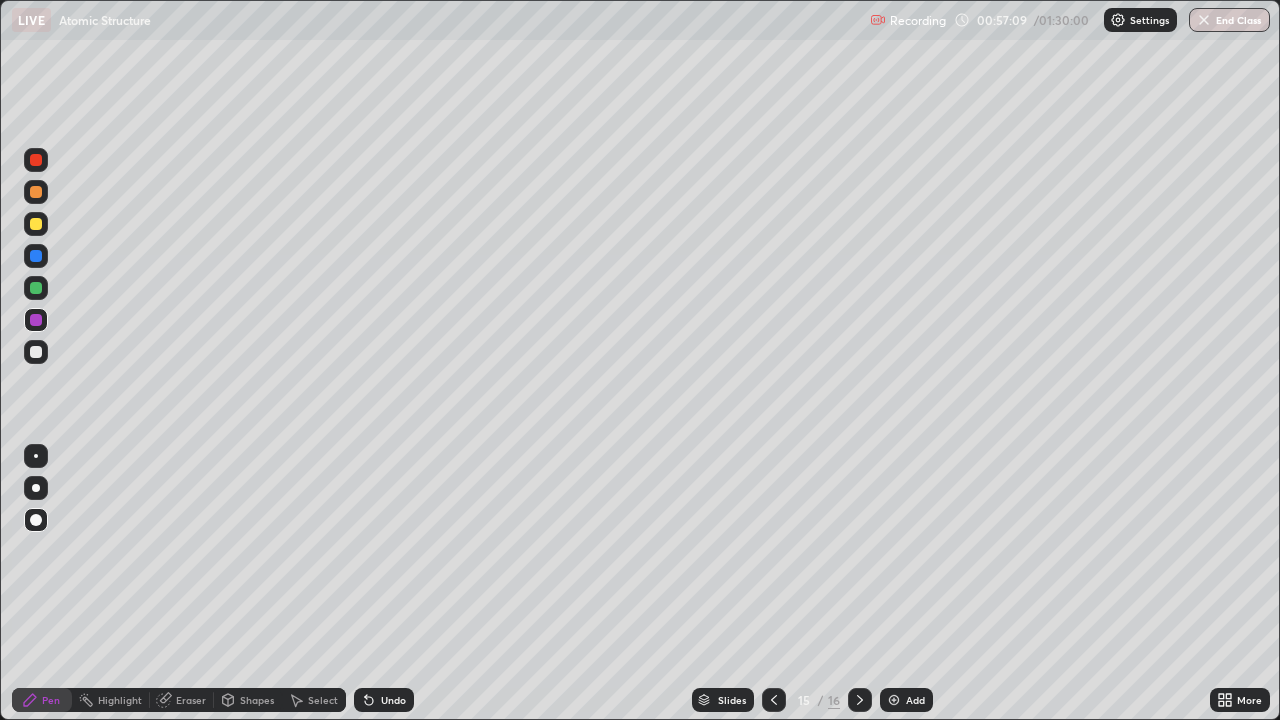 click on "Shapes" at bounding box center (257, 700) 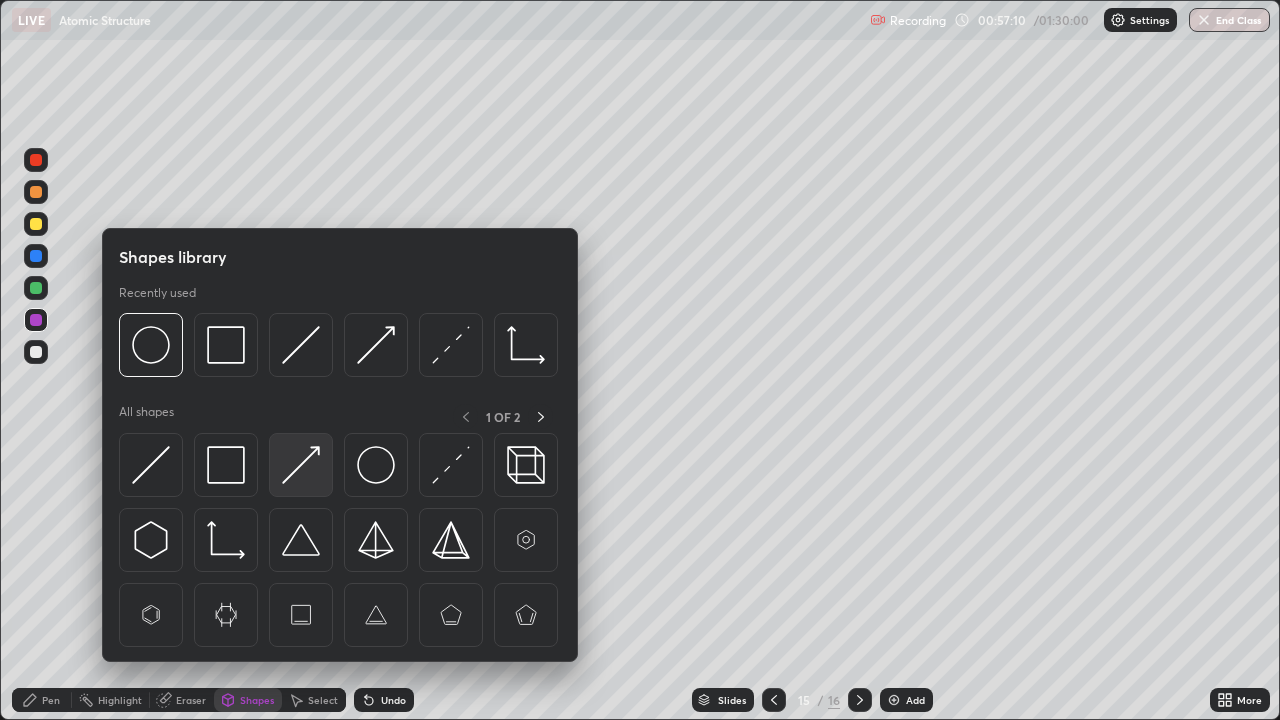 click at bounding box center (301, 465) 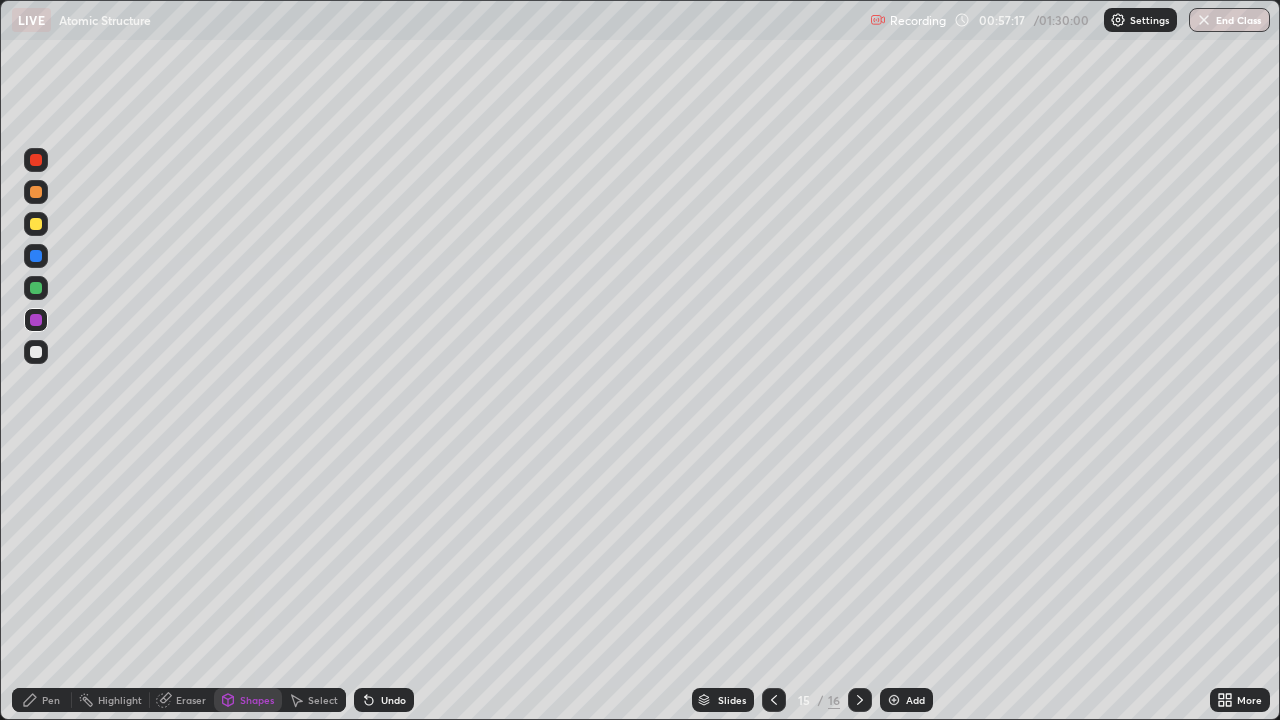 click on "Pen" at bounding box center [51, 700] 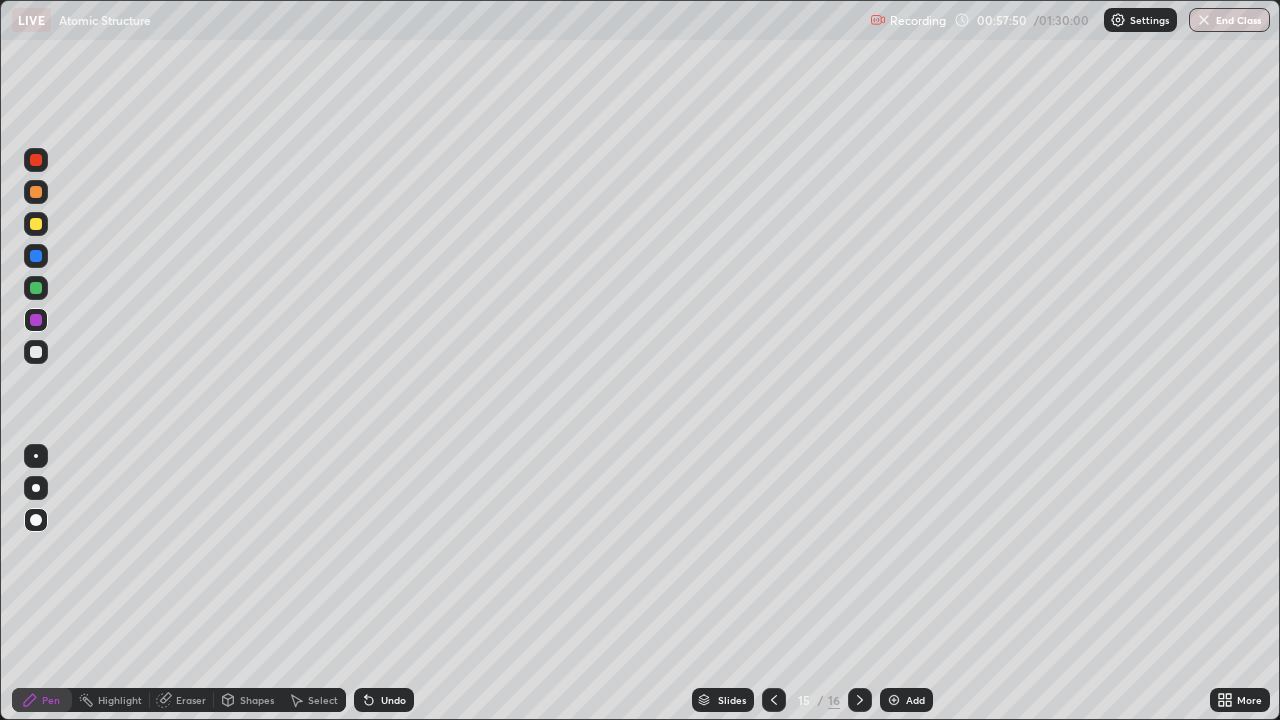 click on "Add" at bounding box center (915, 700) 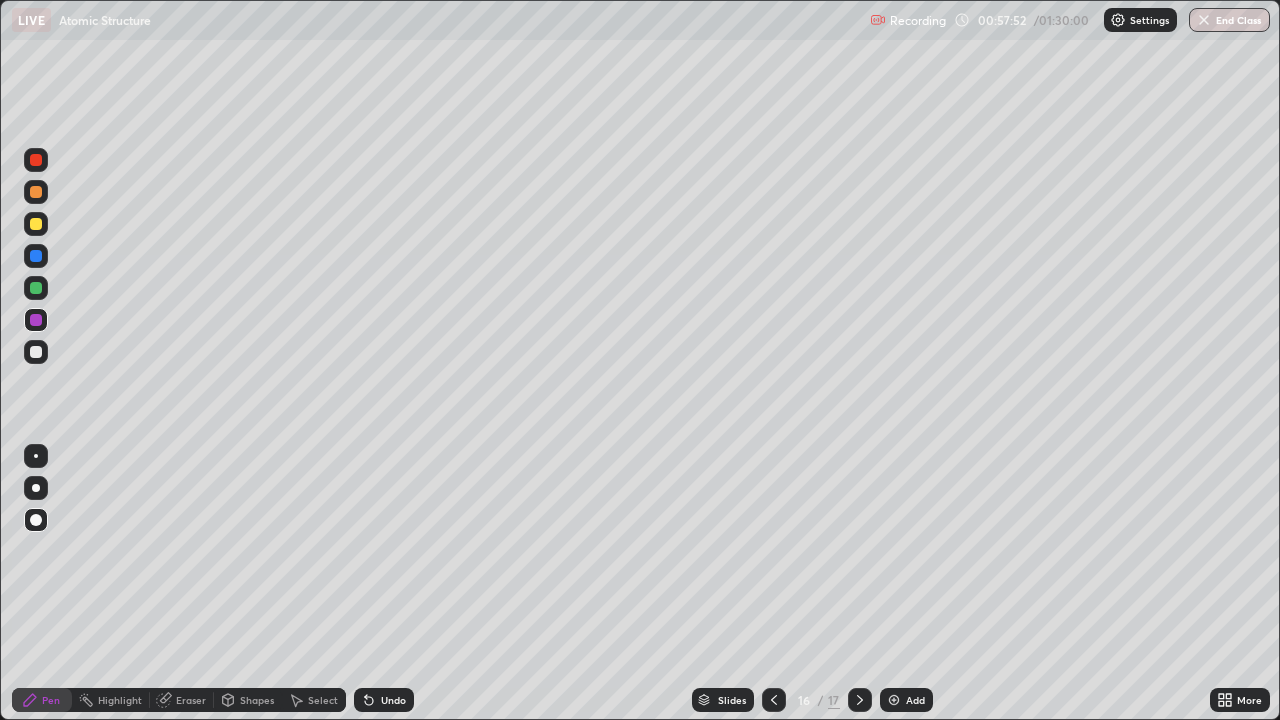 click at bounding box center [36, 288] 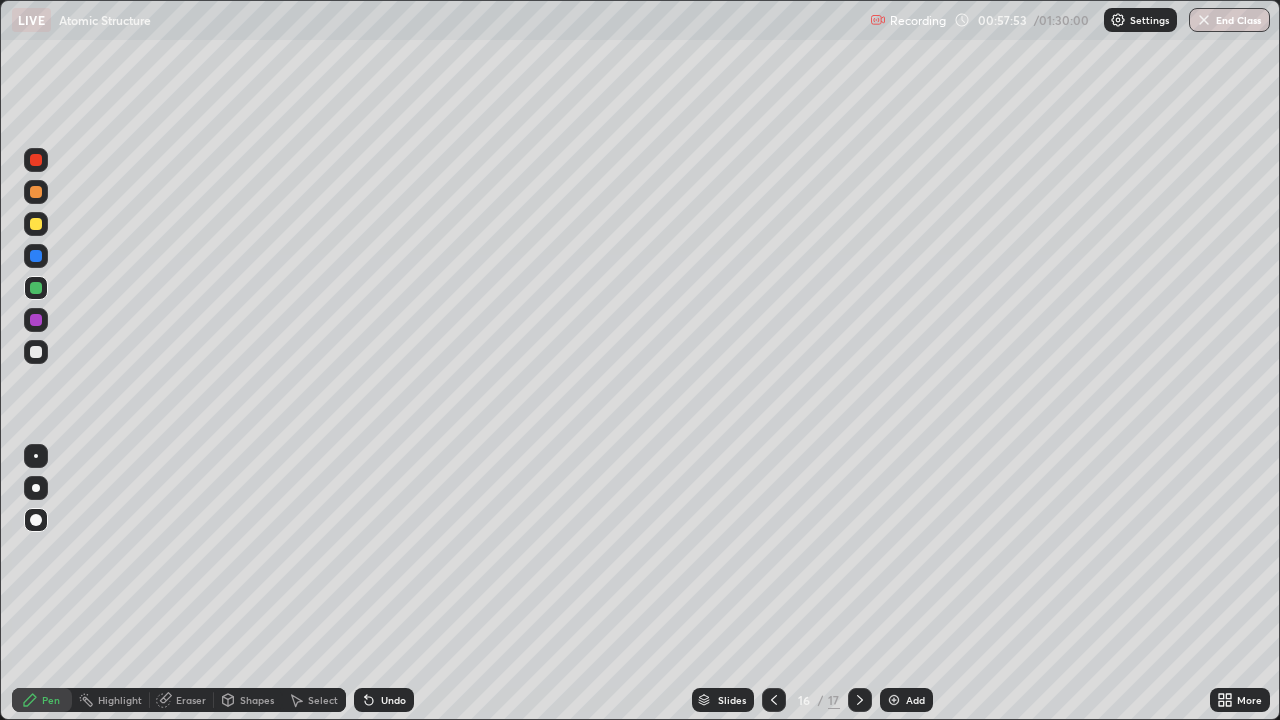 click on "Shapes" at bounding box center (257, 700) 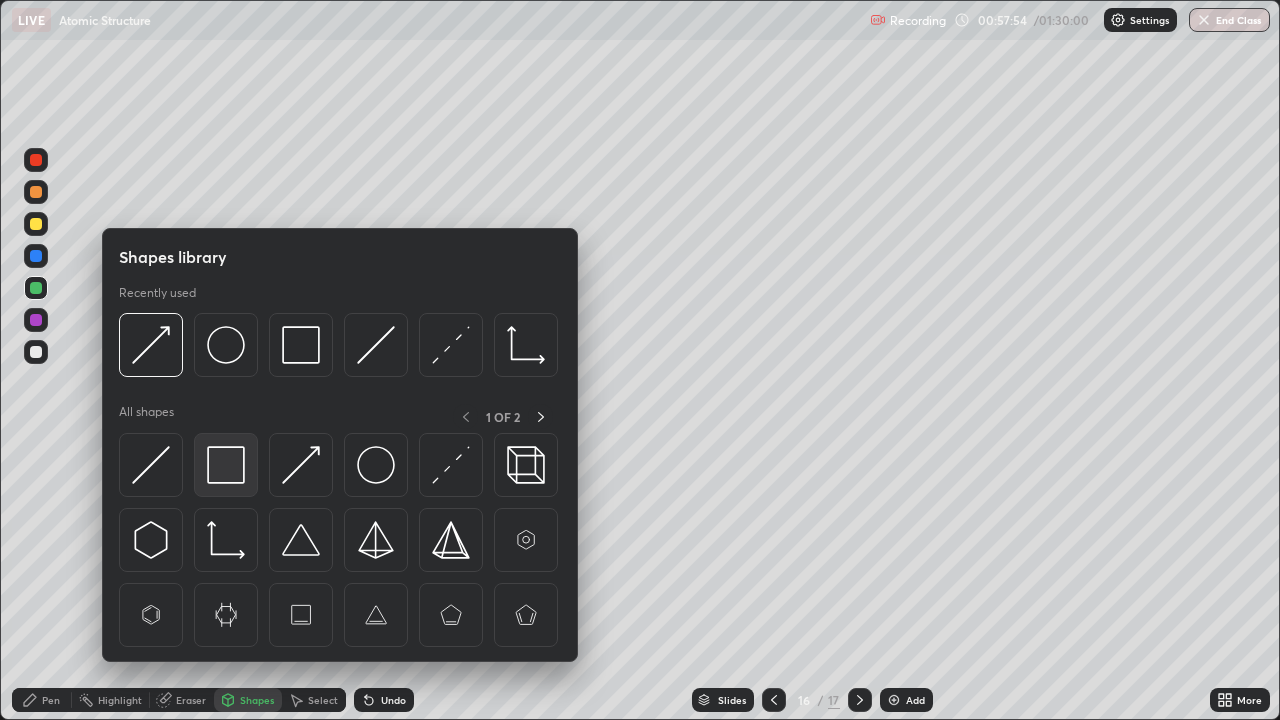 click at bounding box center (226, 465) 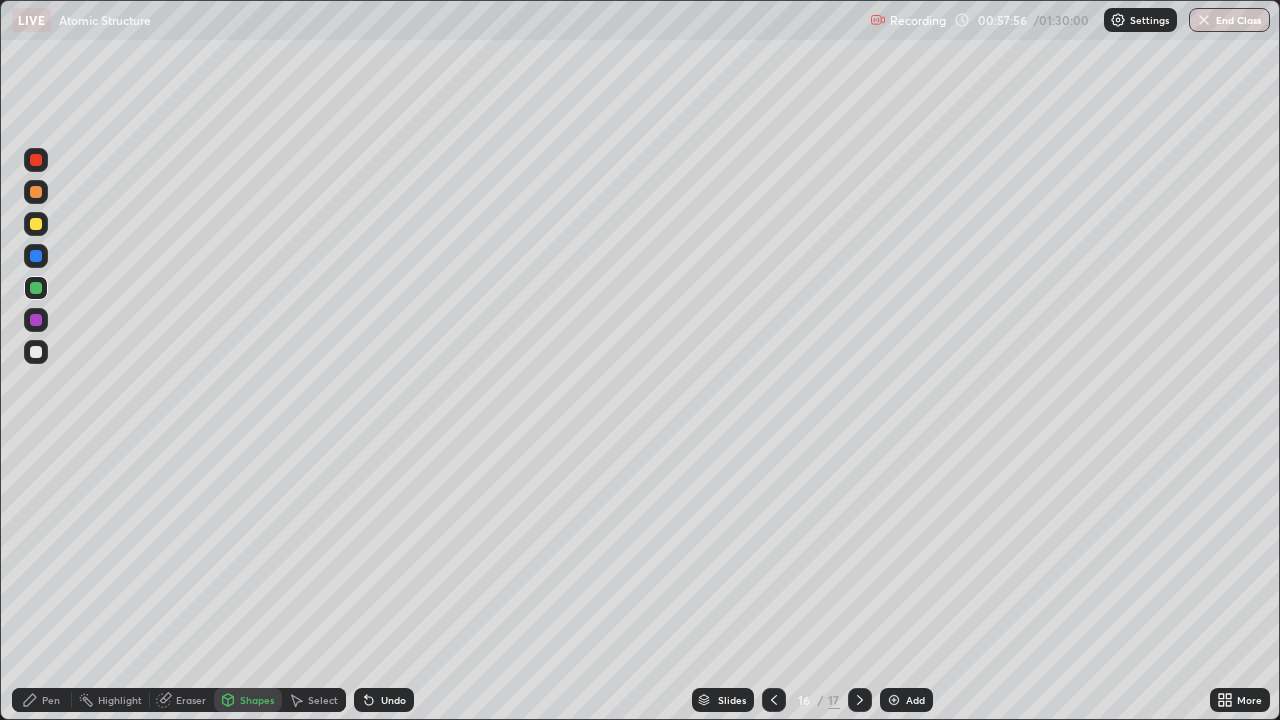 click on "Pen" at bounding box center [51, 700] 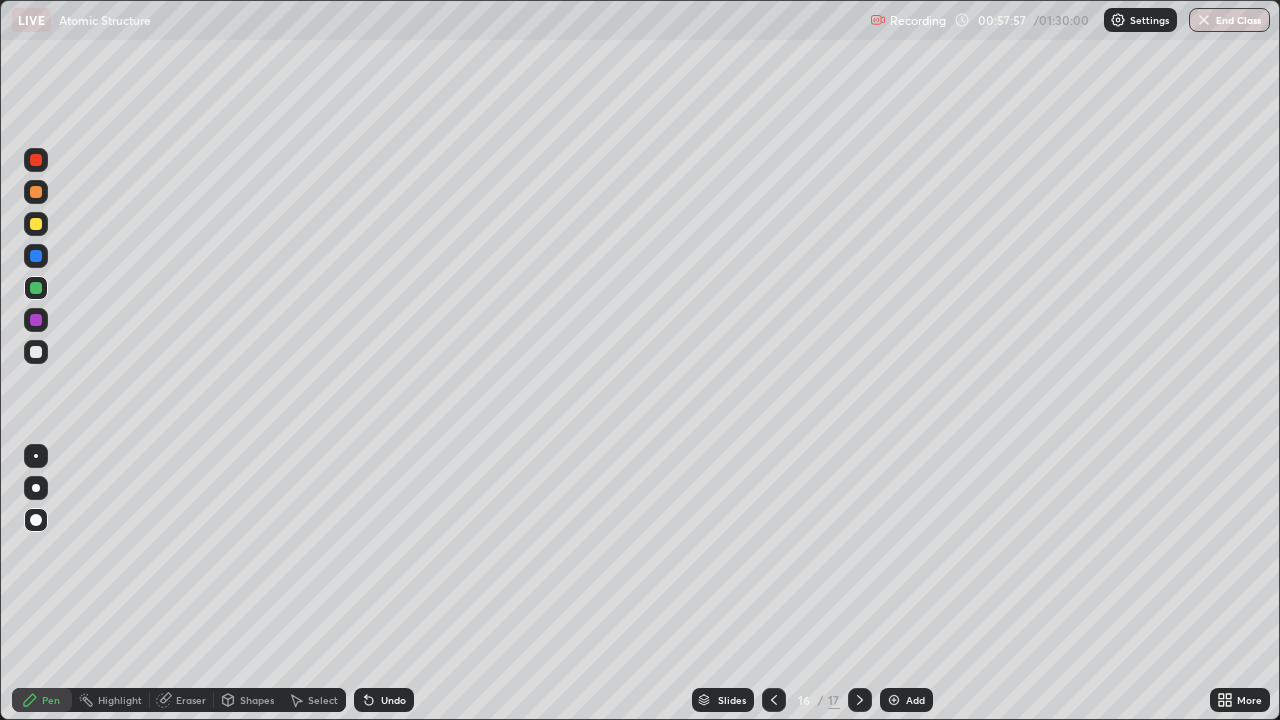 click at bounding box center [36, 224] 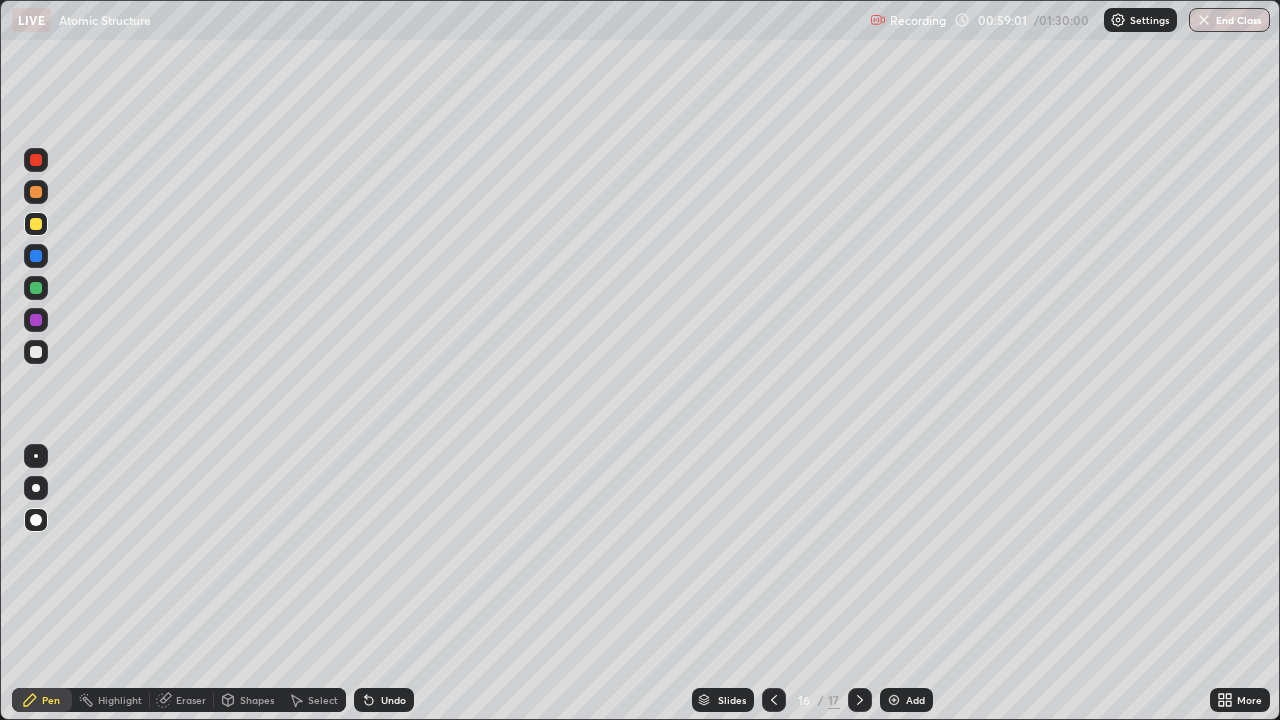 click on "Eraser" at bounding box center (191, 700) 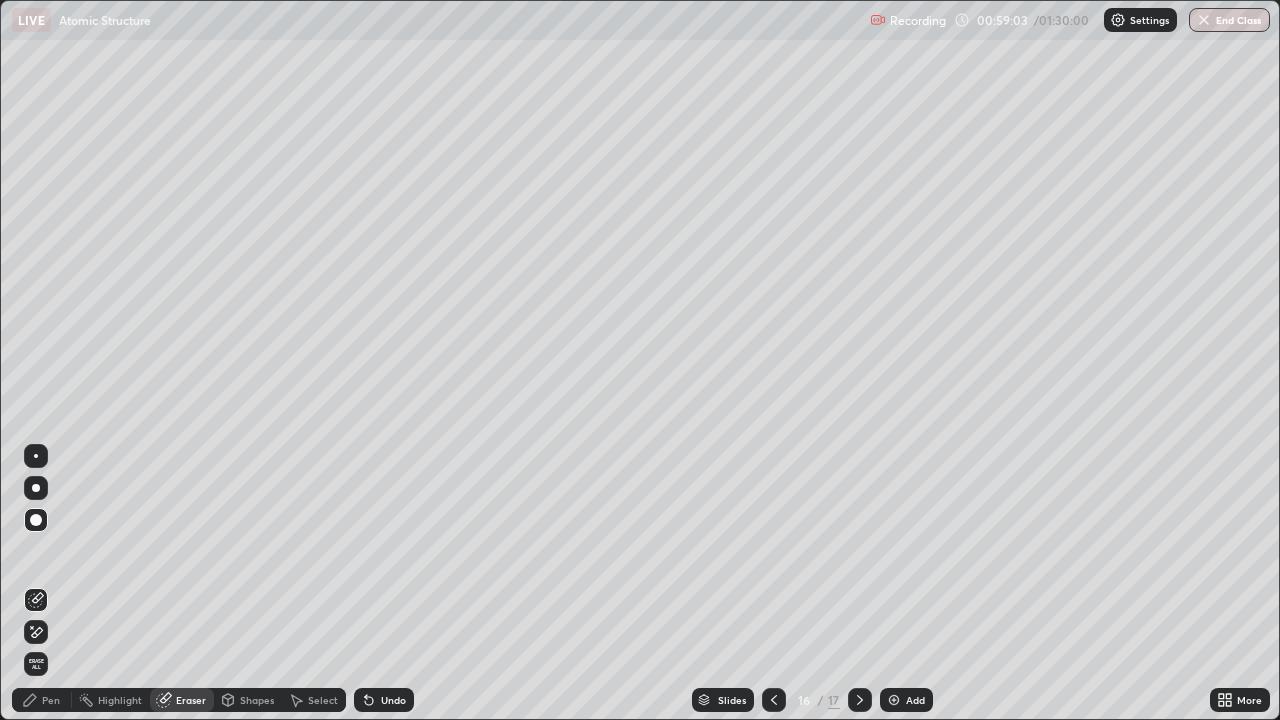 click on "Pen" at bounding box center [42, 700] 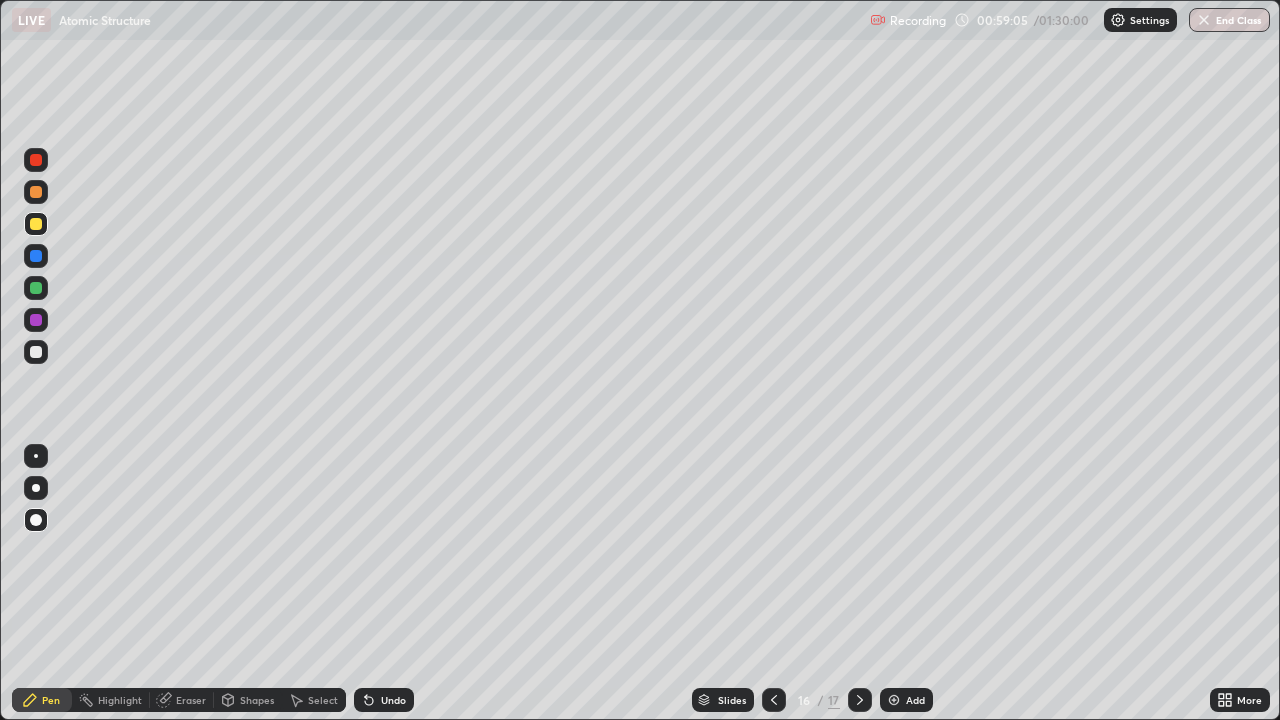 click on "Undo" at bounding box center (393, 700) 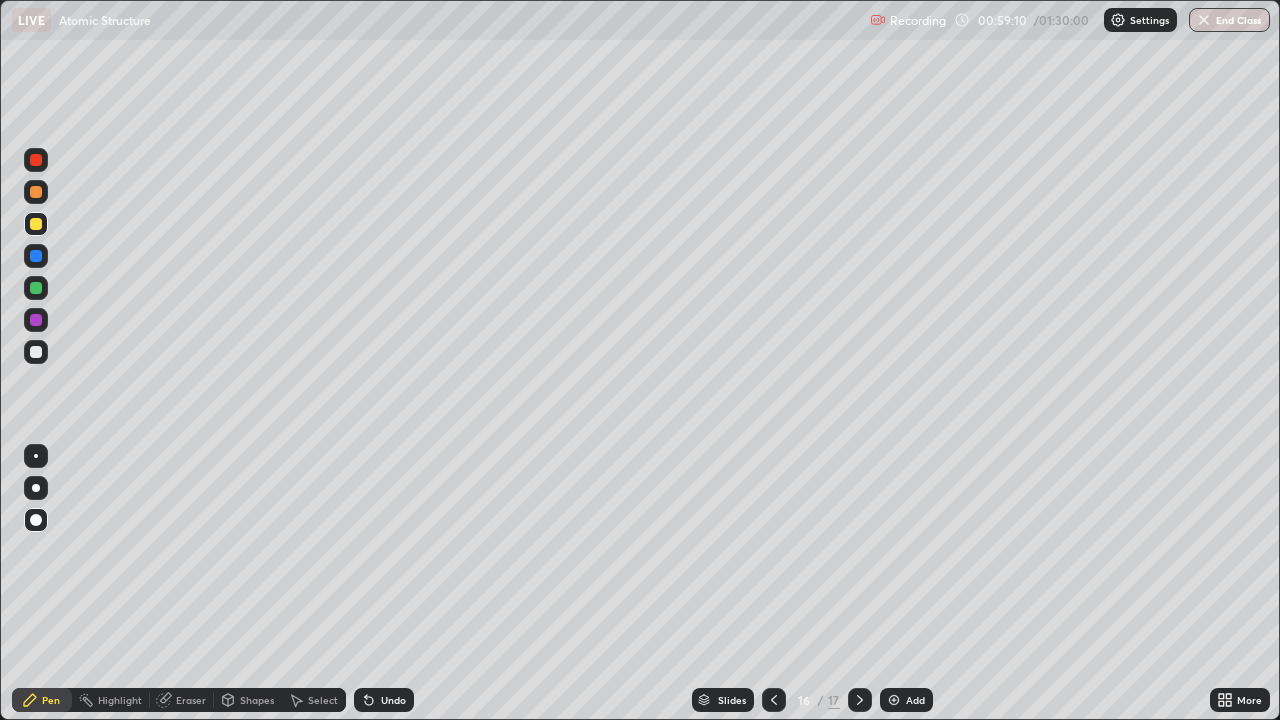 click on "Undo" at bounding box center [384, 700] 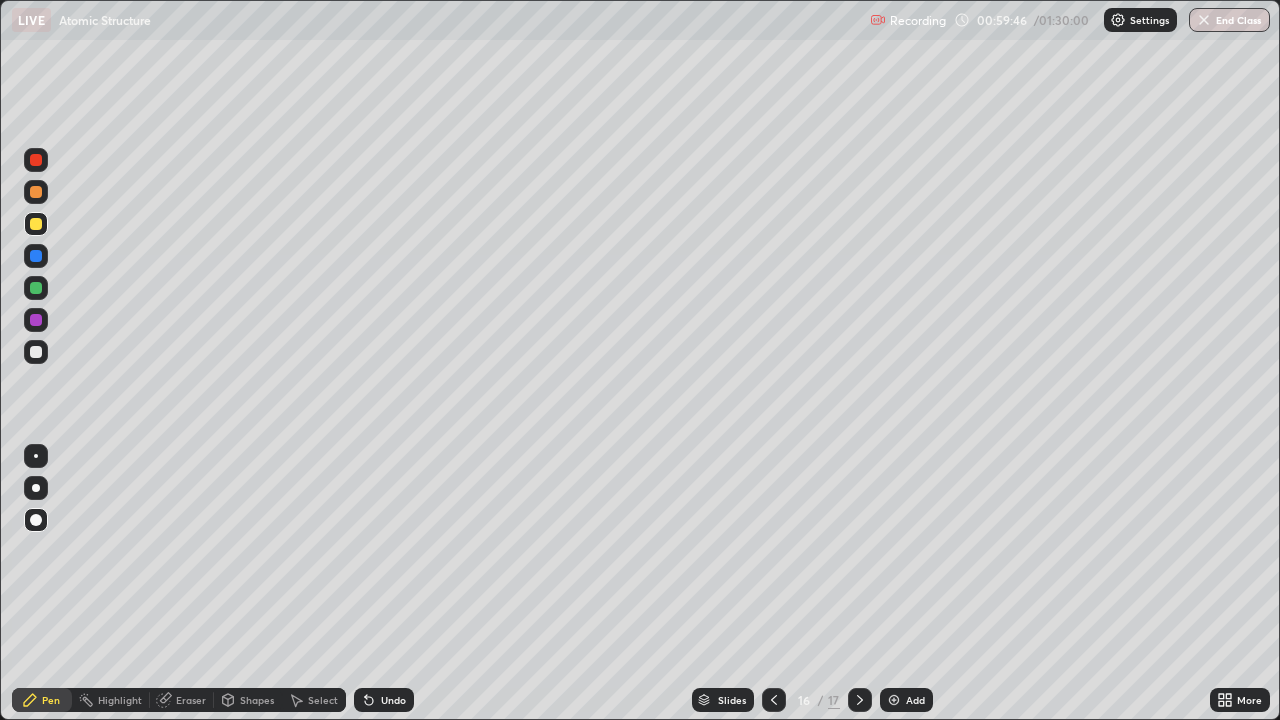 click on "Undo" at bounding box center (393, 700) 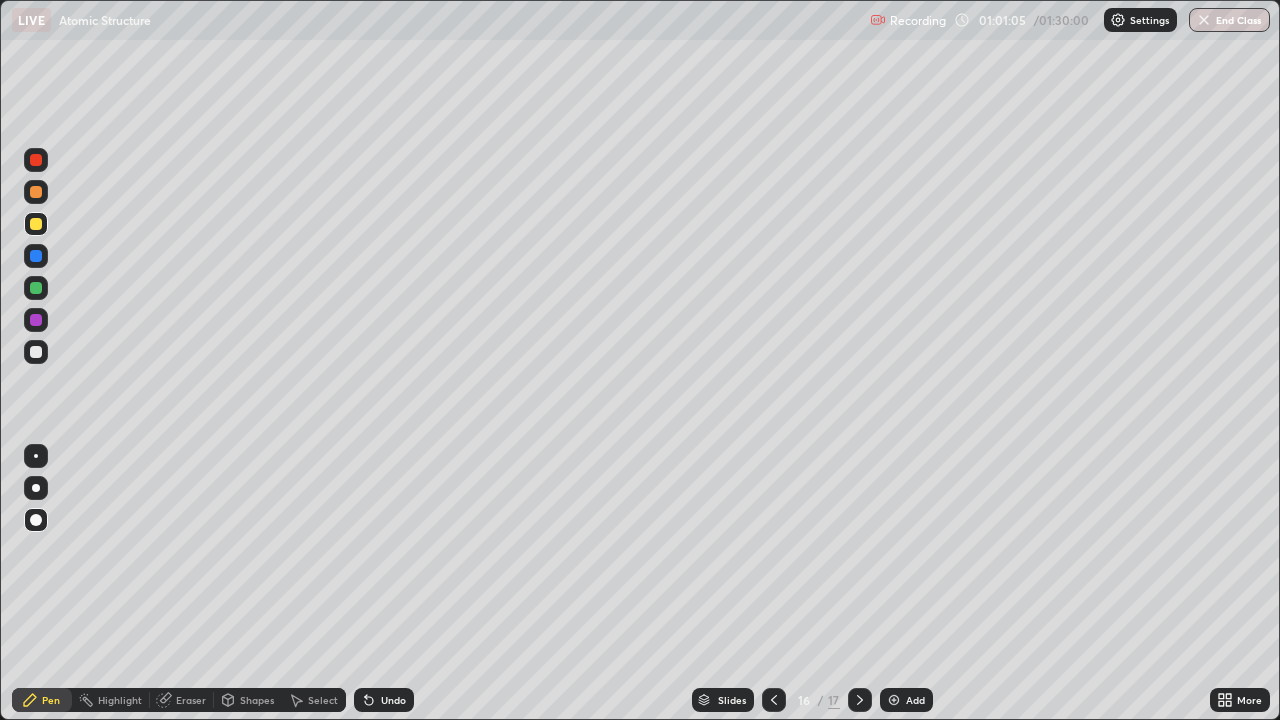 click on "Shapes" at bounding box center [257, 700] 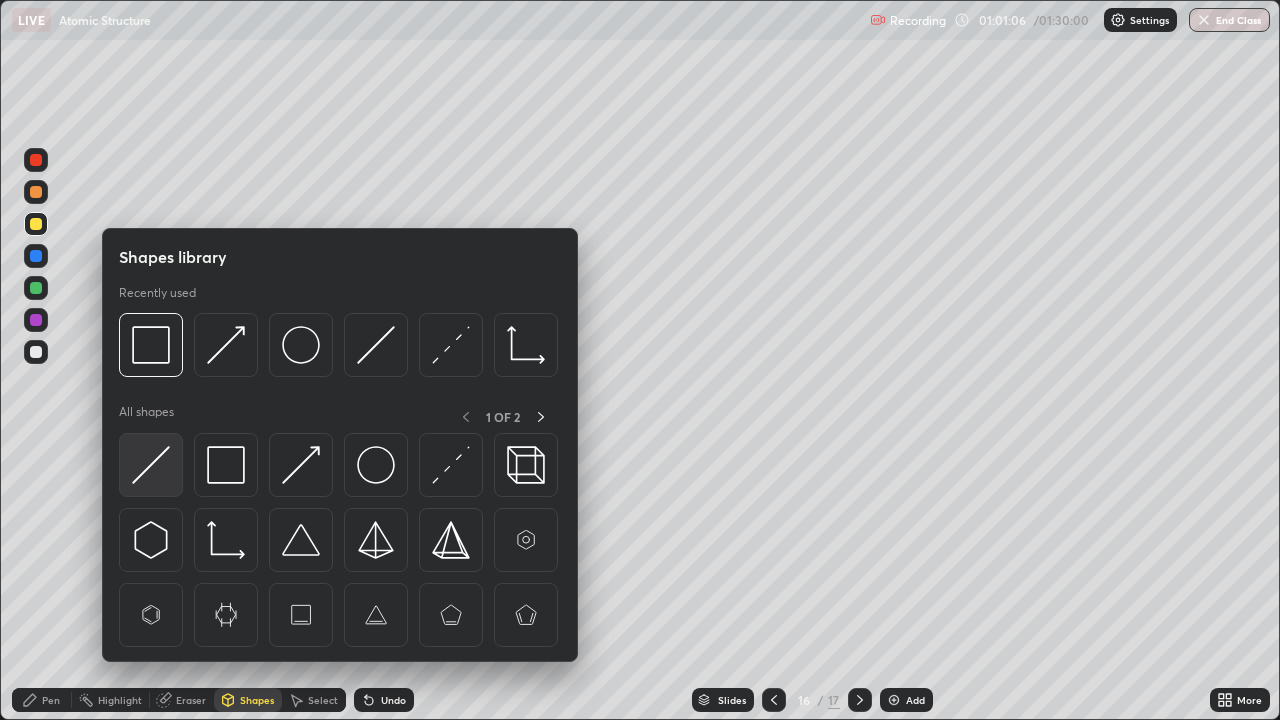 click at bounding box center (151, 465) 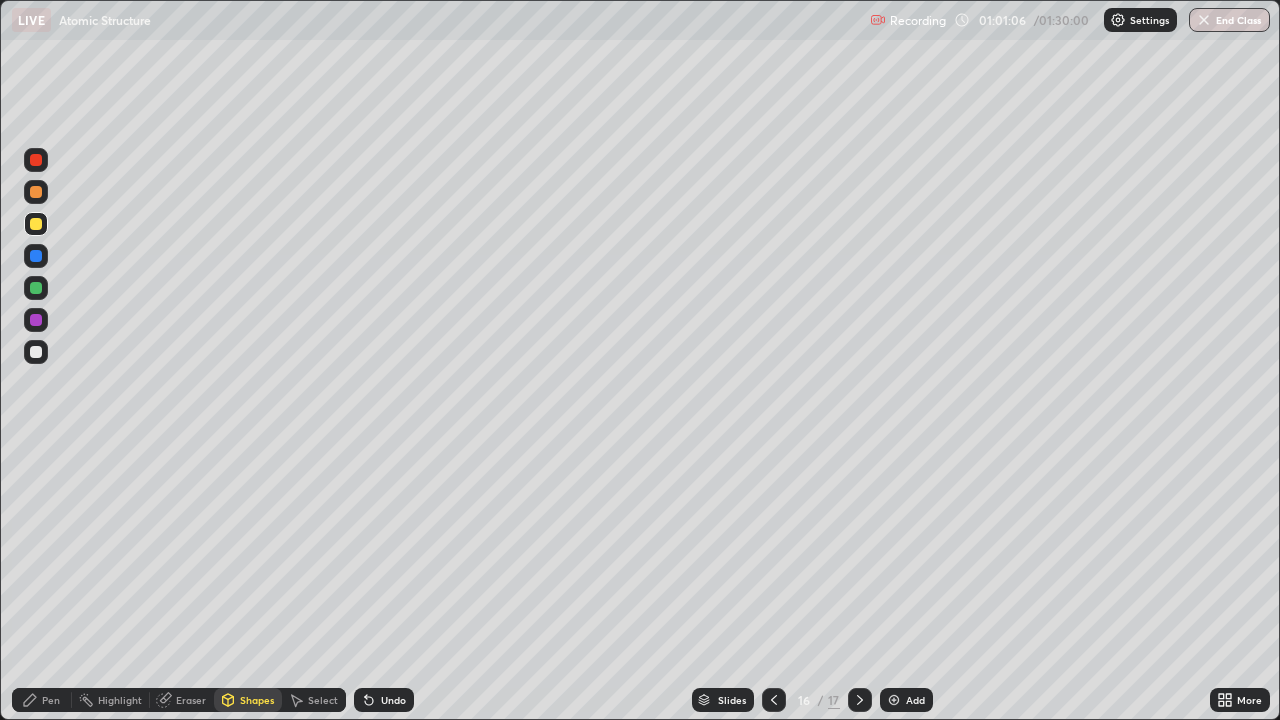 click at bounding box center [36, 352] 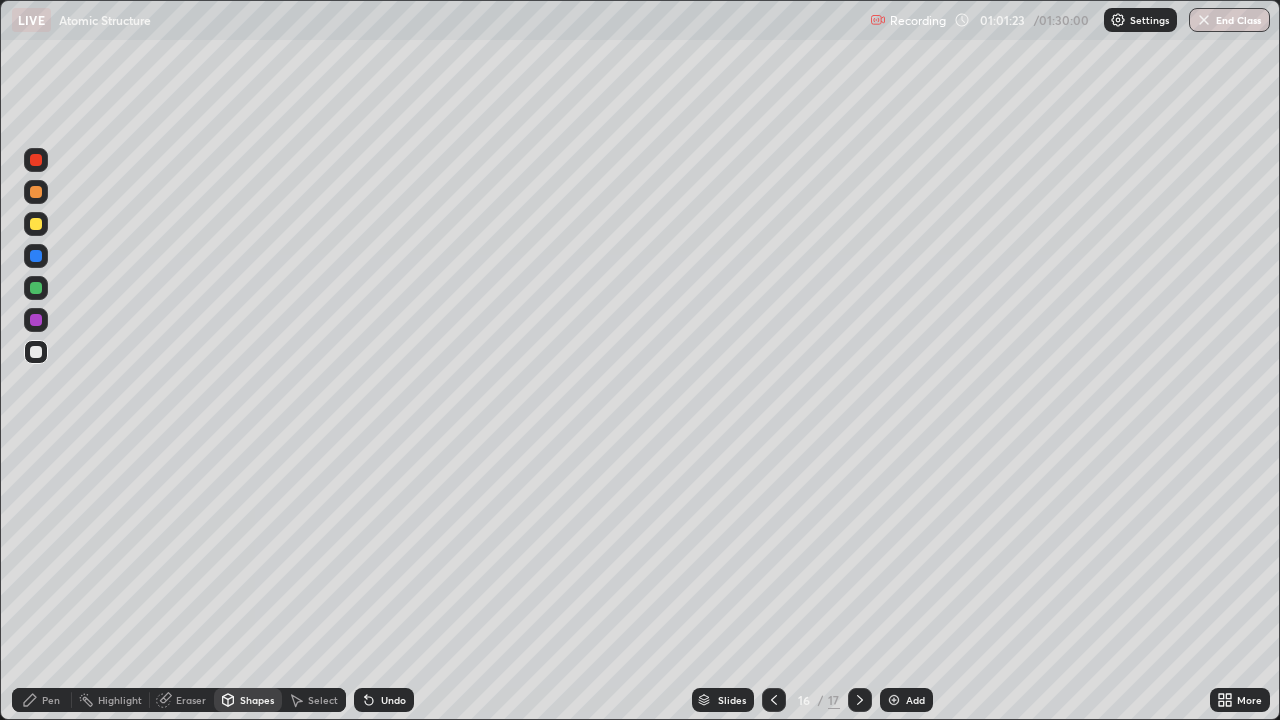 click 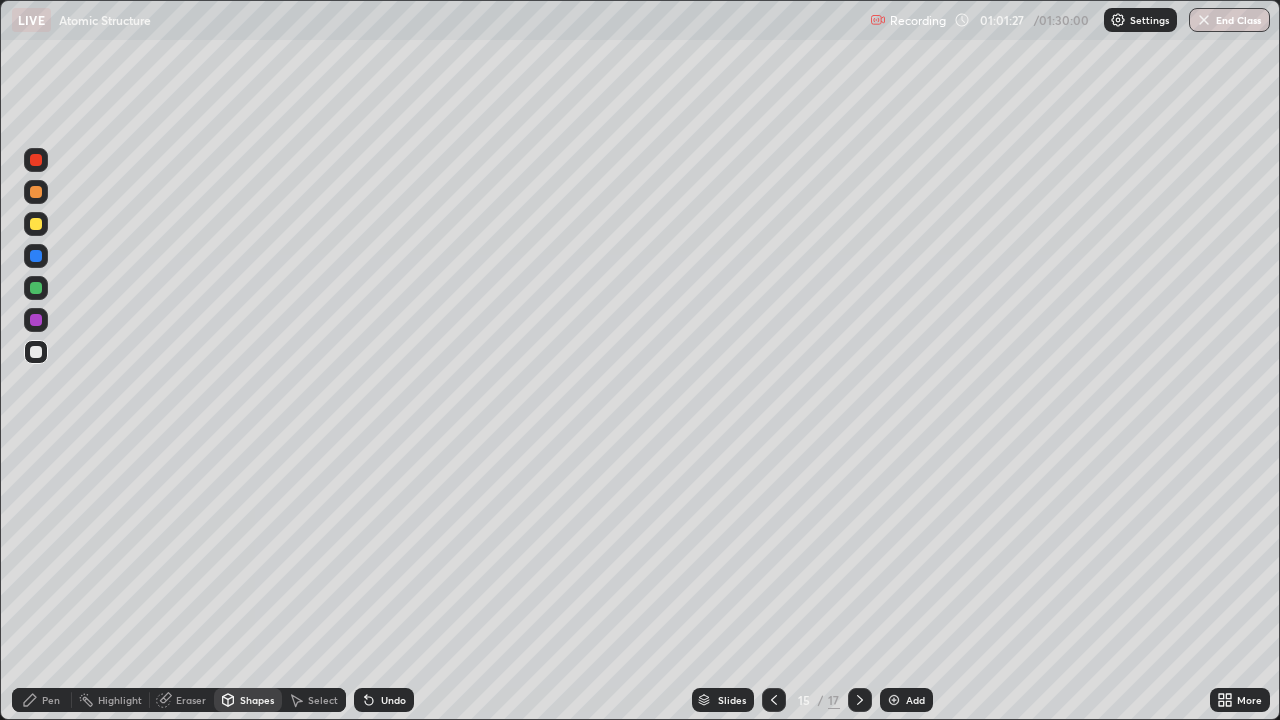 click 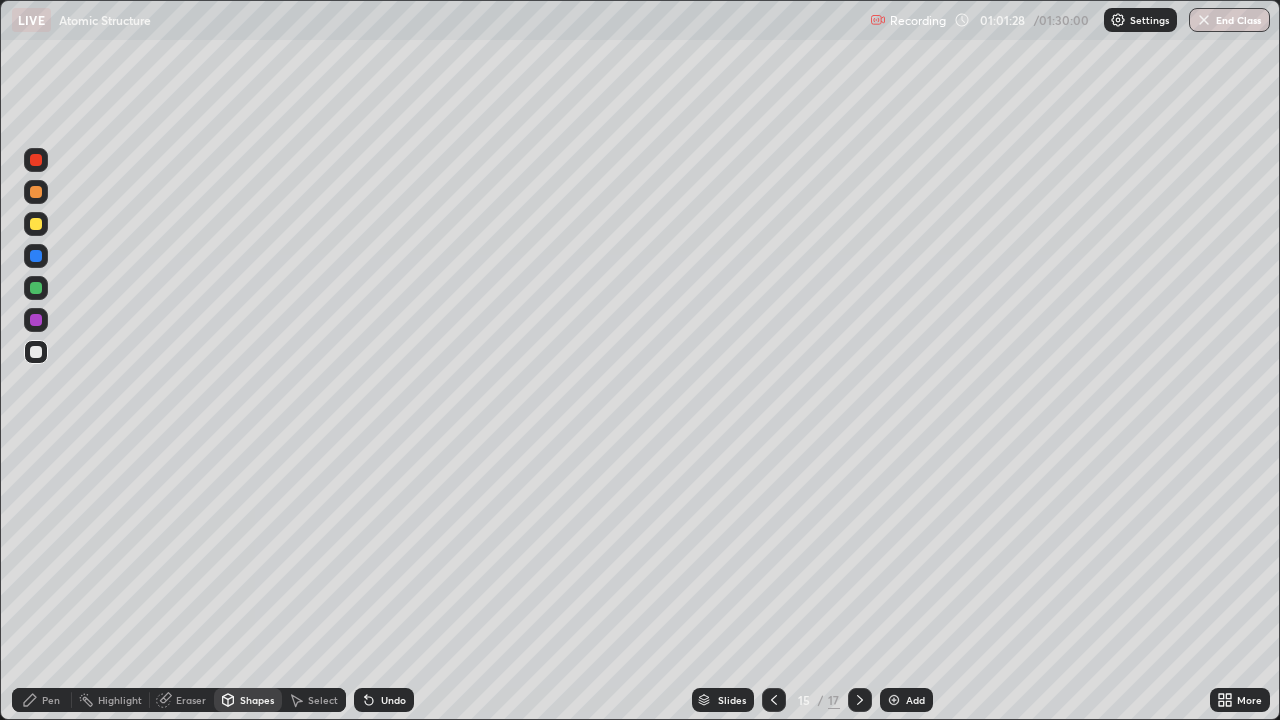 click on "Undo" at bounding box center [393, 700] 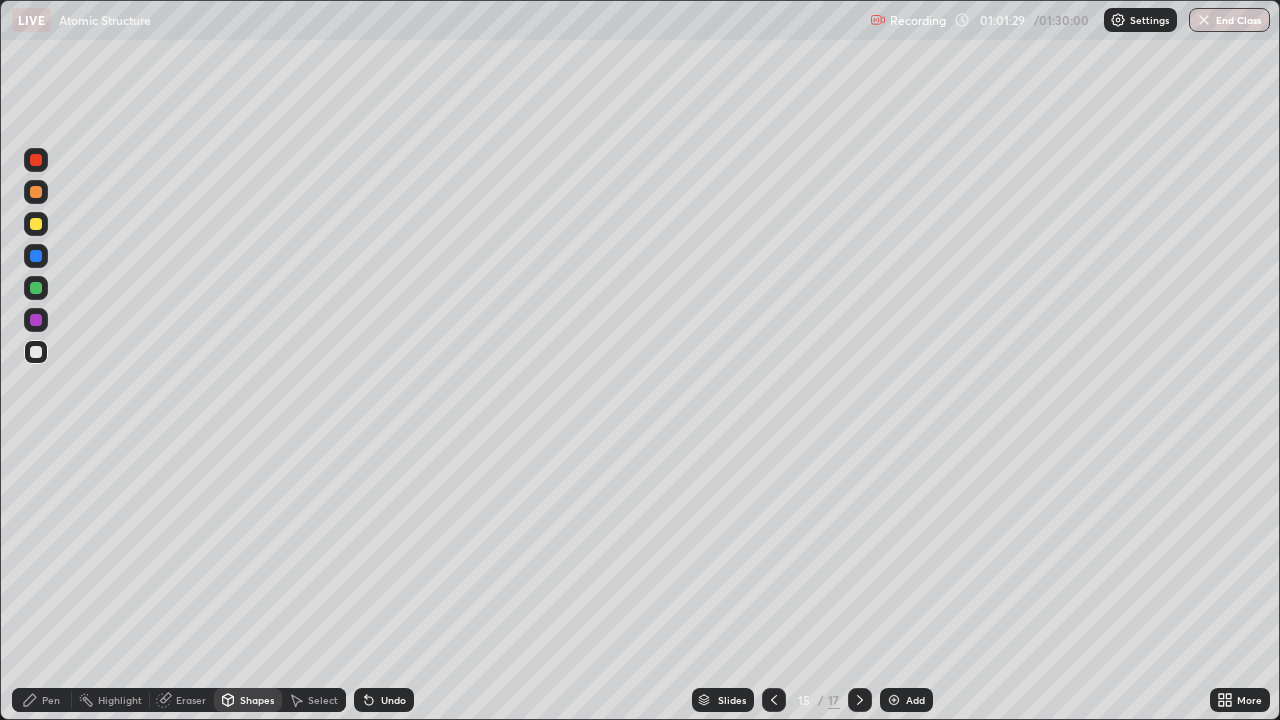click 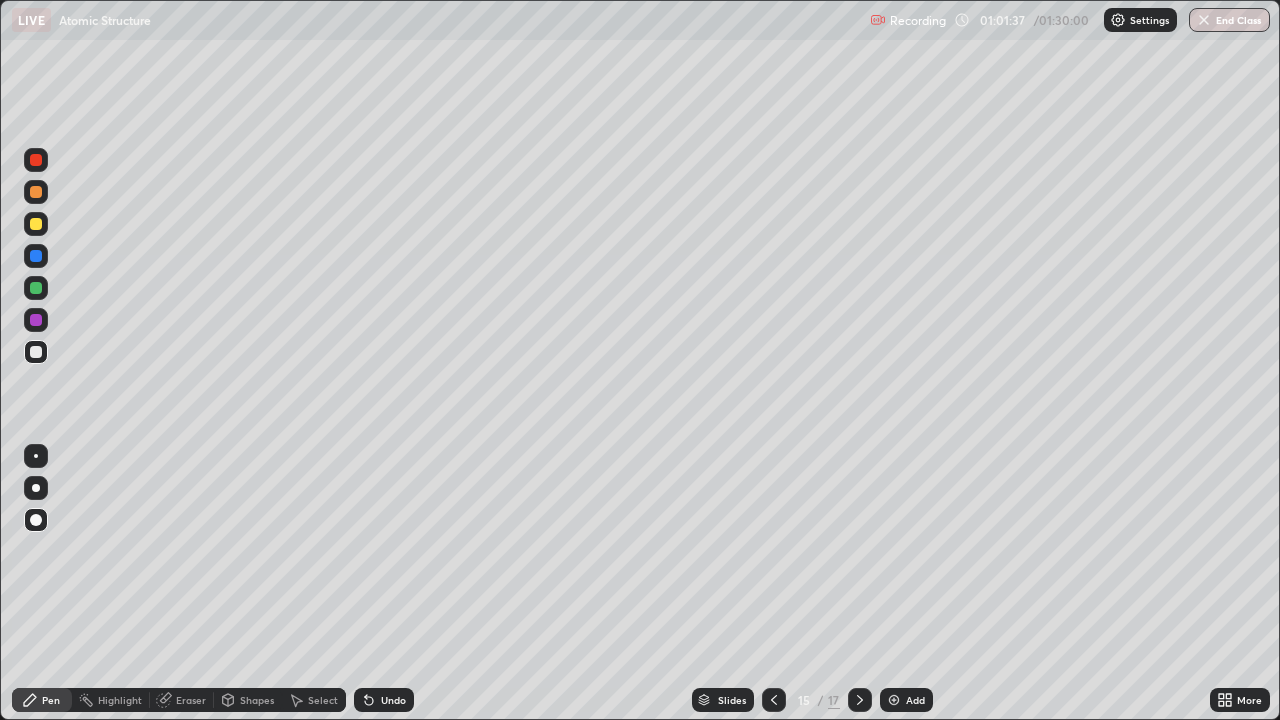 click on "Undo" at bounding box center [393, 700] 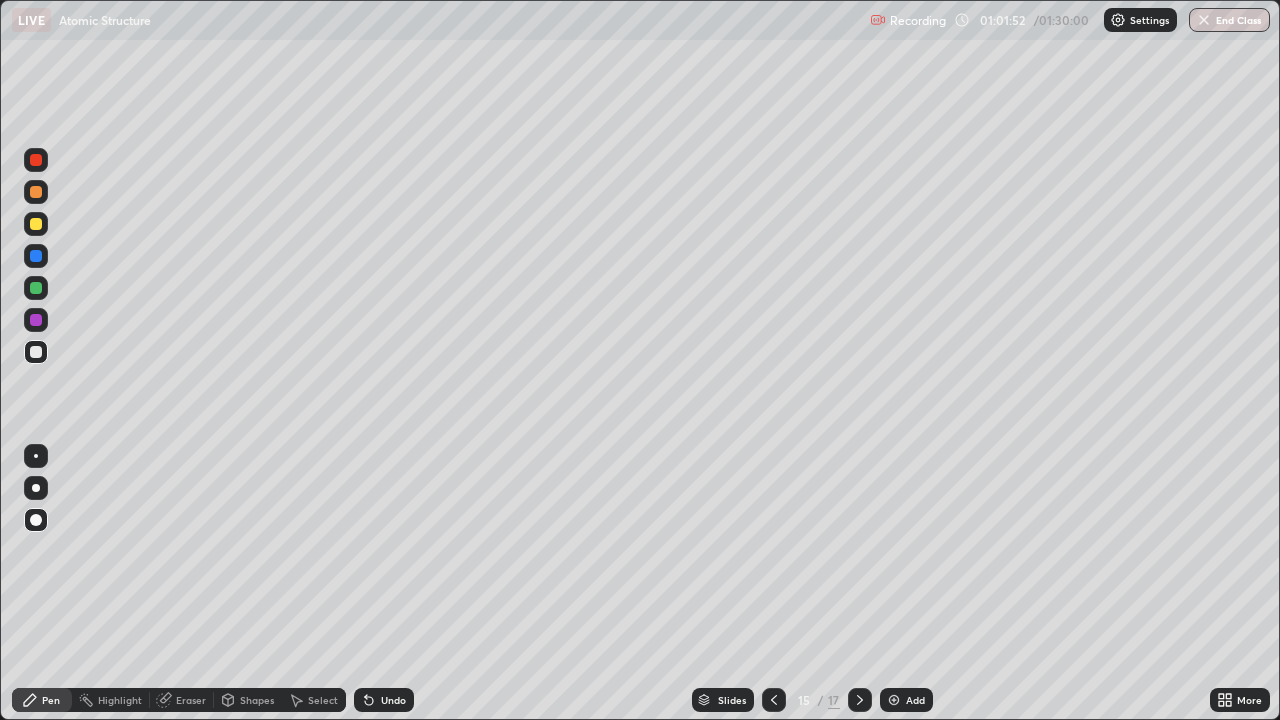 click 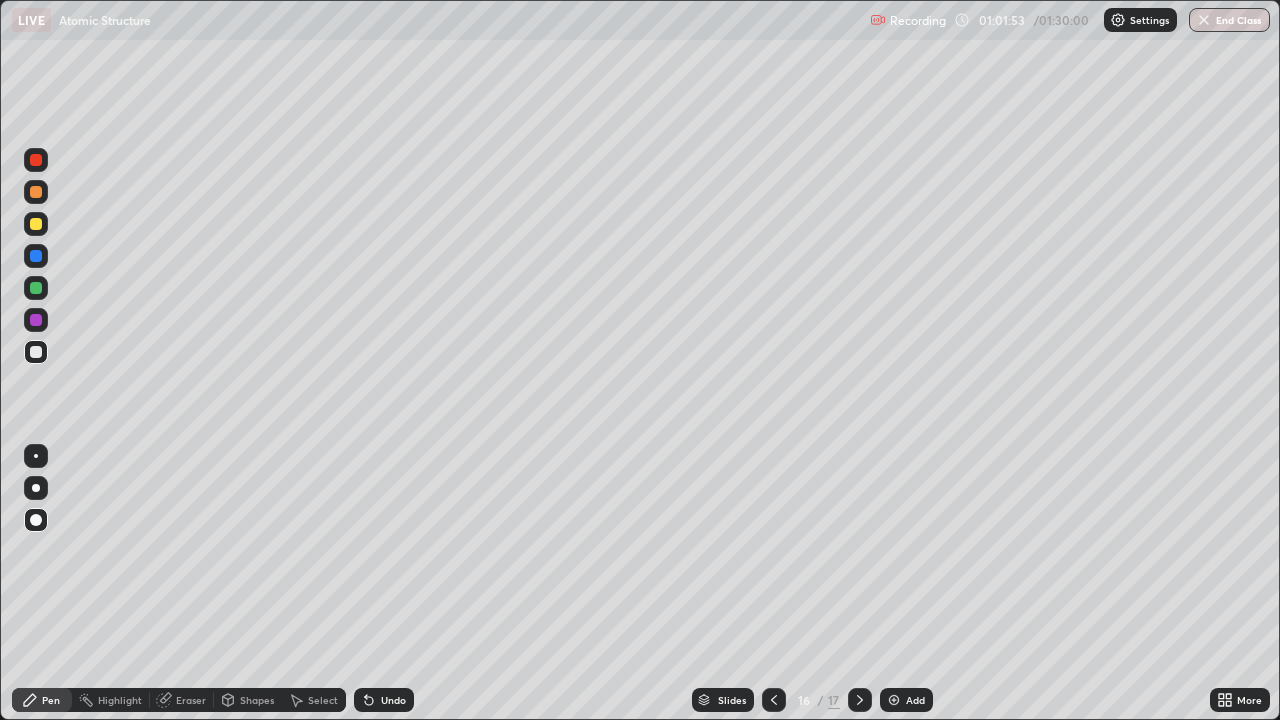 click 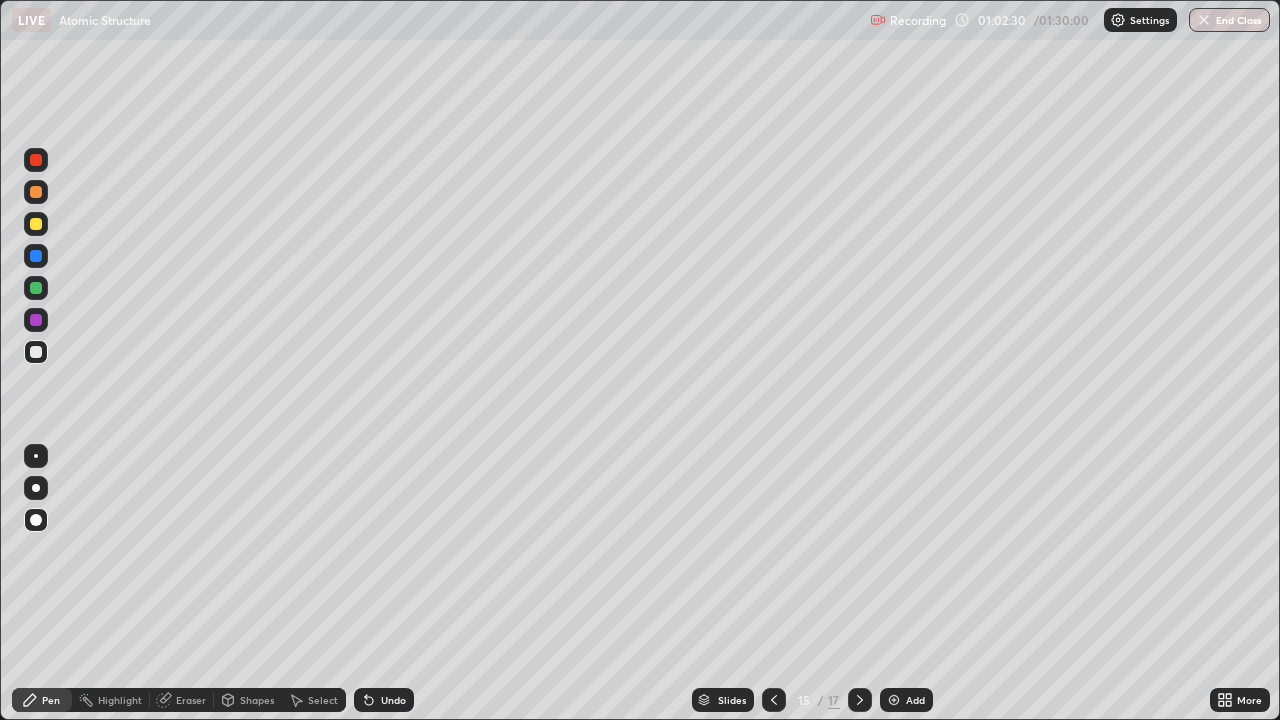 click on "Shapes" at bounding box center [257, 700] 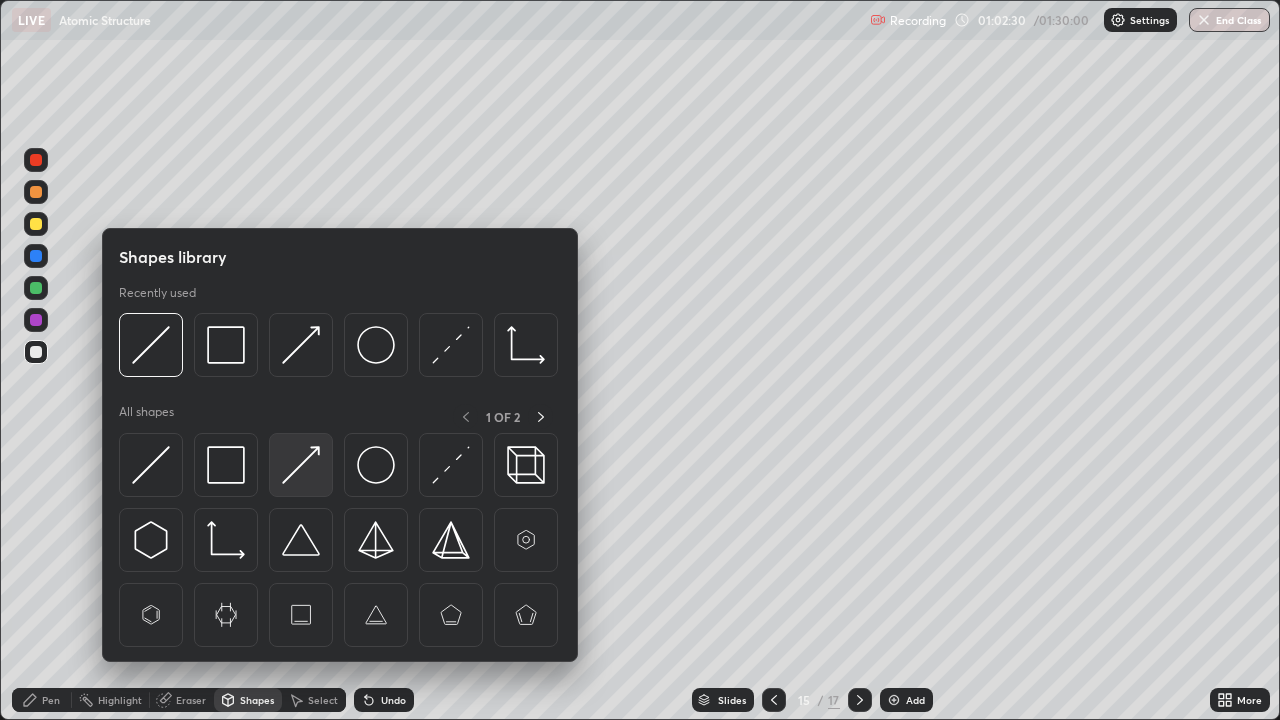 click at bounding box center (301, 465) 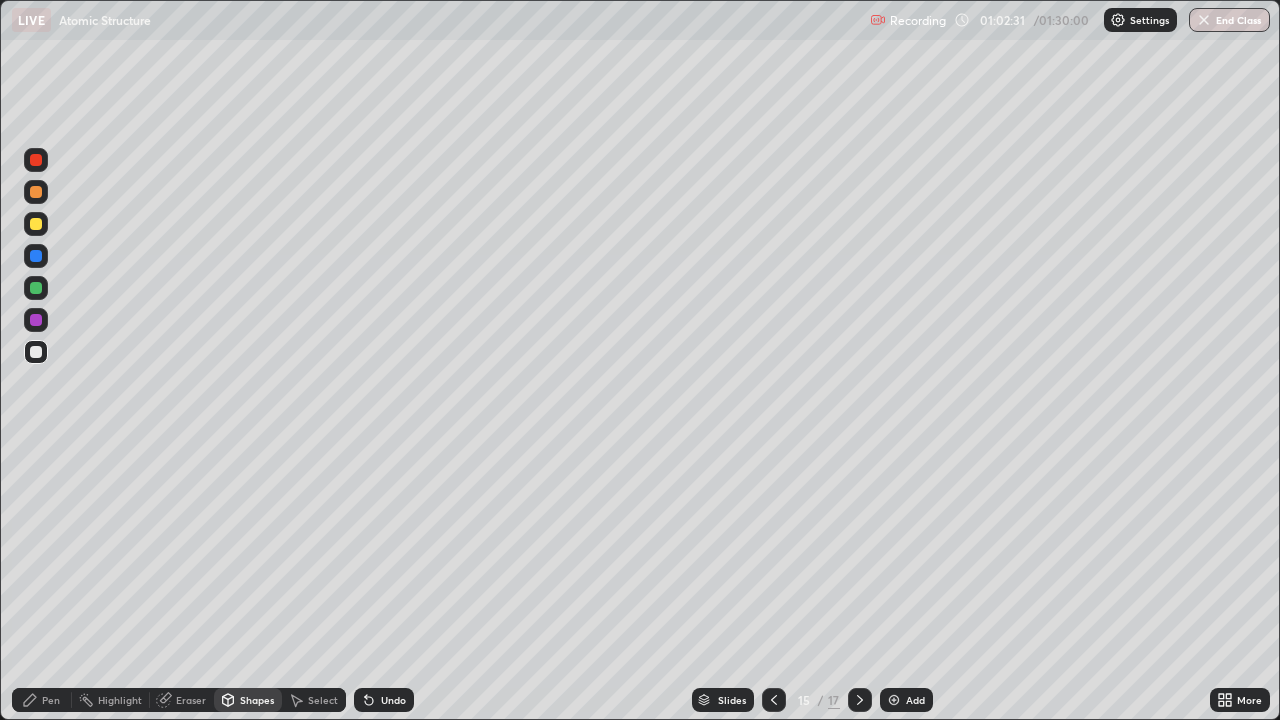 click at bounding box center [36, 288] 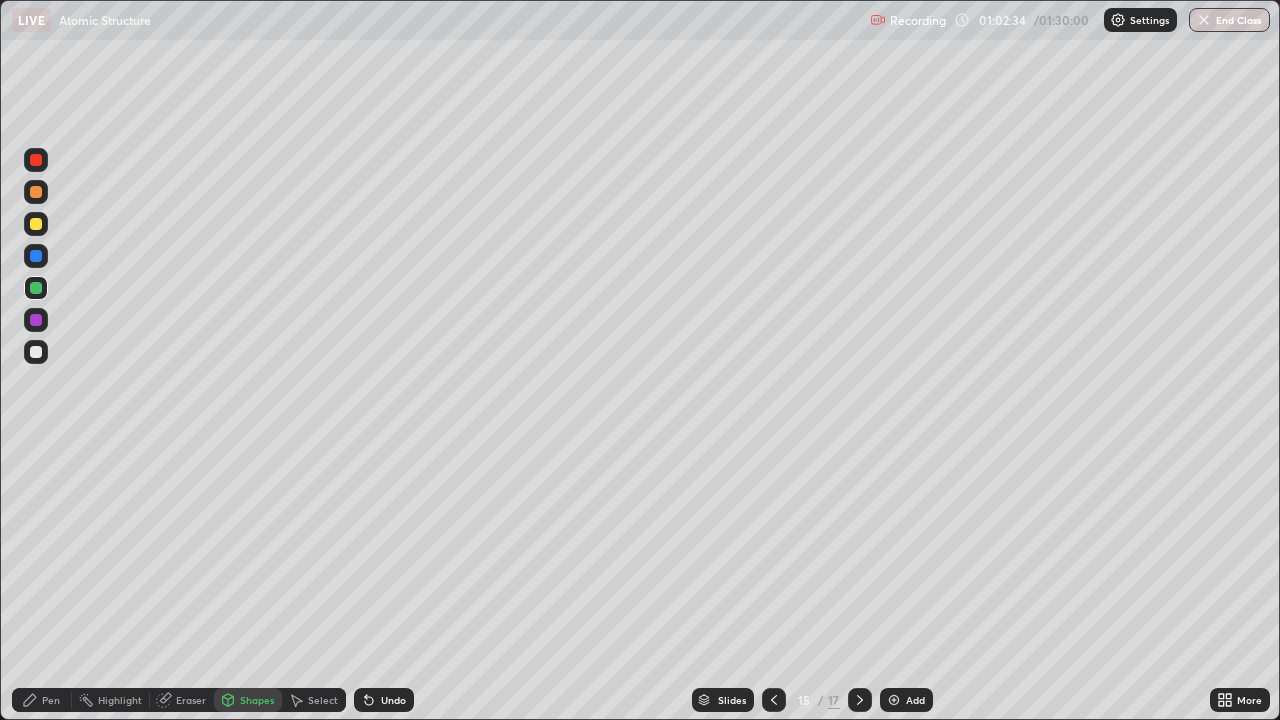 click 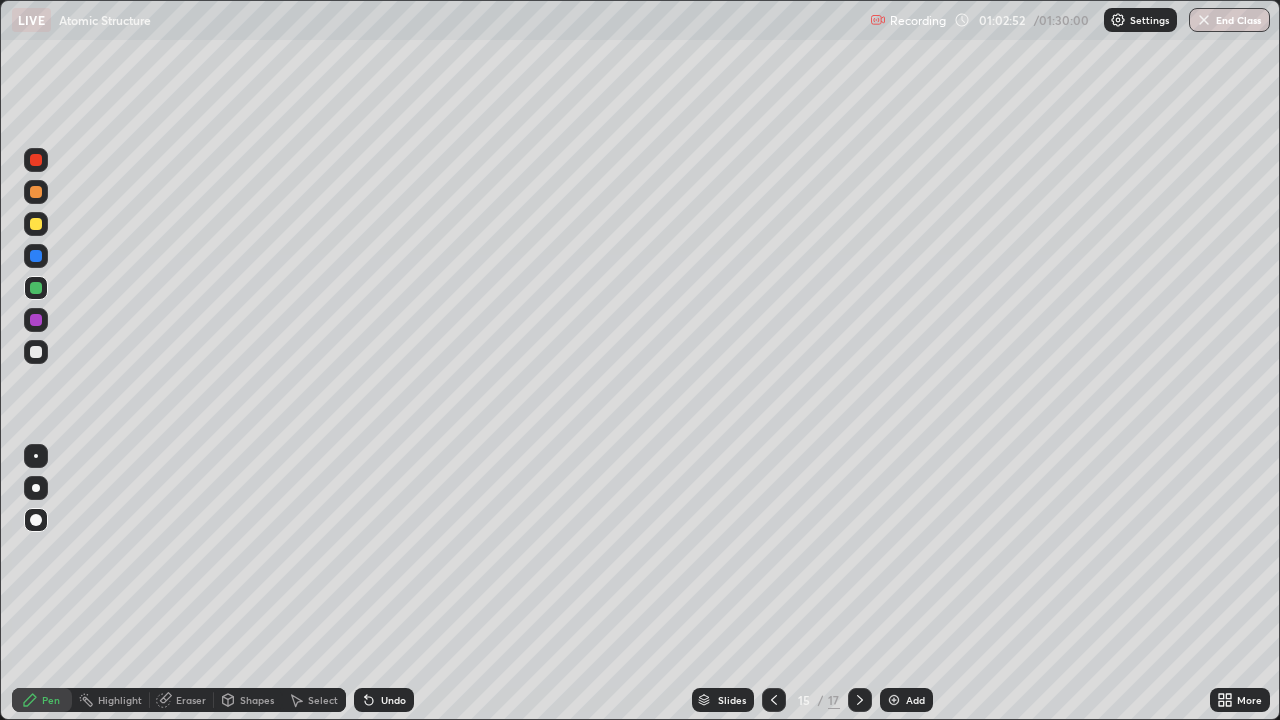 click 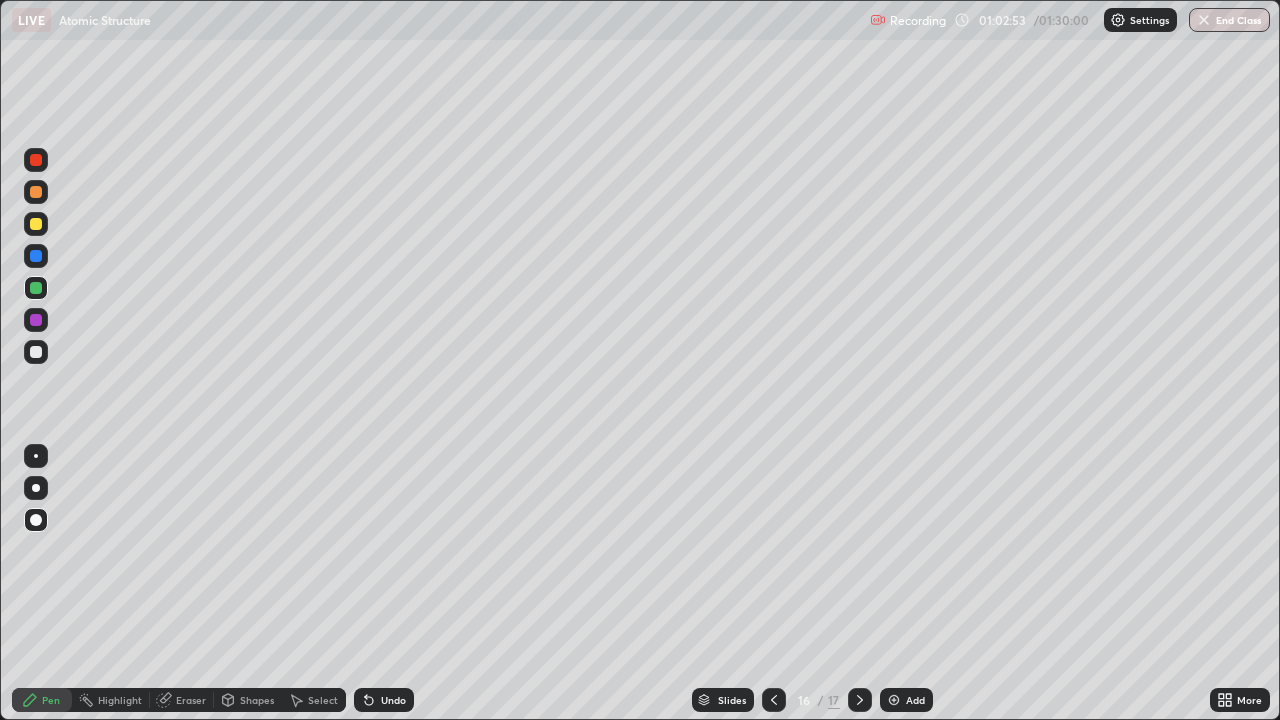 click on "Add" at bounding box center [915, 700] 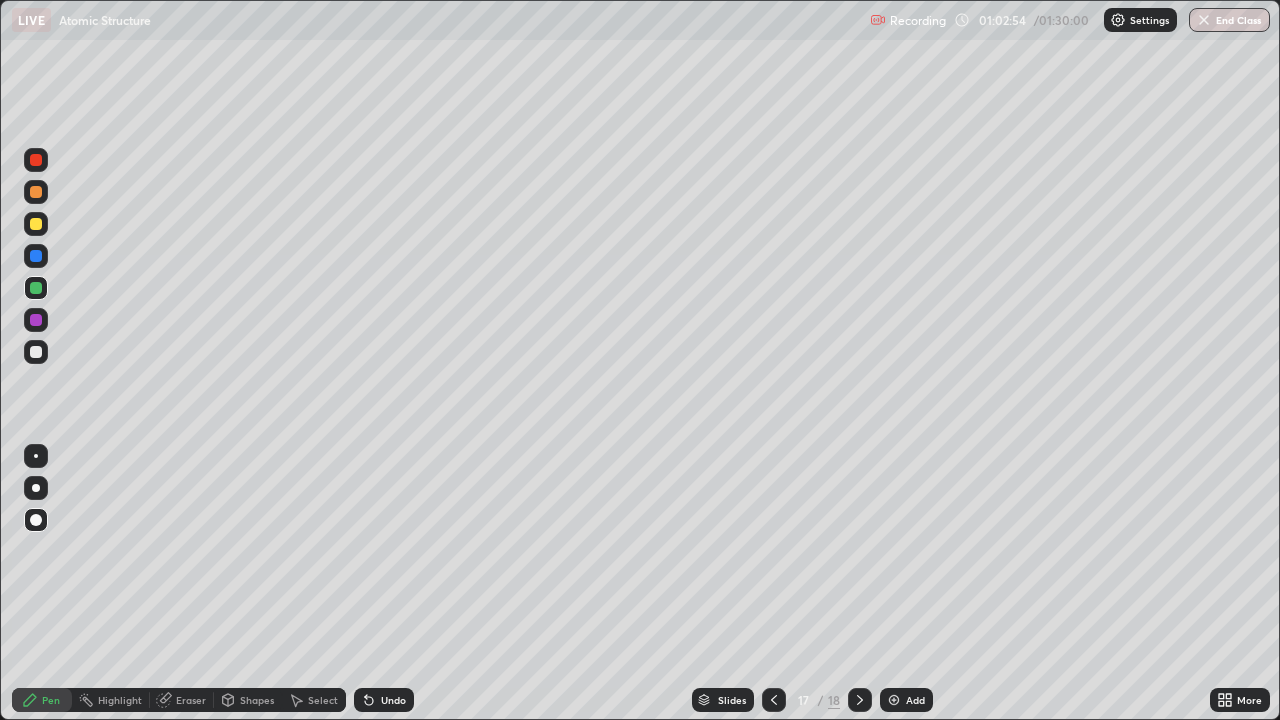 click on "Shapes" at bounding box center (257, 700) 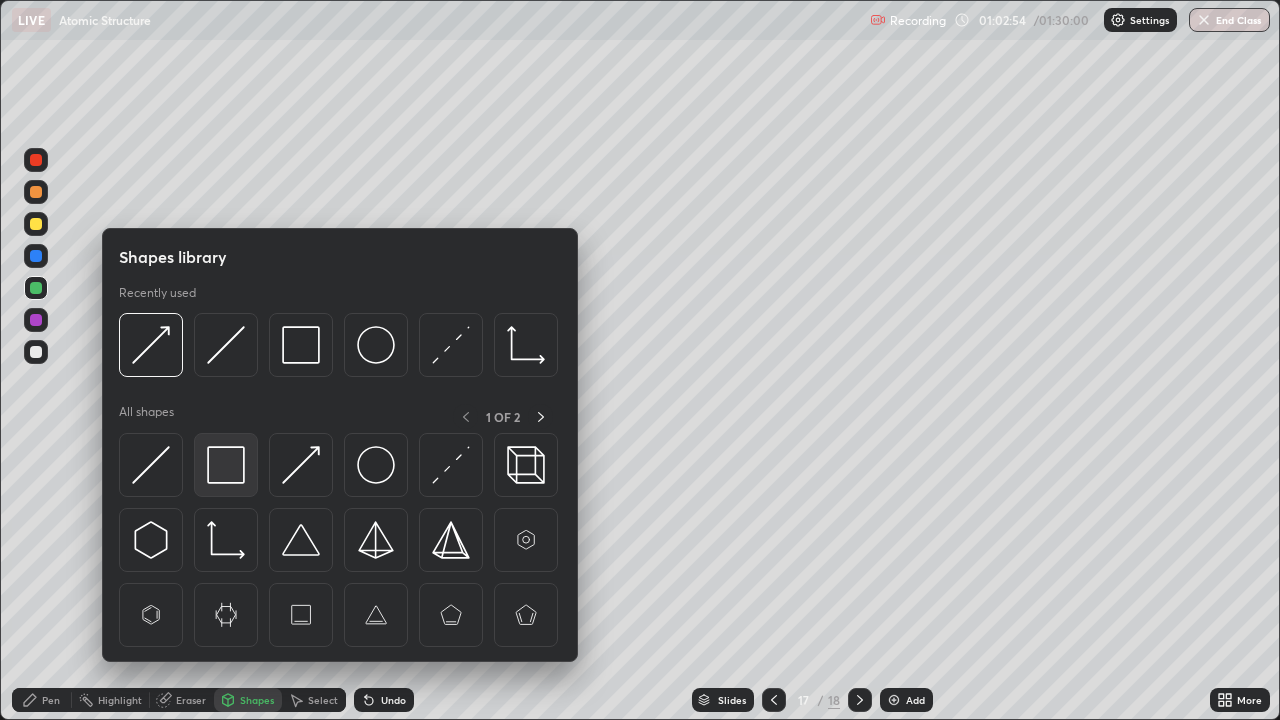 click at bounding box center [226, 465] 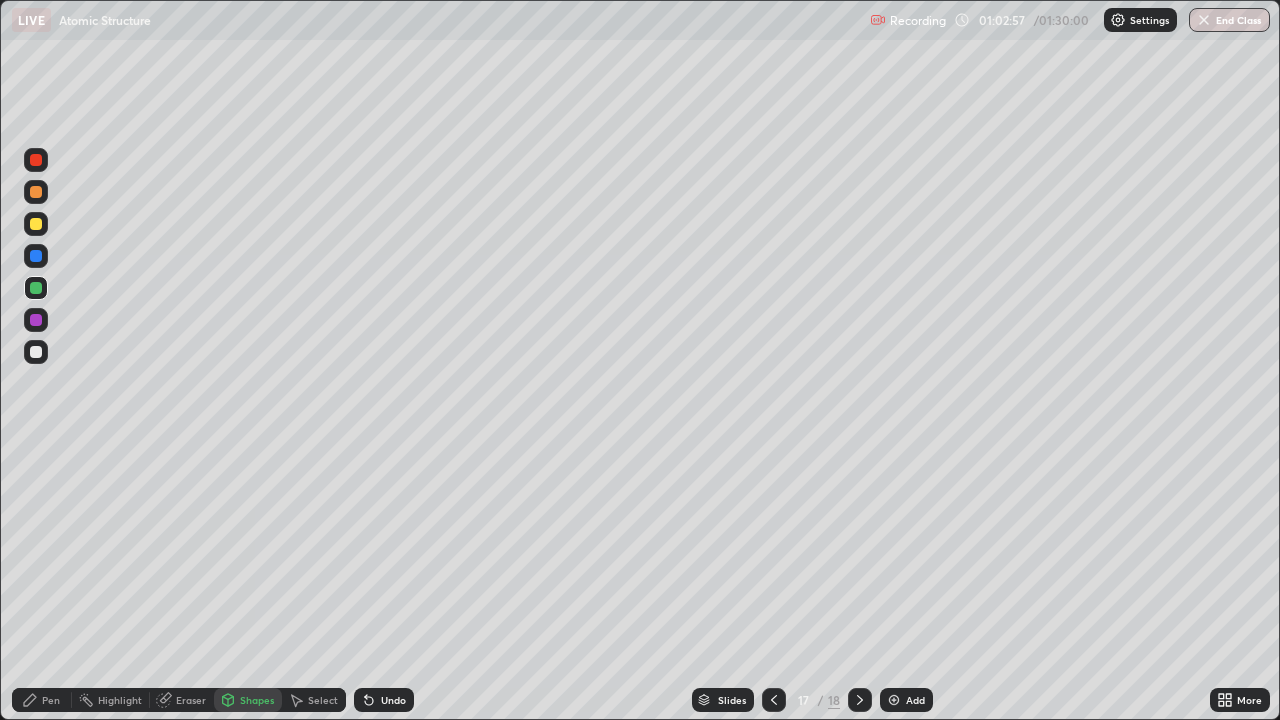 click on "Pen" at bounding box center [42, 700] 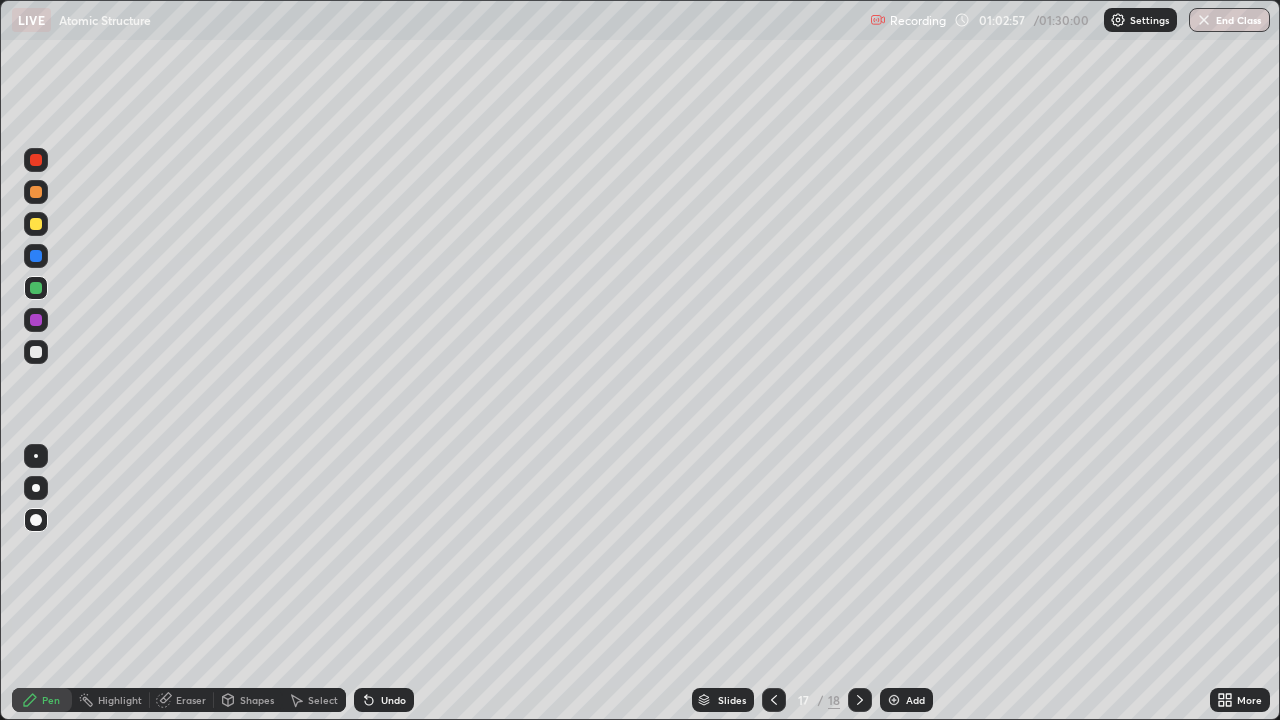 click at bounding box center (36, 288) 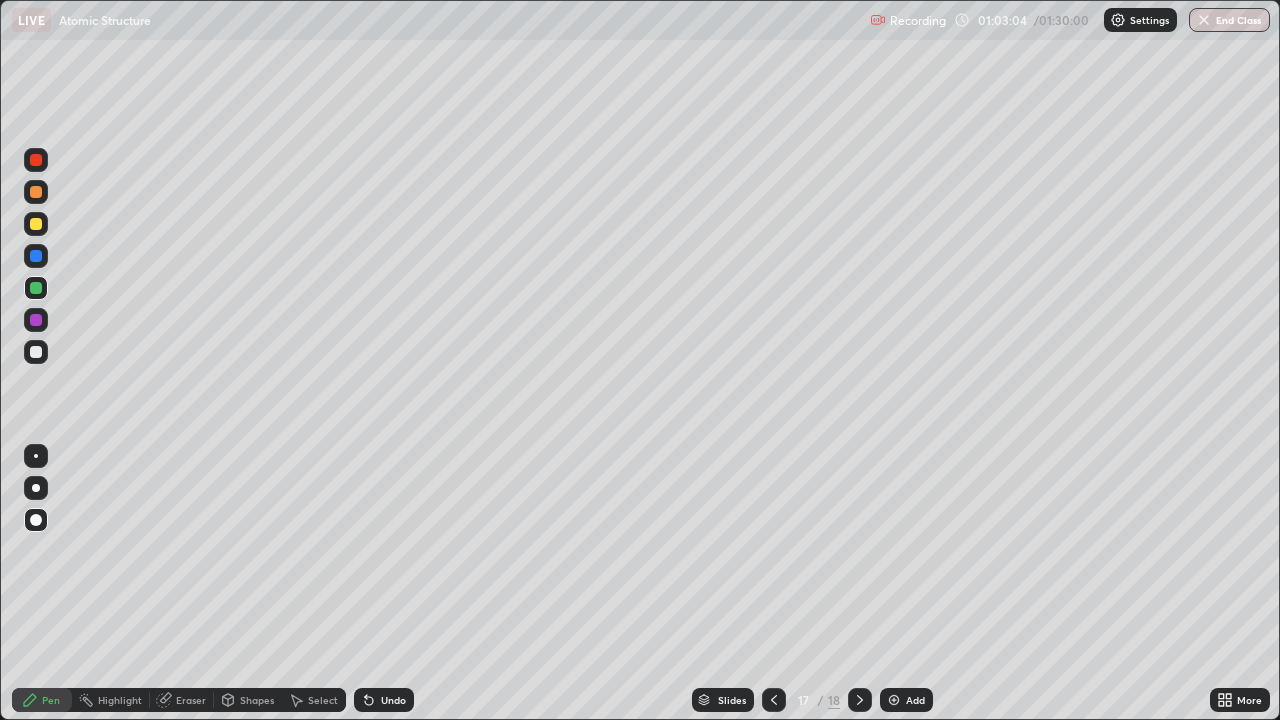 click on "Shapes" at bounding box center (248, 700) 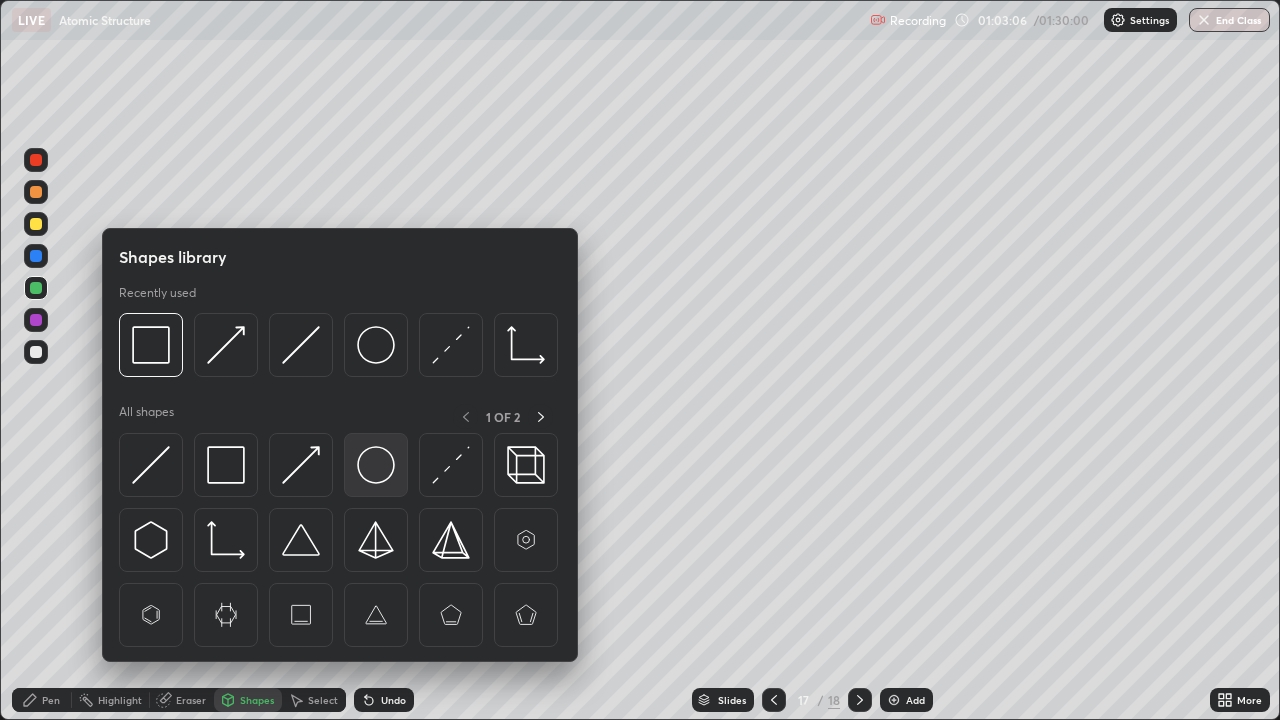 click at bounding box center (376, 465) 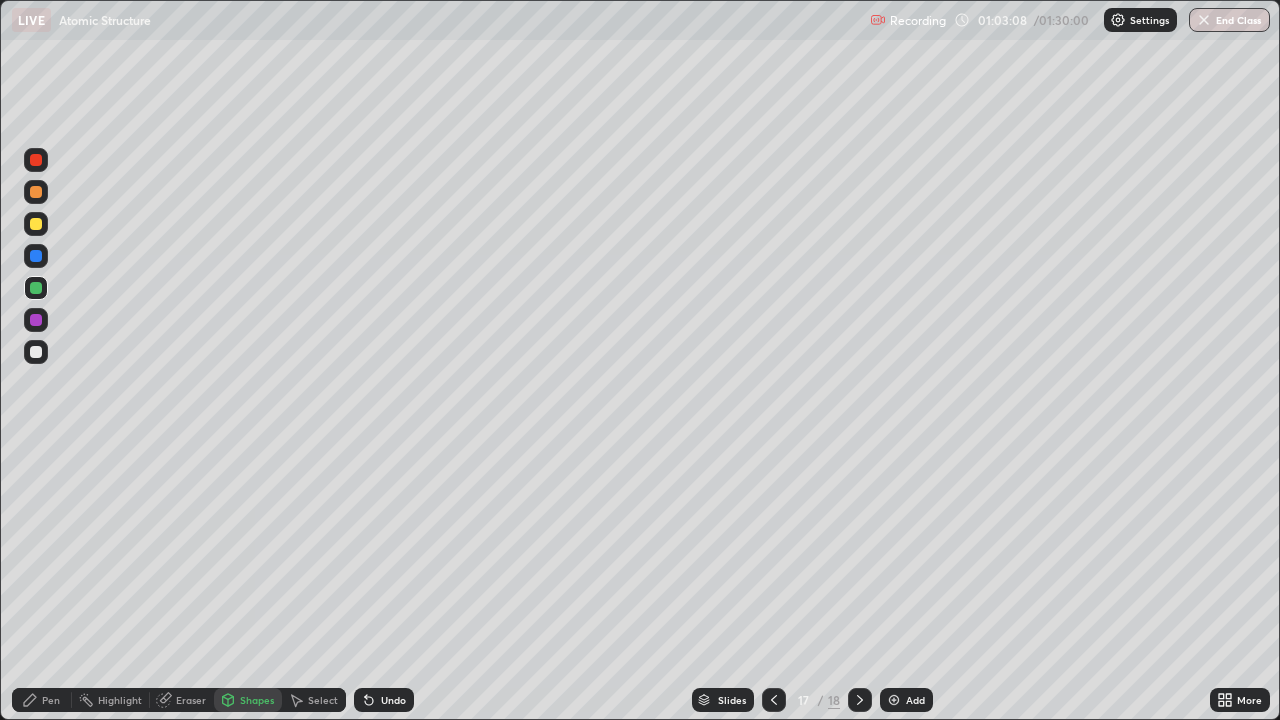 click 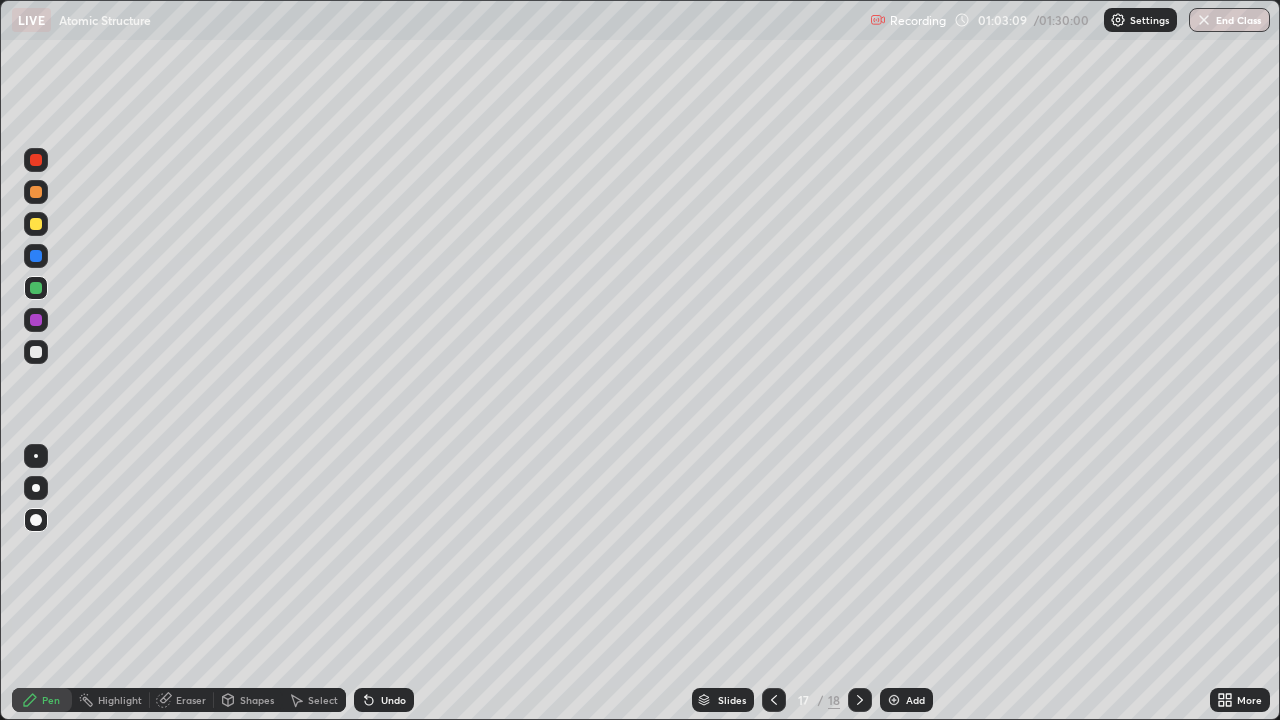 click at bounding box center [36, 352] 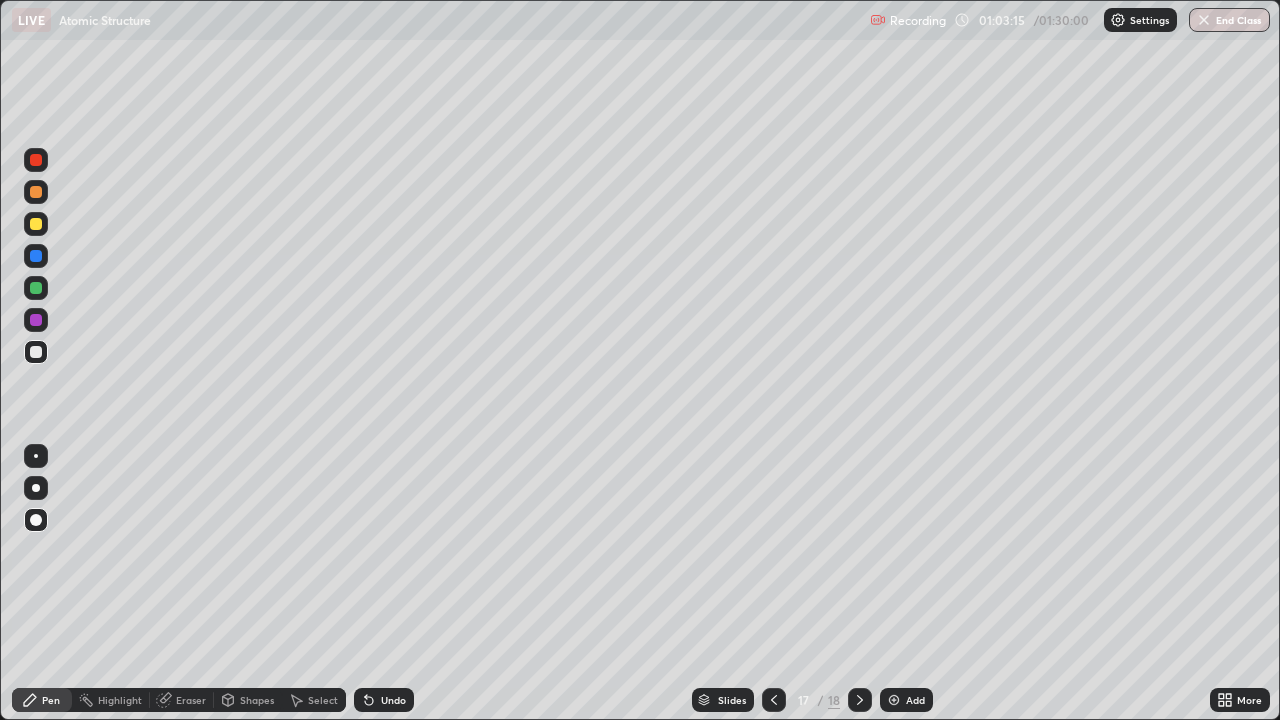 click on "Shapes" at bounding box center (257, 700) 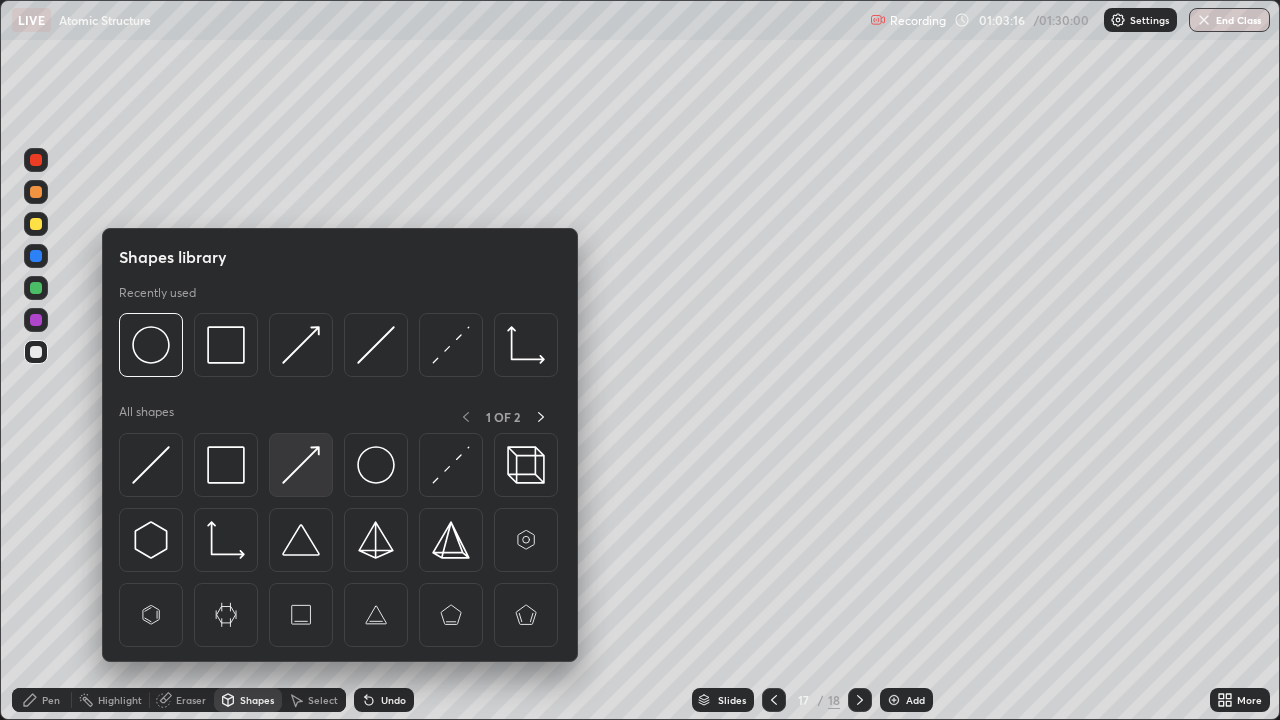 click at bounding box center (301, 465) 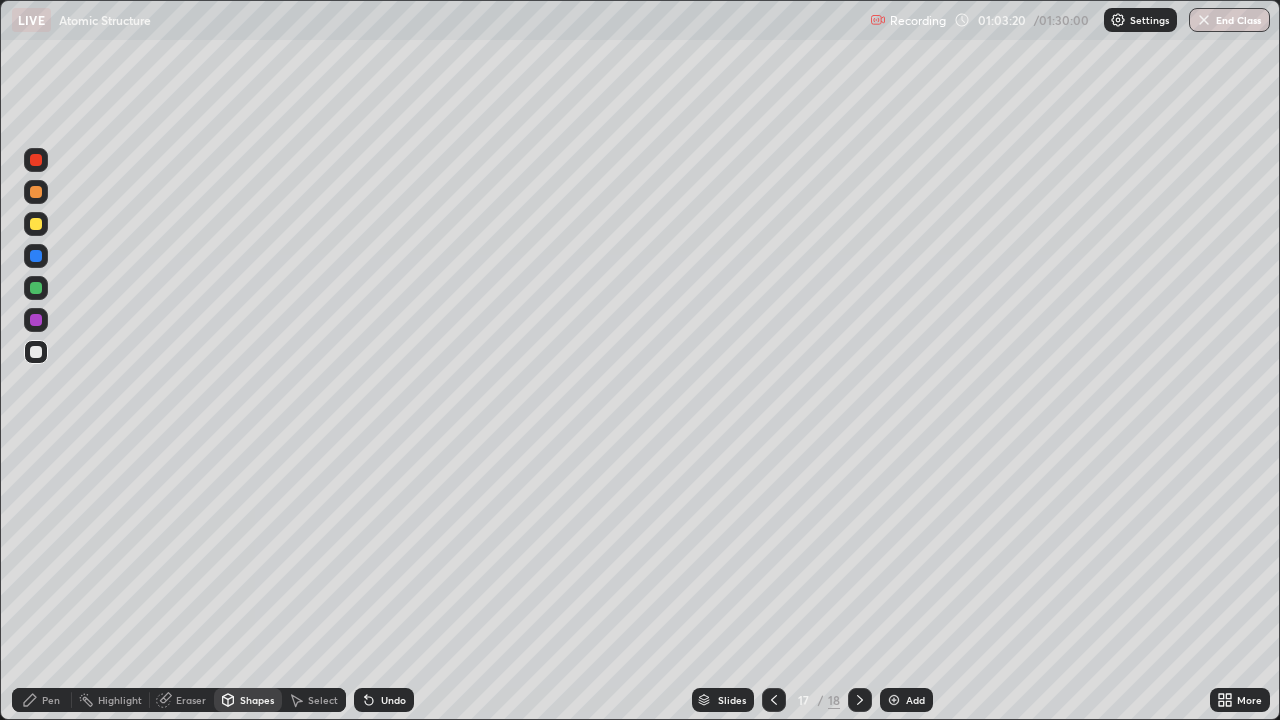 click on "Pen" at bounding box center [42, 700] 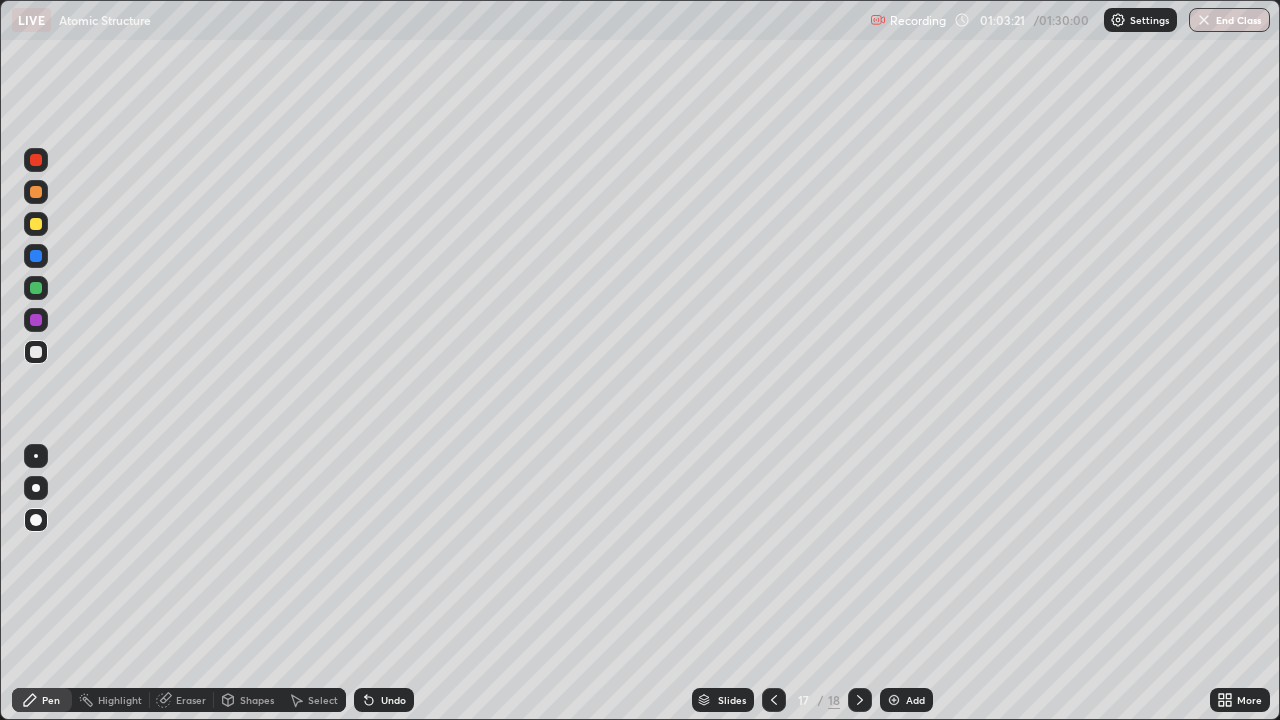 click at bounding box center (36, 224) 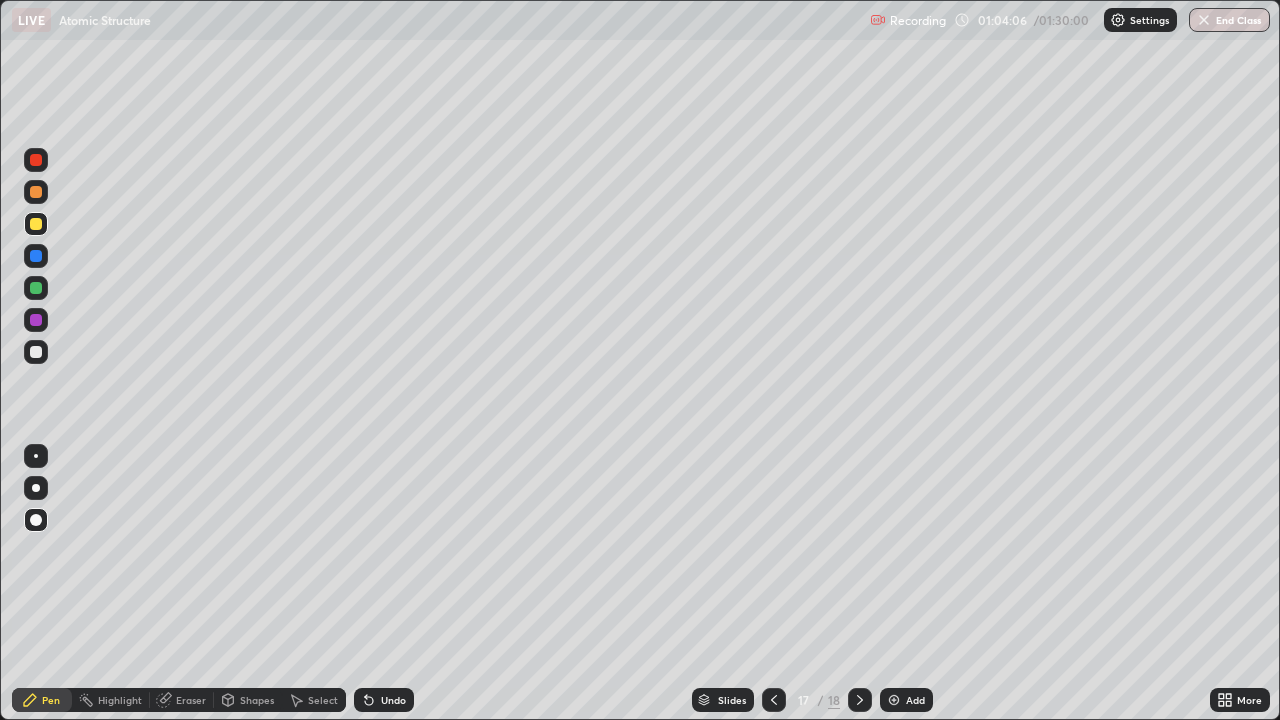 click 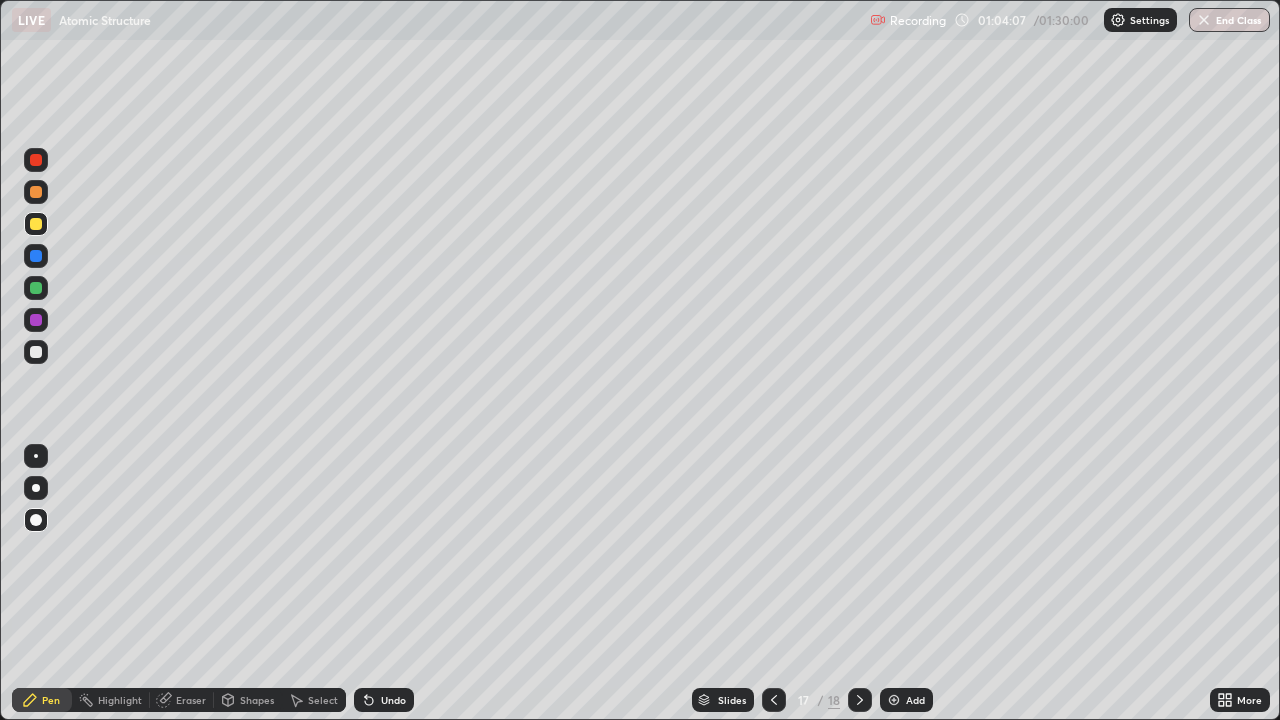 click 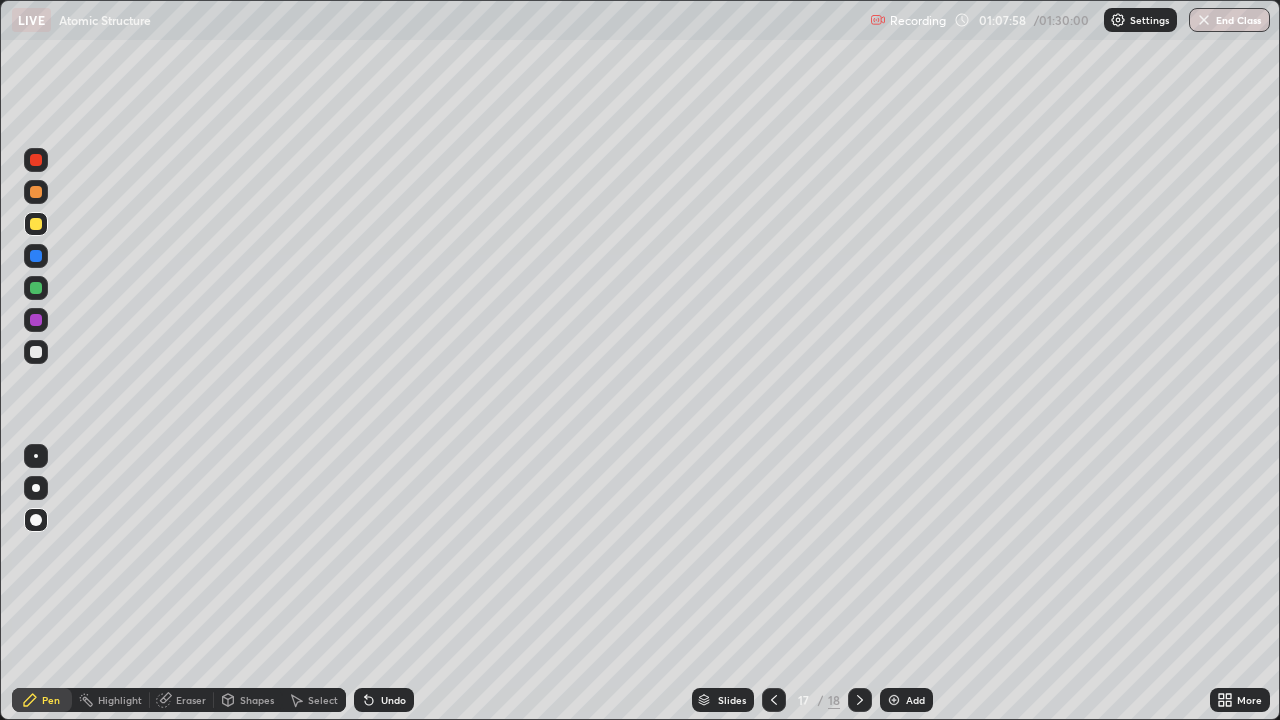 click 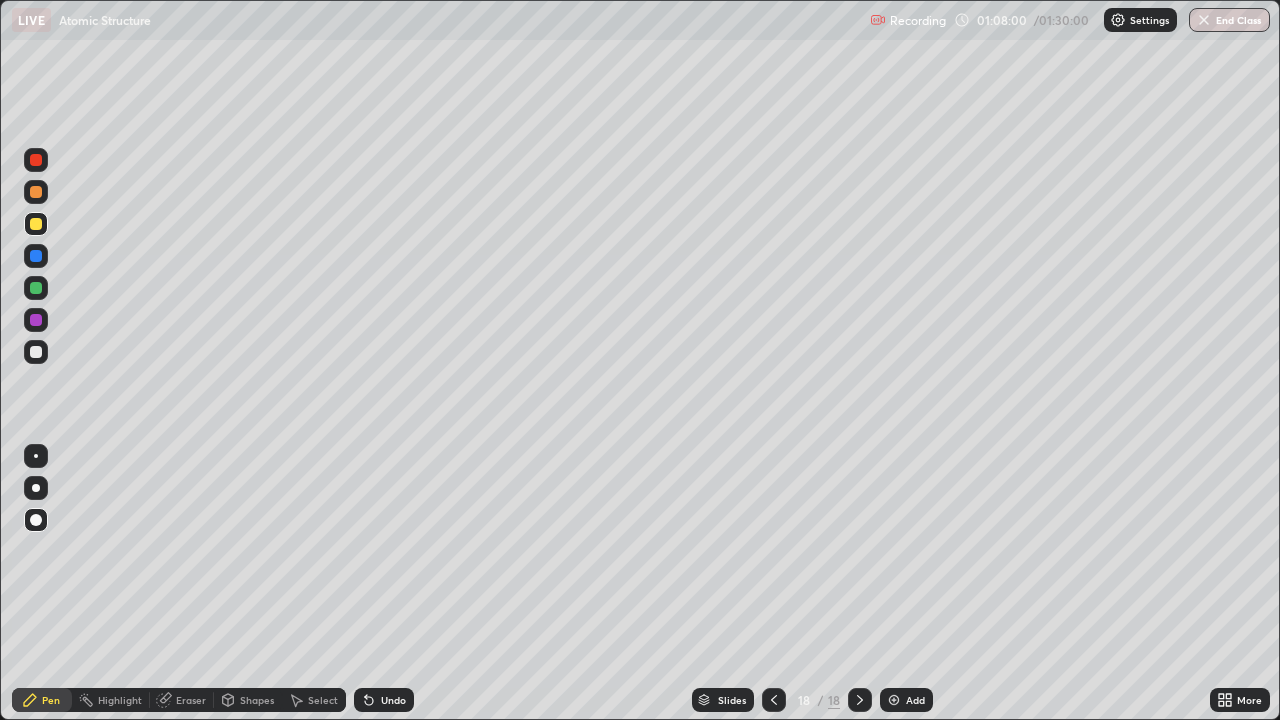 click 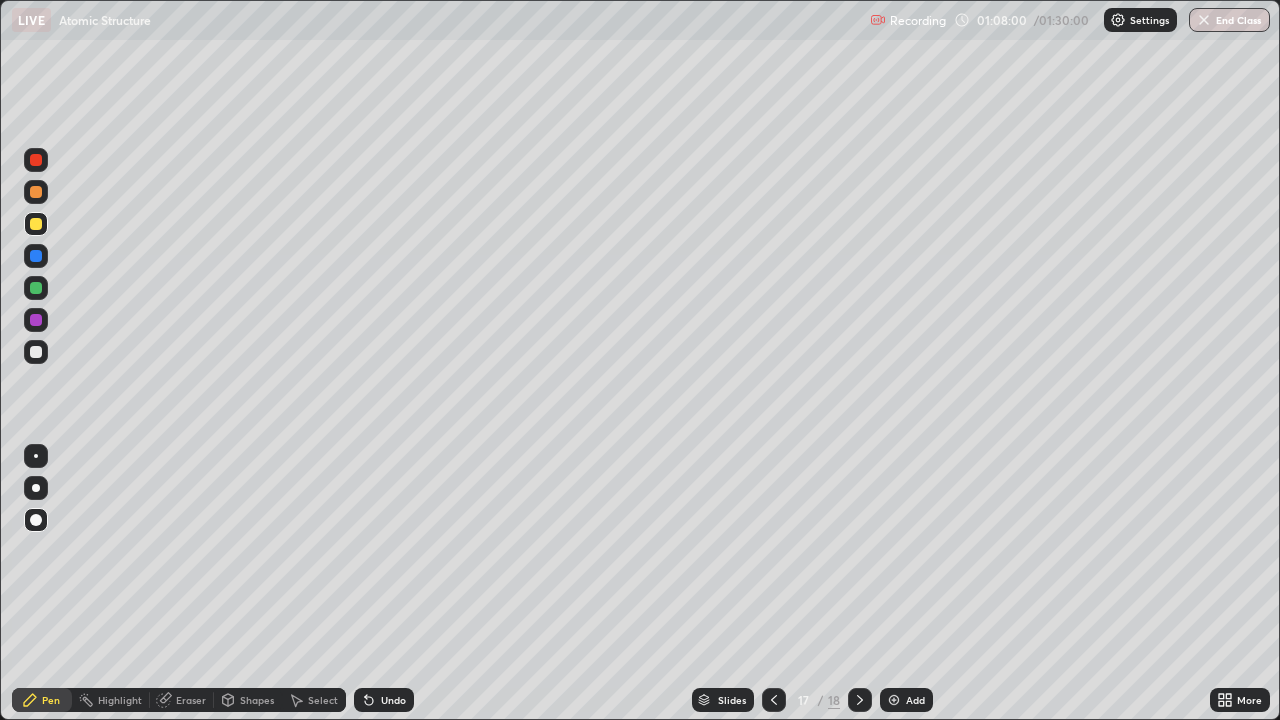 click on "Add" at bounding box center (906, 700) 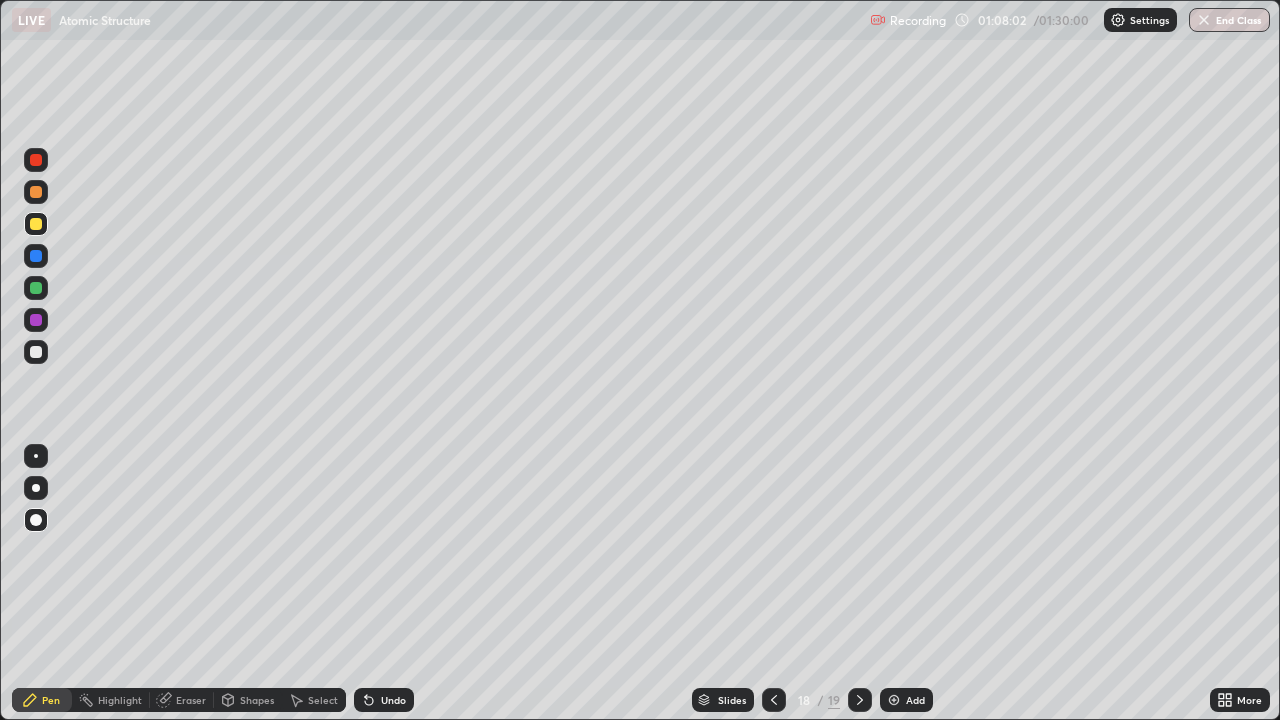 click on "Shapes" at bounding box center [257, 700] 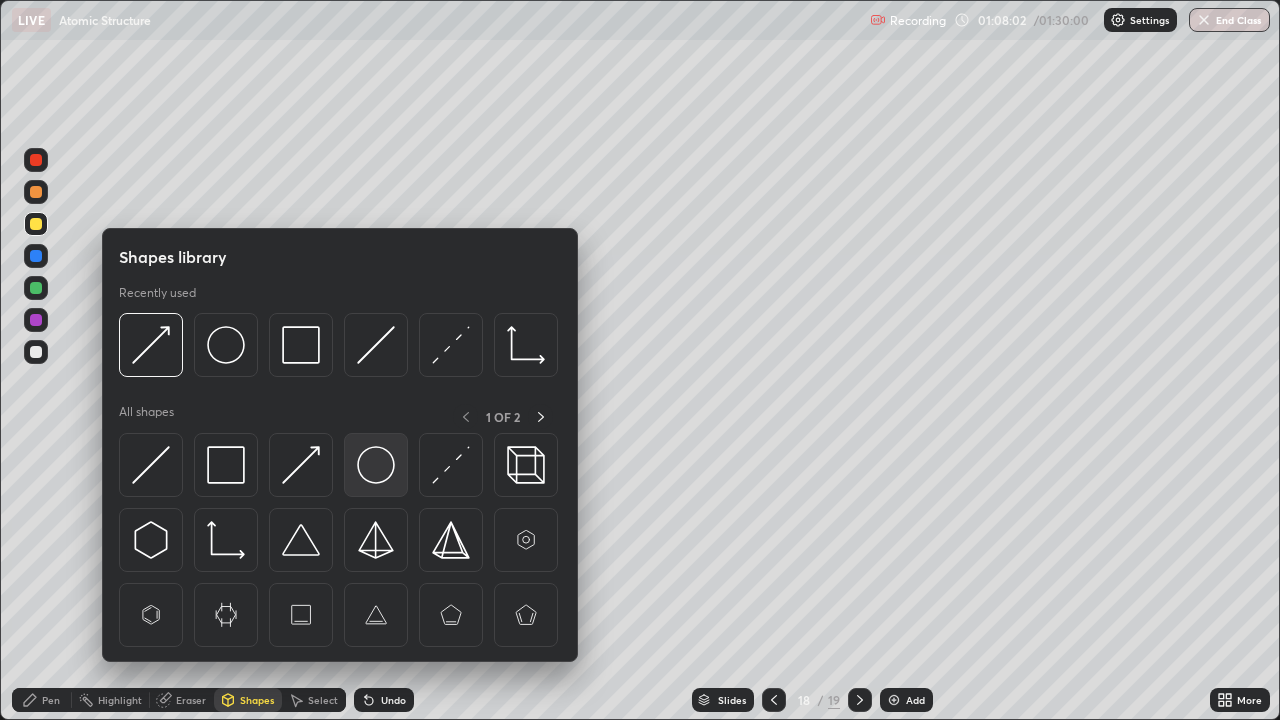 click at bounding box center [376, 465] 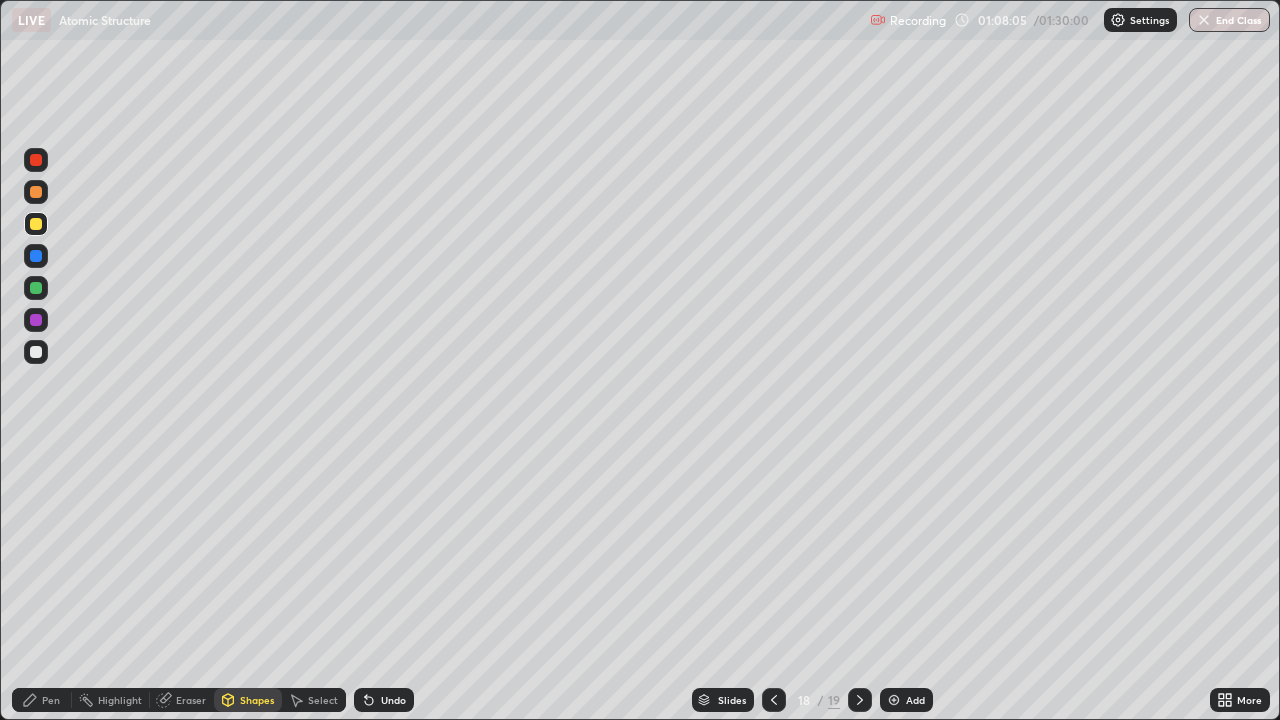 click on "Pen" at bounding box center [51, 700] 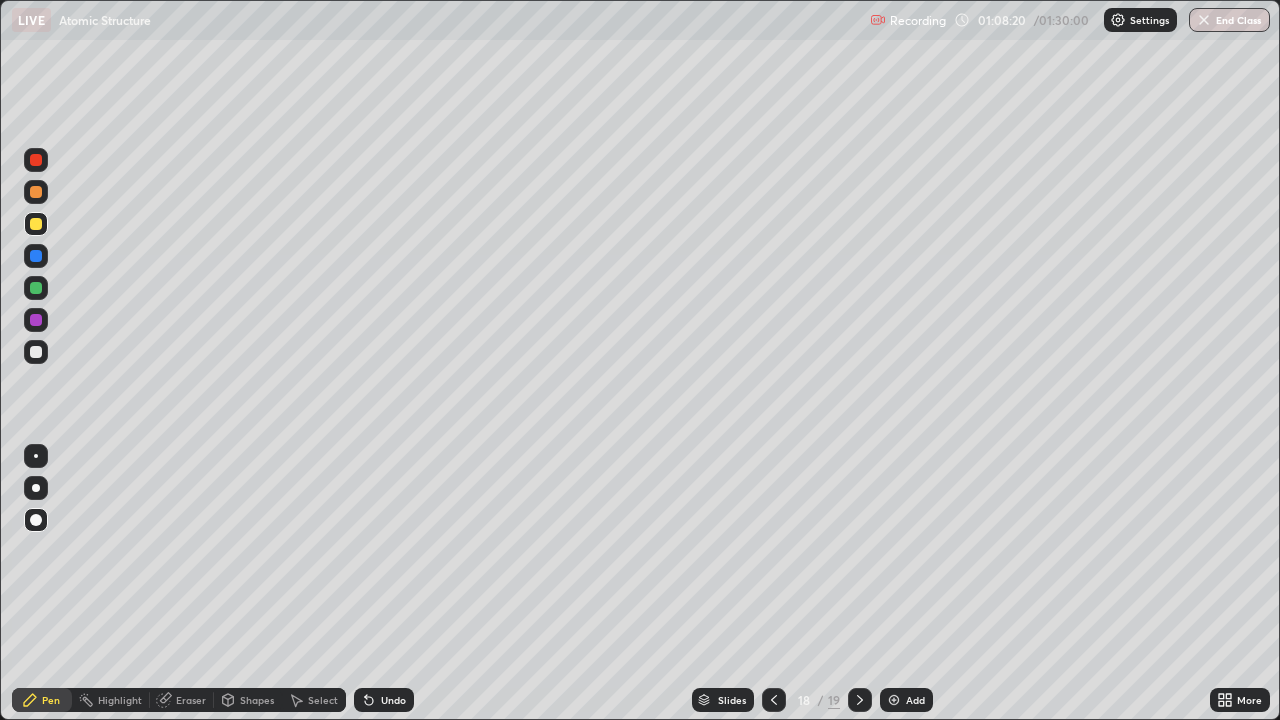 click at bounding box center (36, 256) 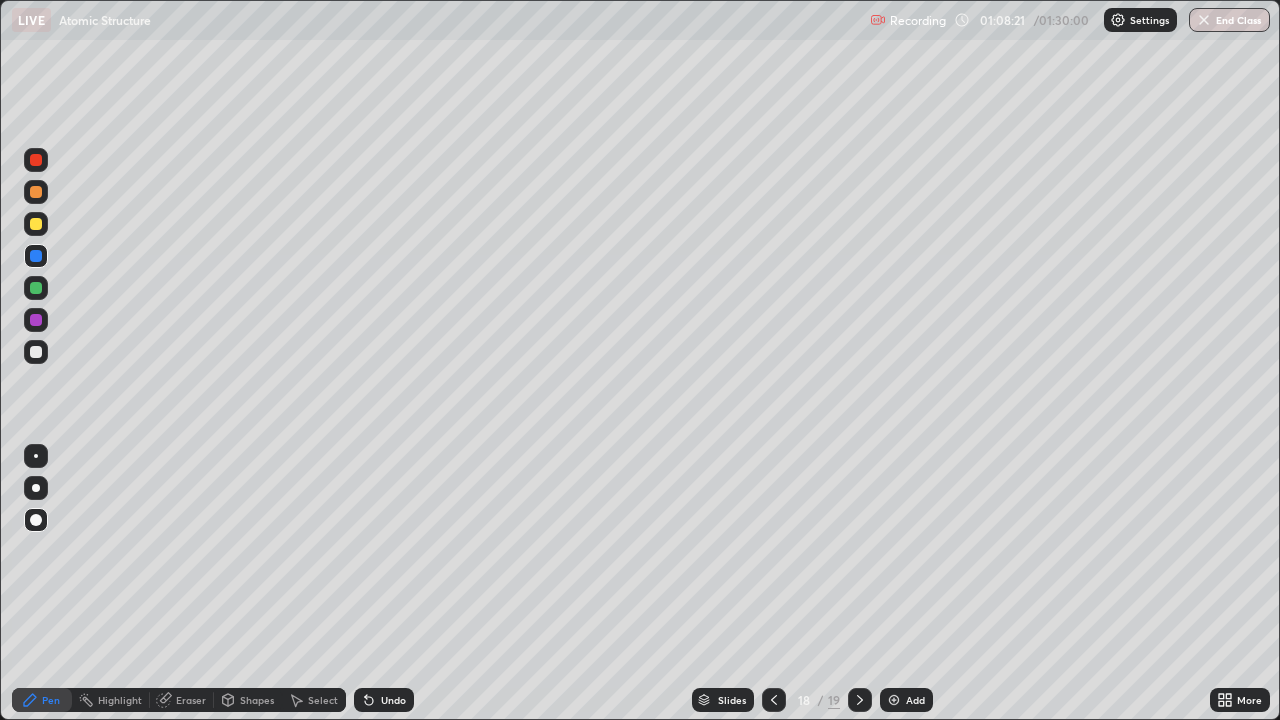 click on "Shapes" at bounding box center (257, 700) 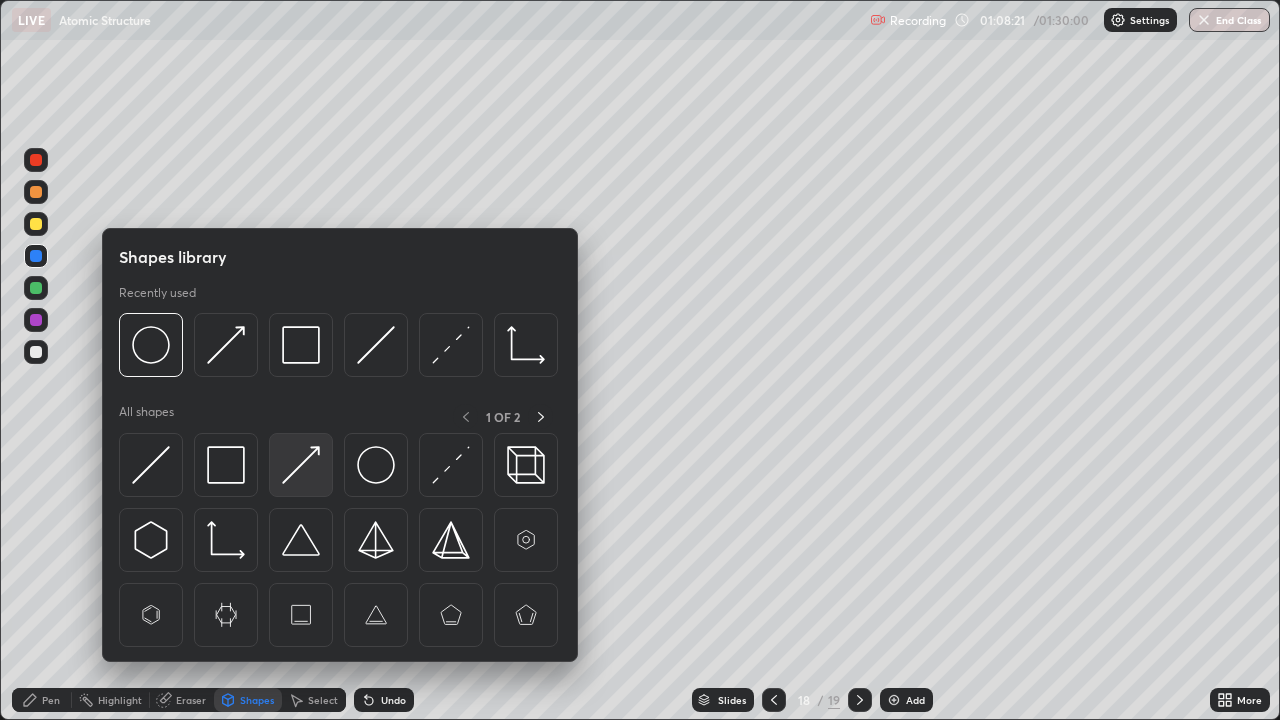 click at bounding box center (301, 465) 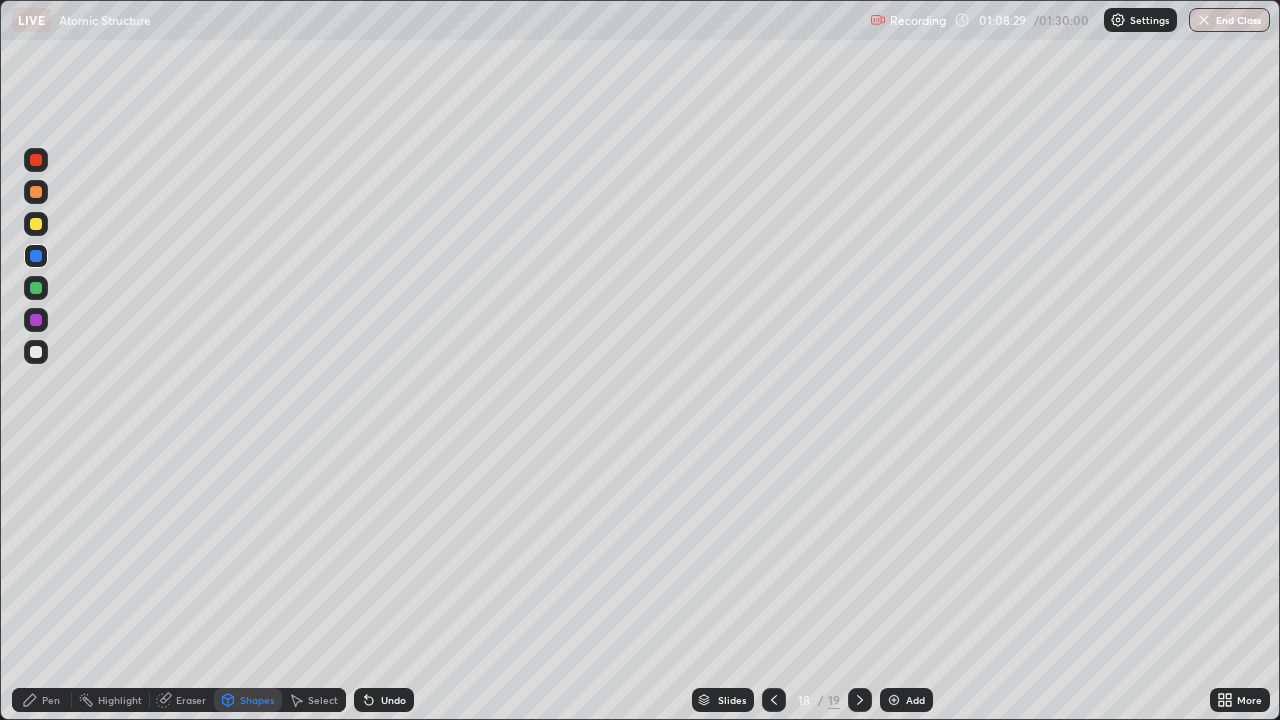 click on "Pen" at bounding box center [51, 700] 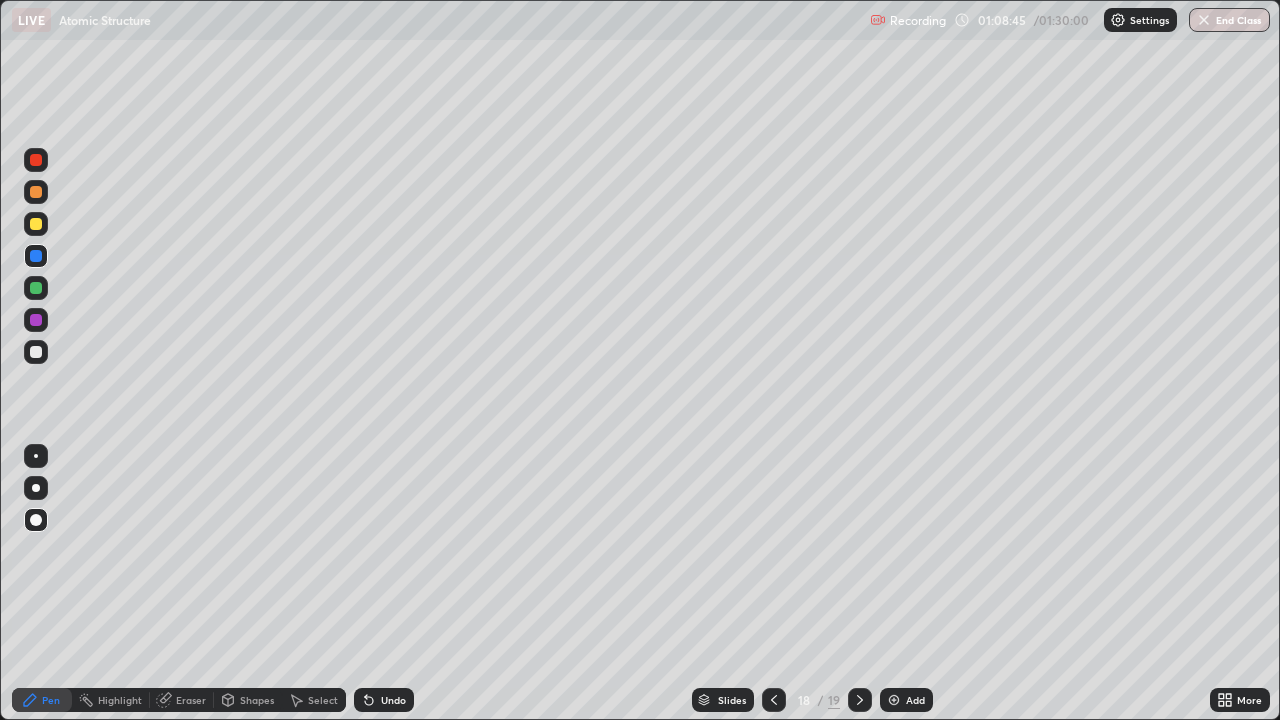 click on "Pen" at bounding box center [42, 700] 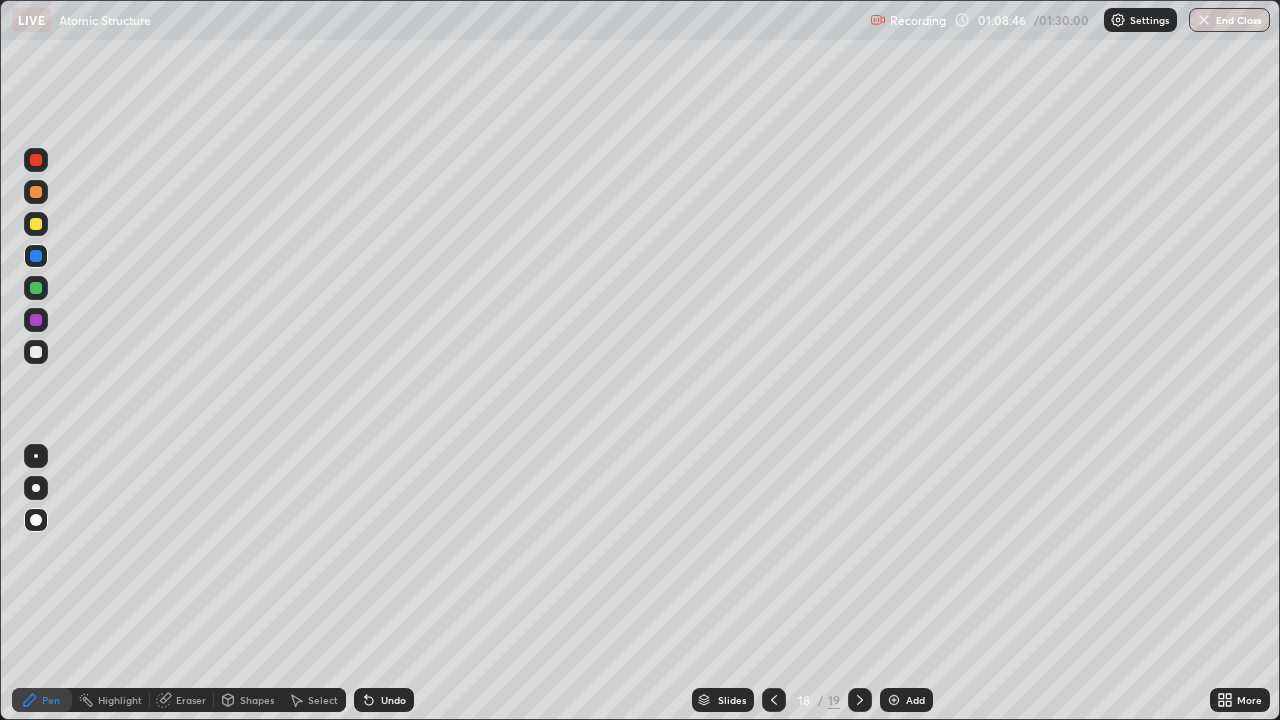 click at bounding box center (36, 352) 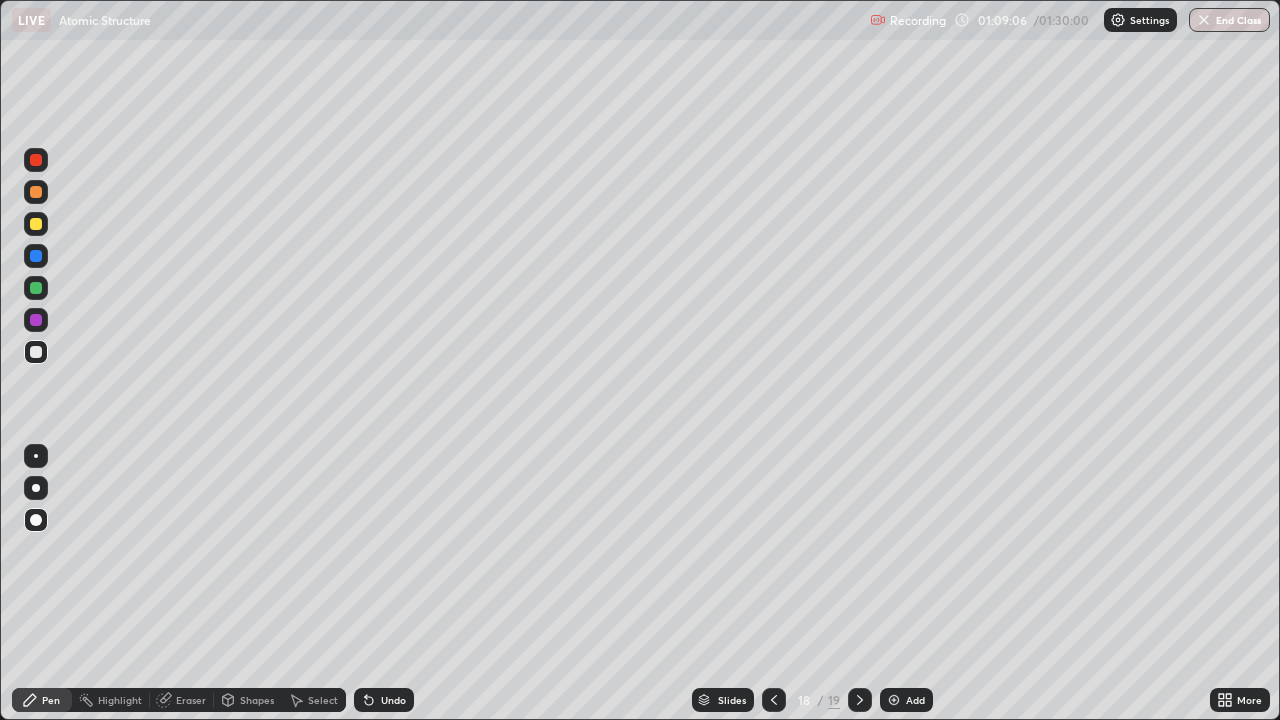 click on "Undo" at bounding box center [384, 700] 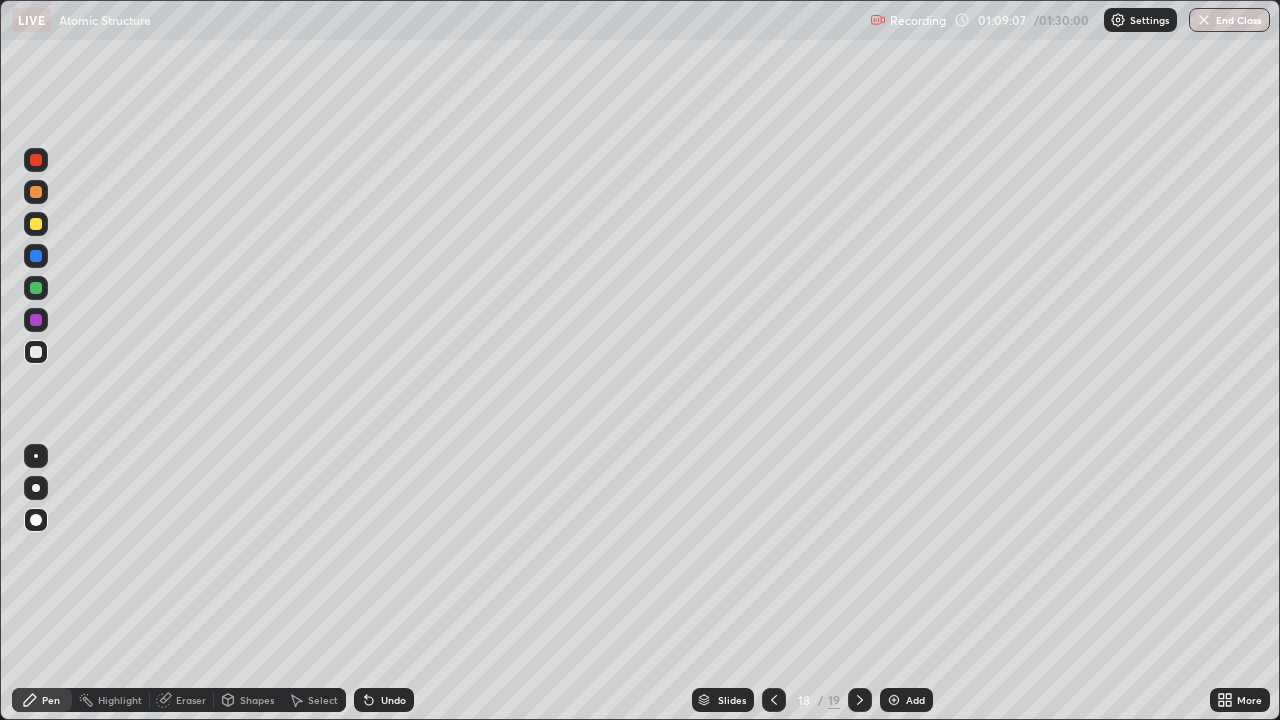 click on "Undo" at bounding box center (393, 700) 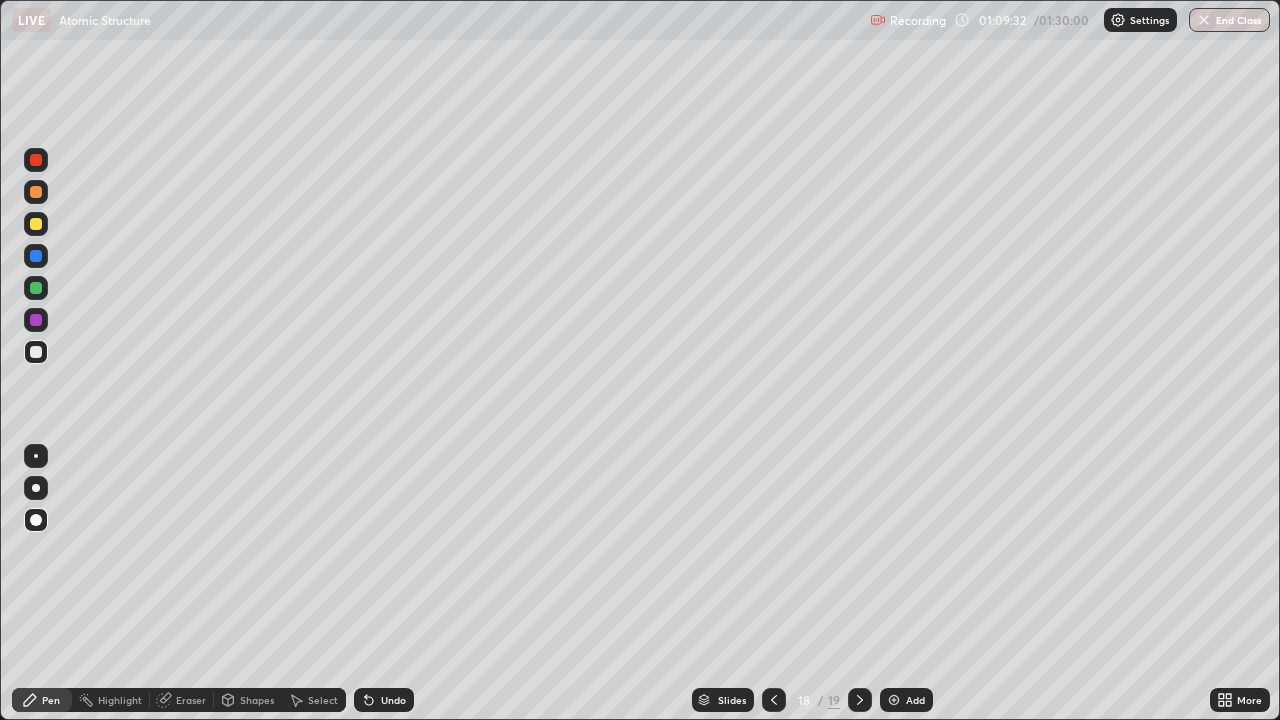 click at bounding box center [36, 256] 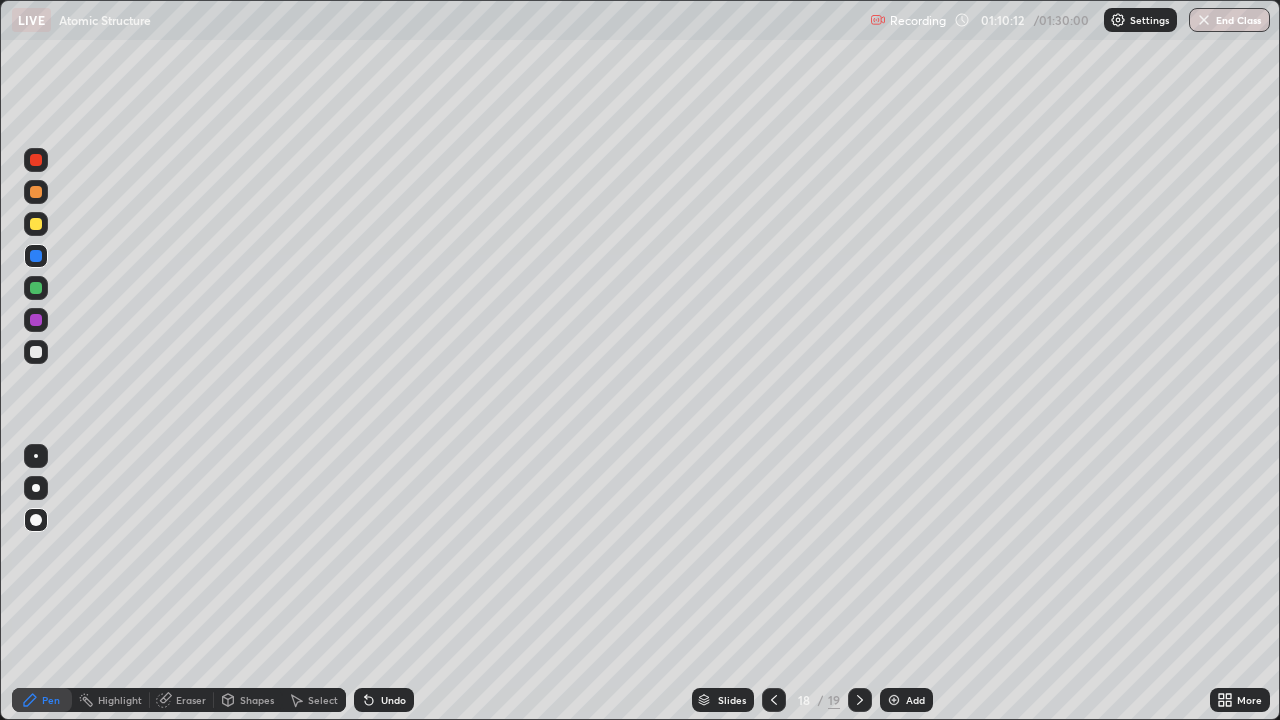 click on "Add" at bounding box center [915, 700] 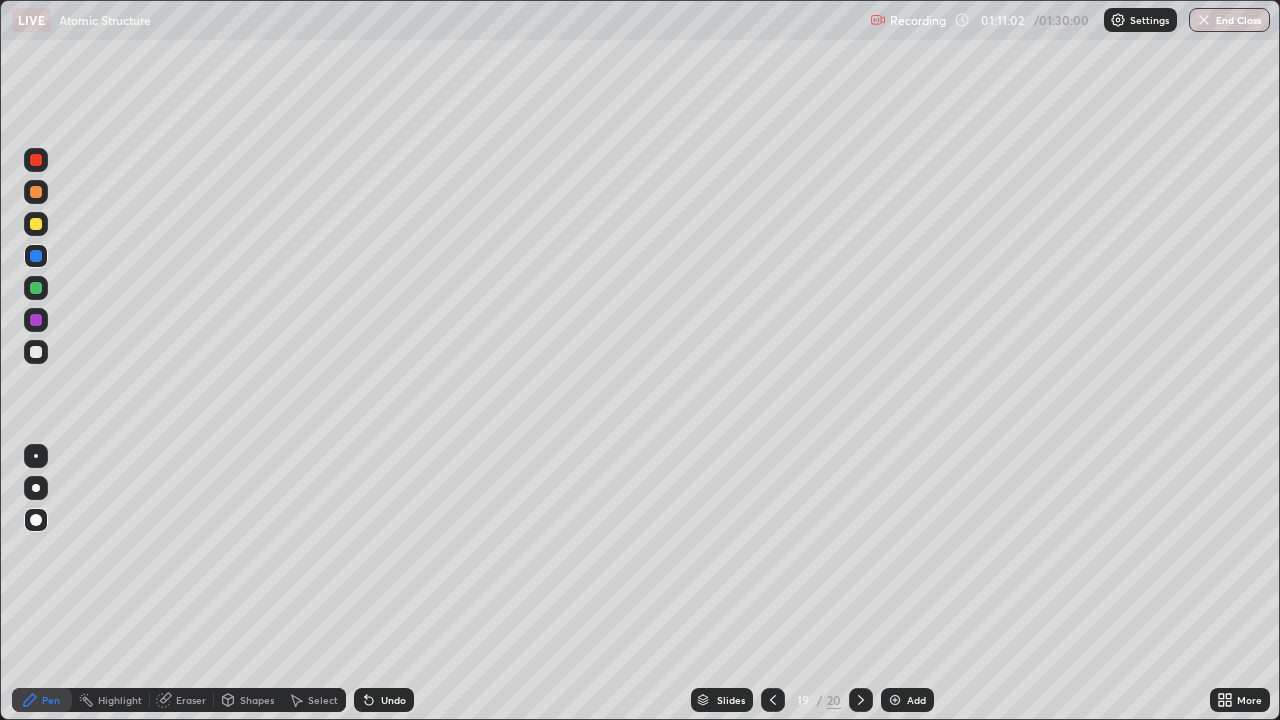 click on "Undo" at bounding box center (393, 700) 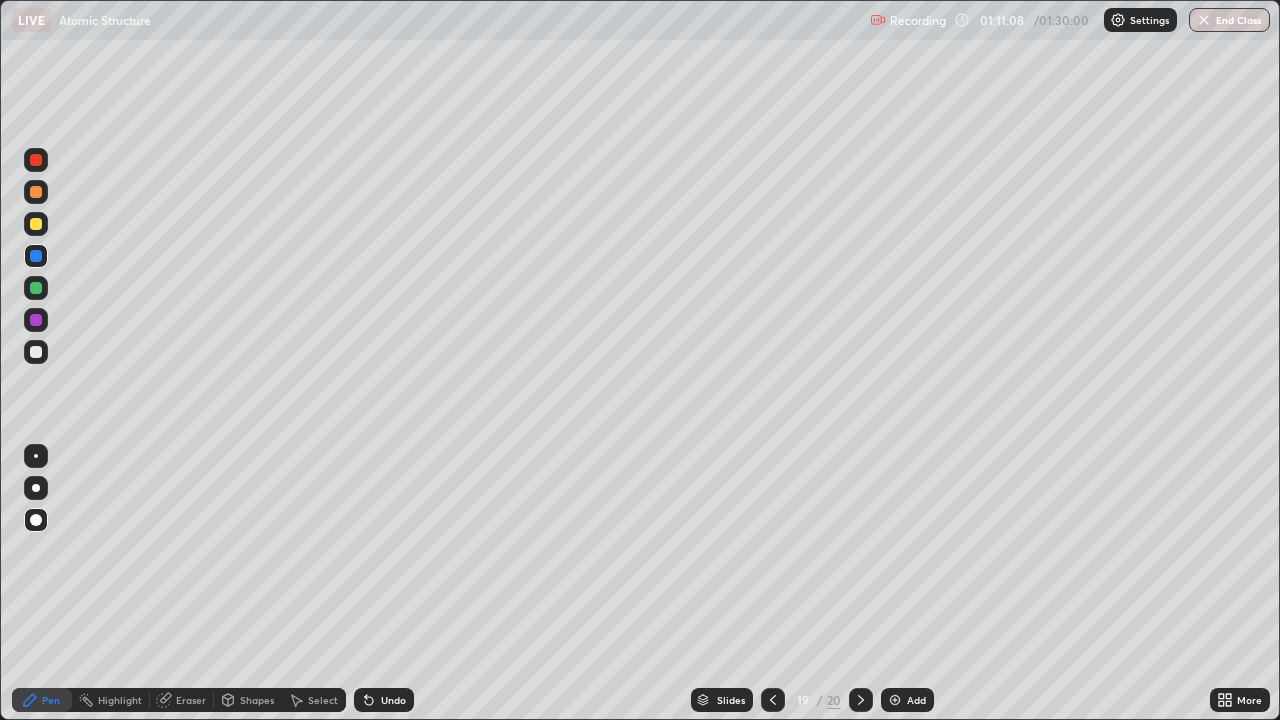 click at bounding box center [36, 224] 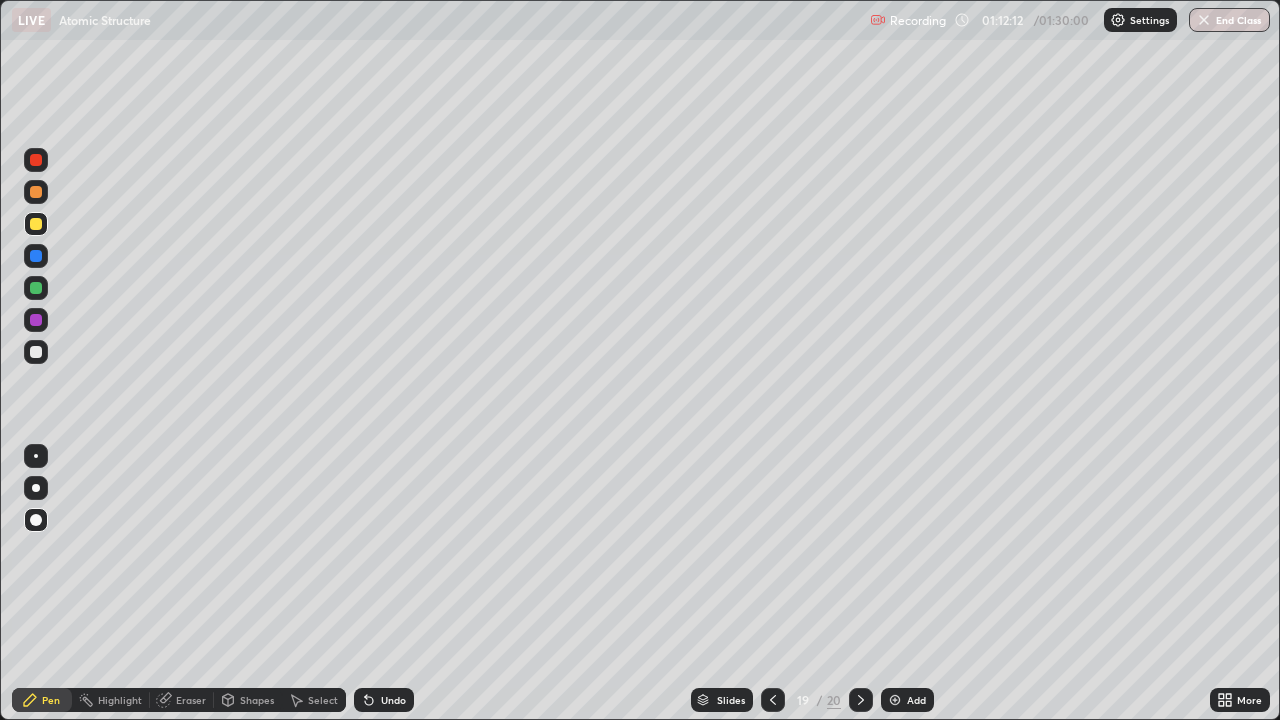 click 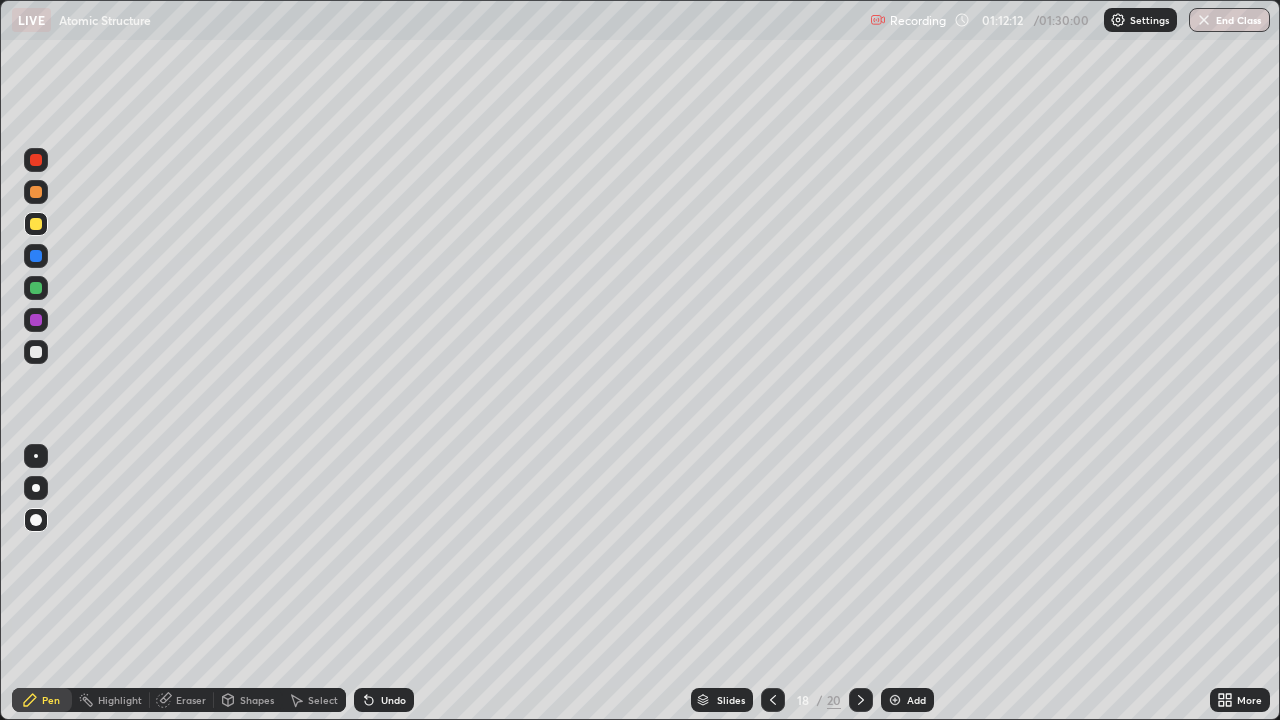 click 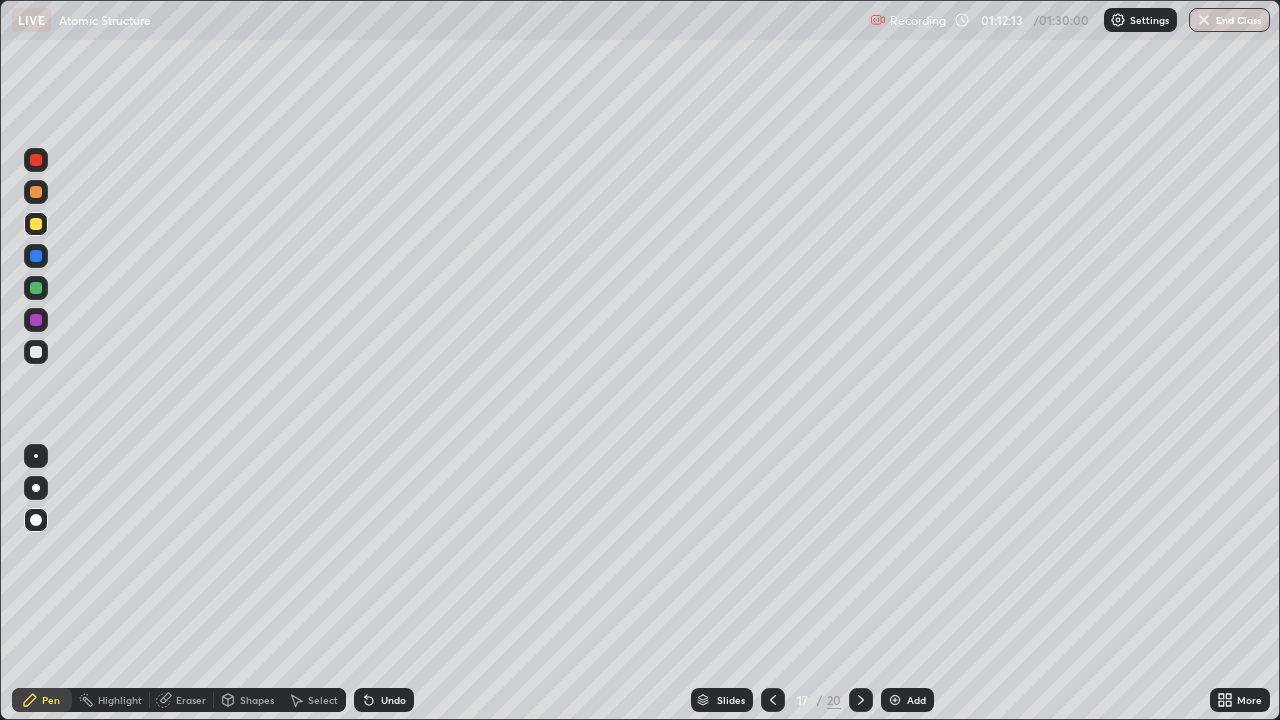 click 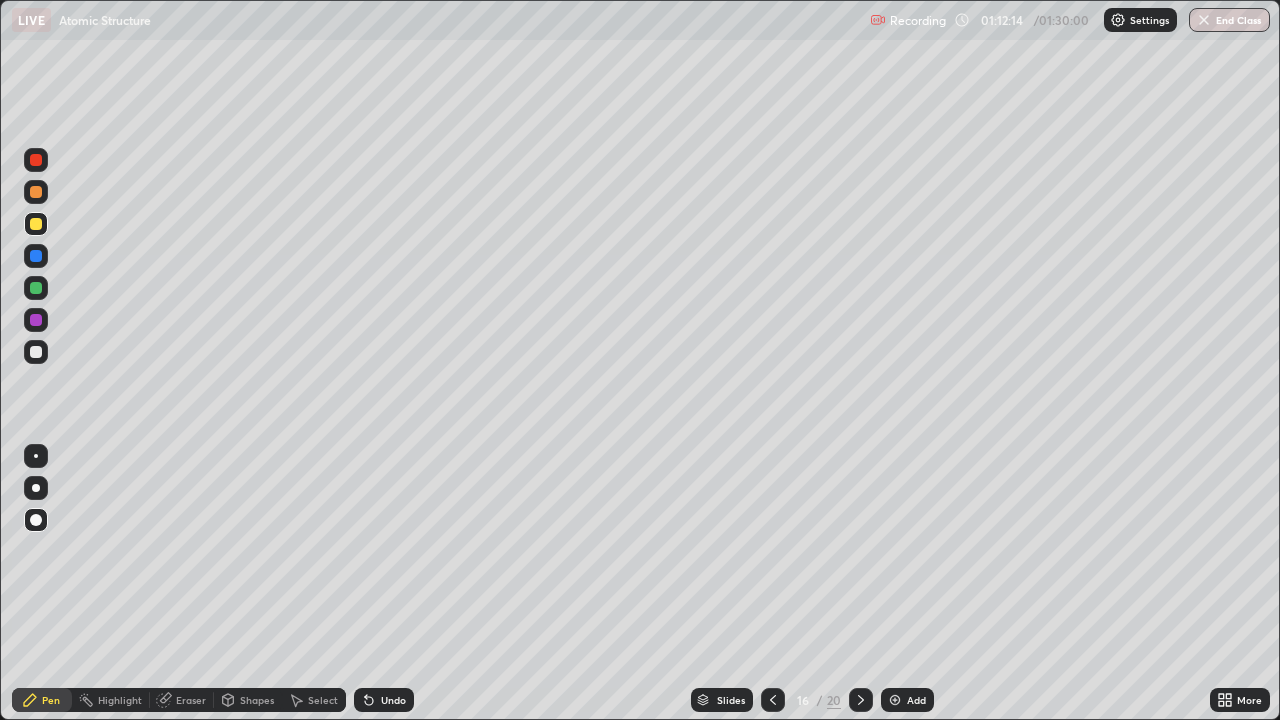 click at bounding box center [773, 700] 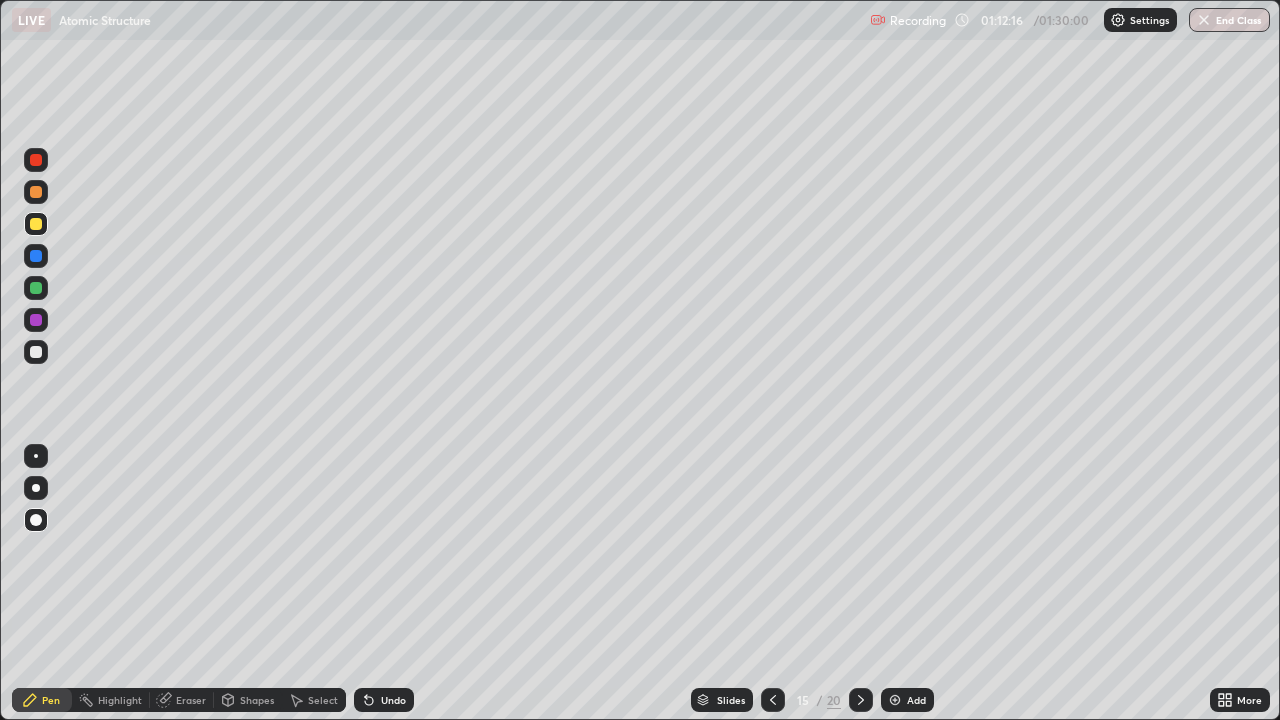 click 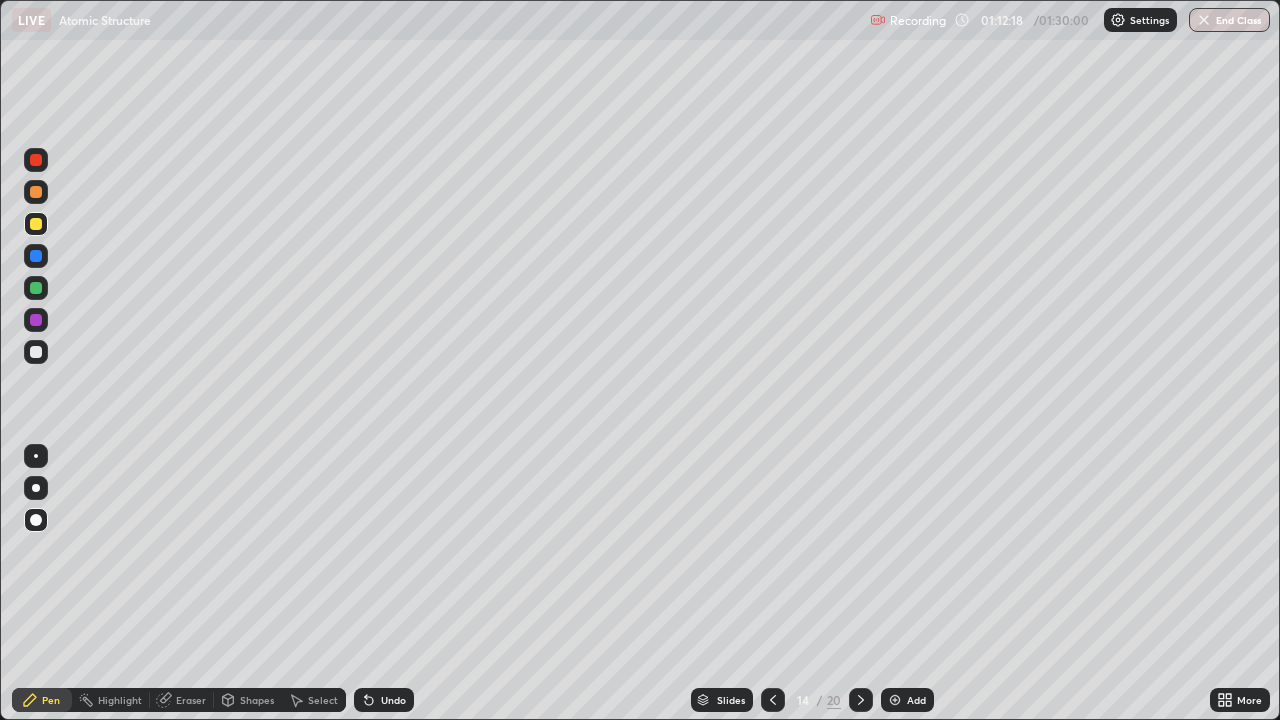 click 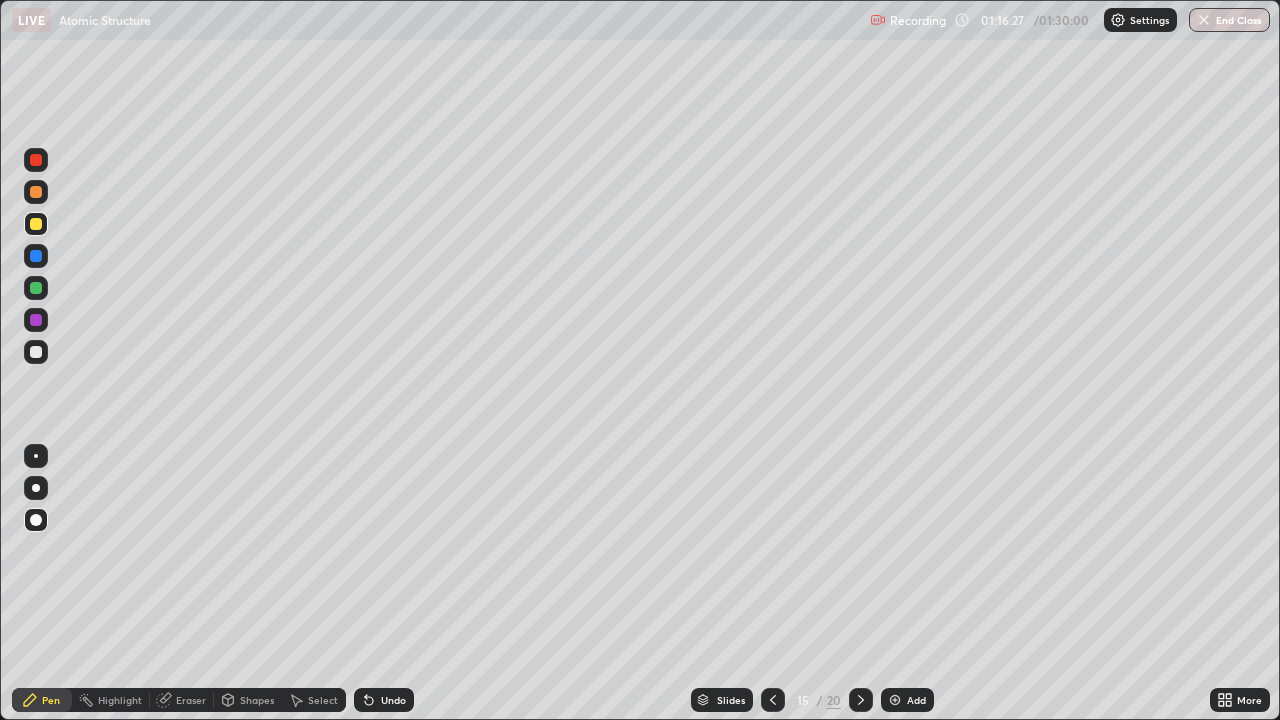 click 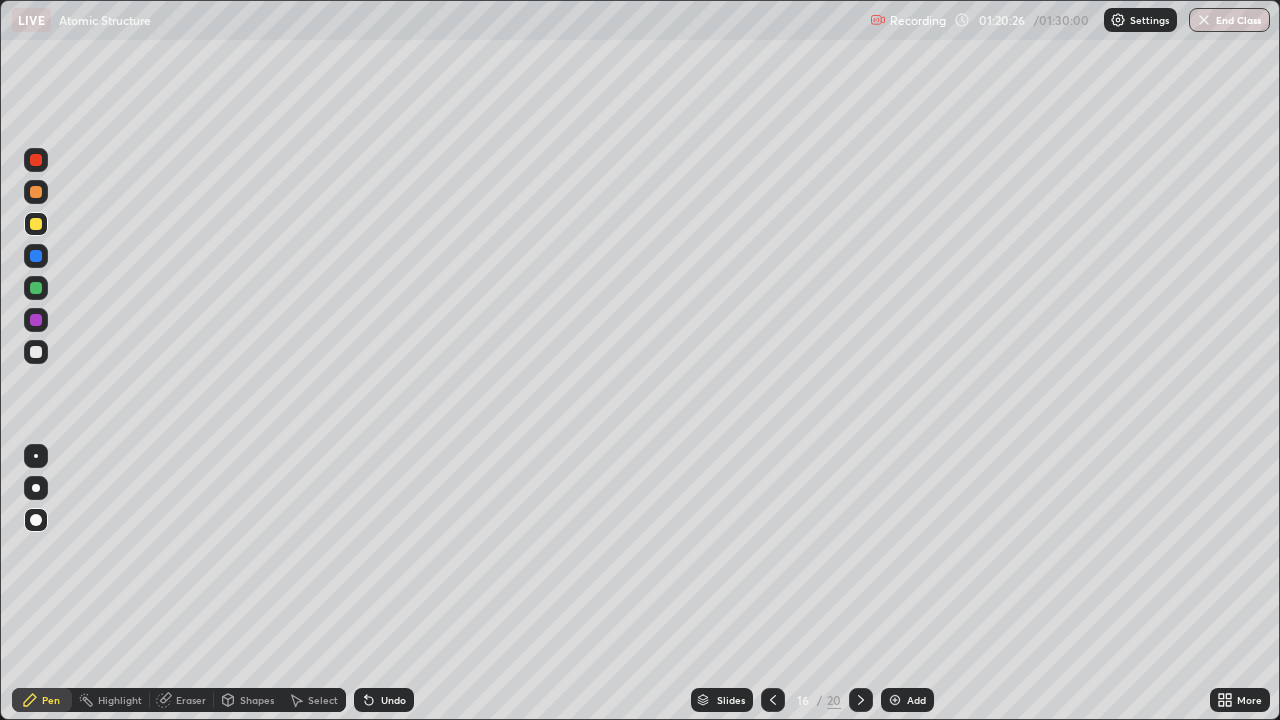 click 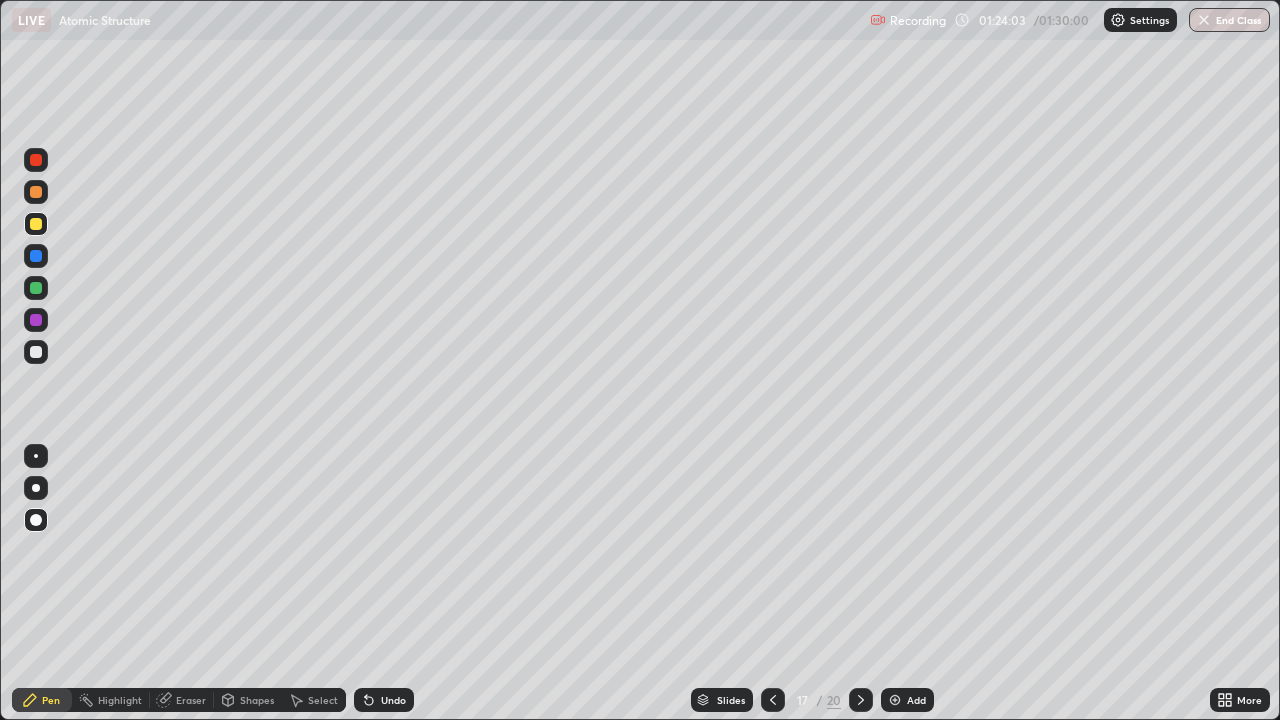 click 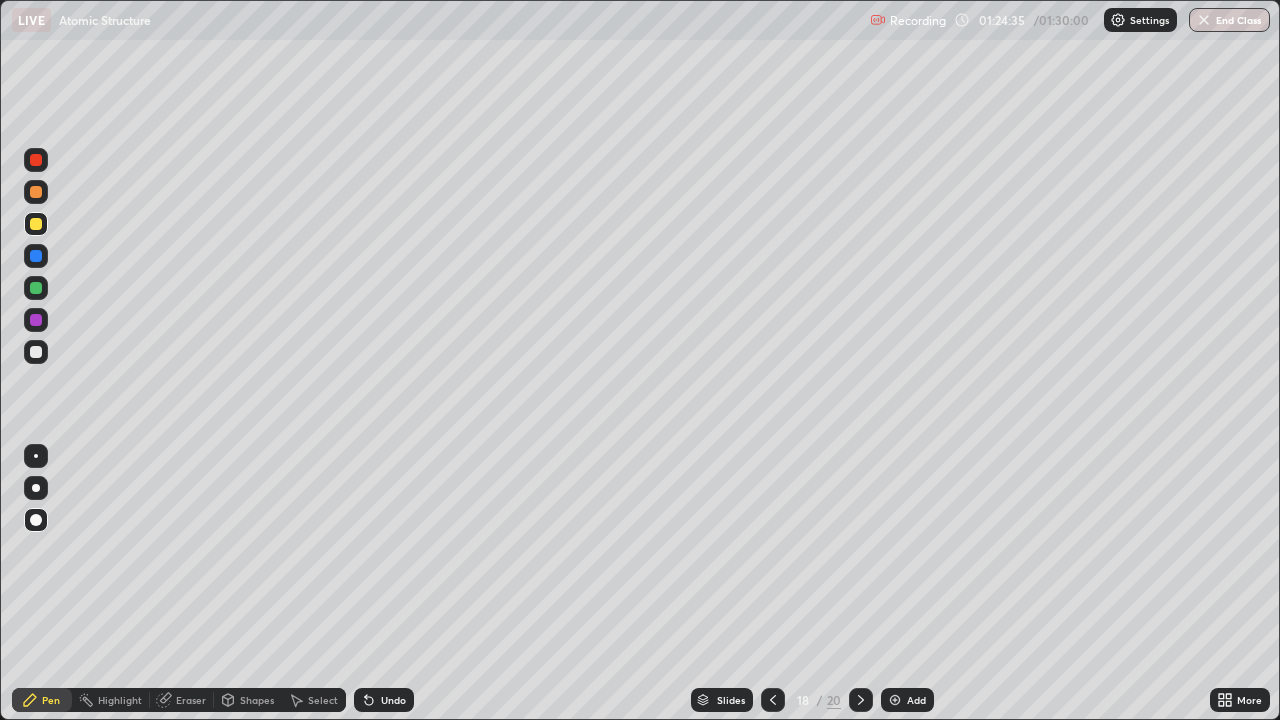 click 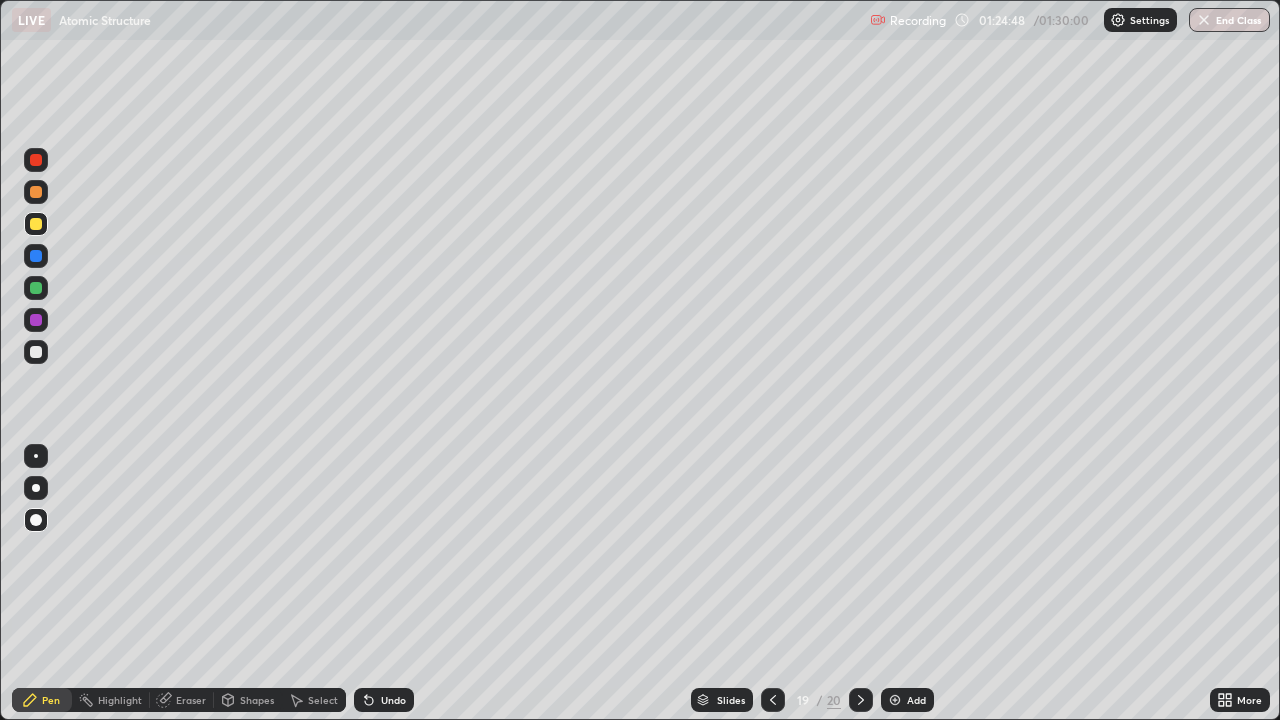 click 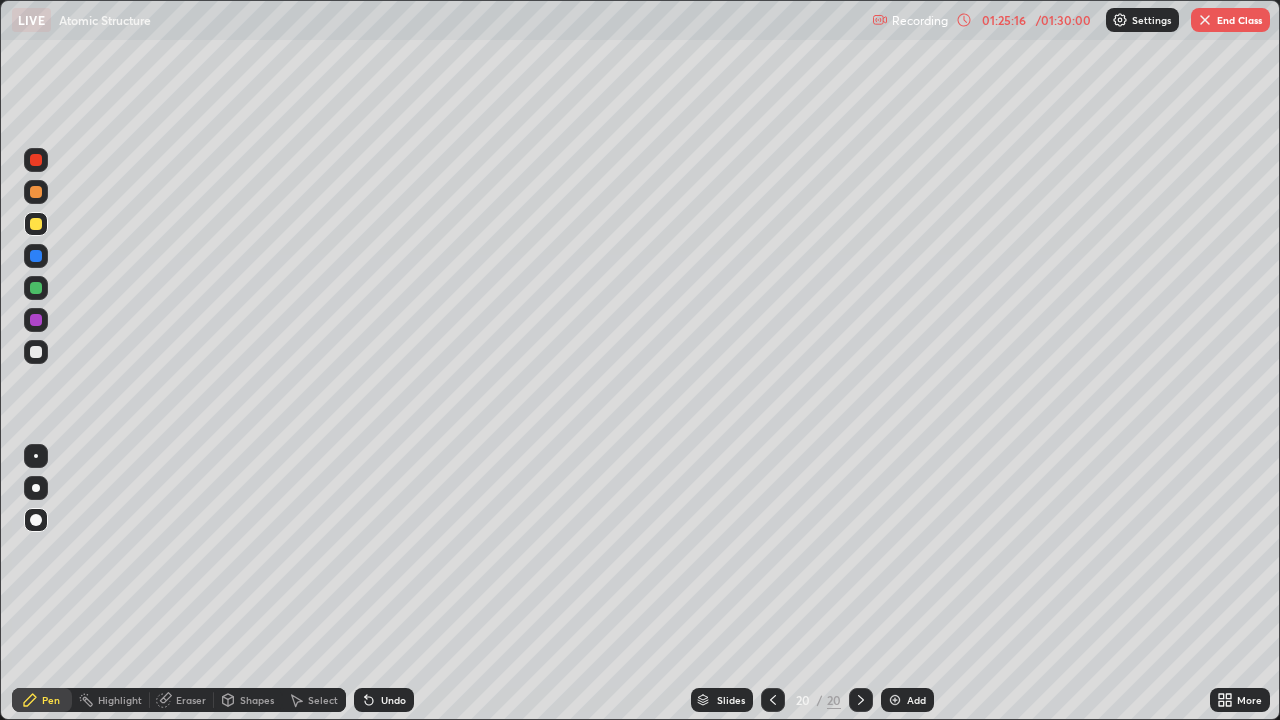 click on "End Class" at bounding box center [1230, 20] 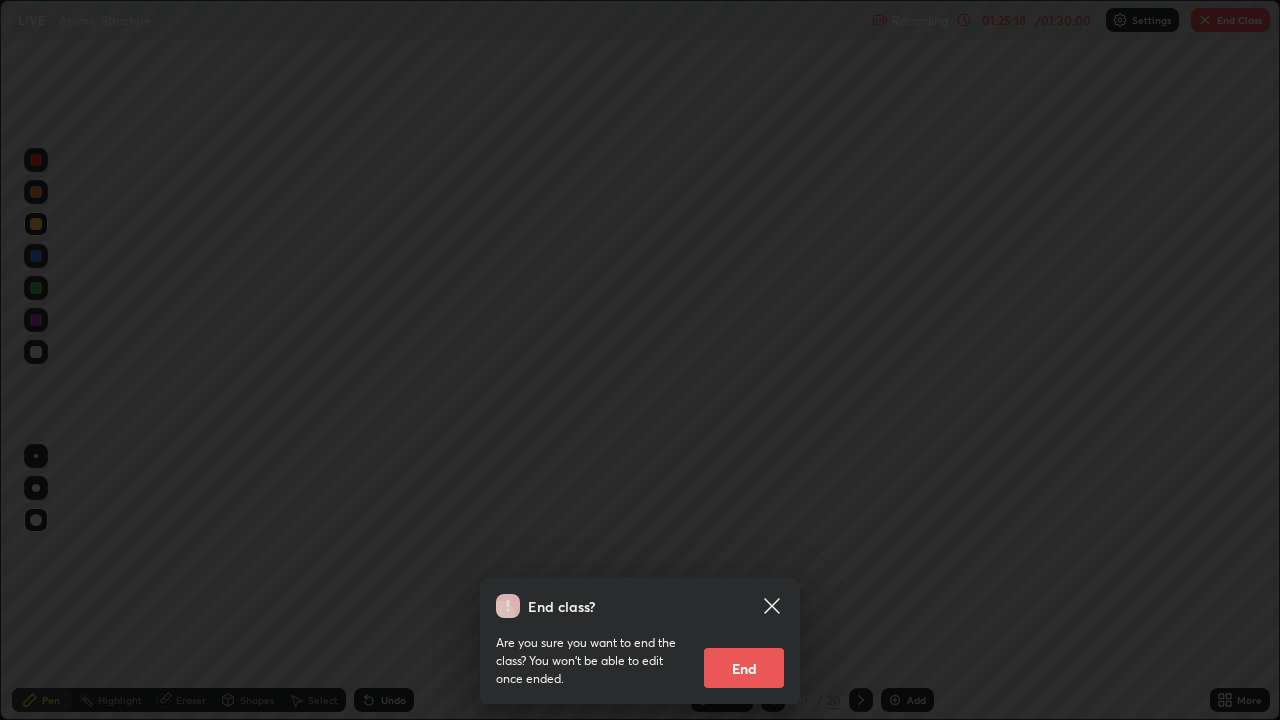 click on "End" at bounding box center [744, 668] 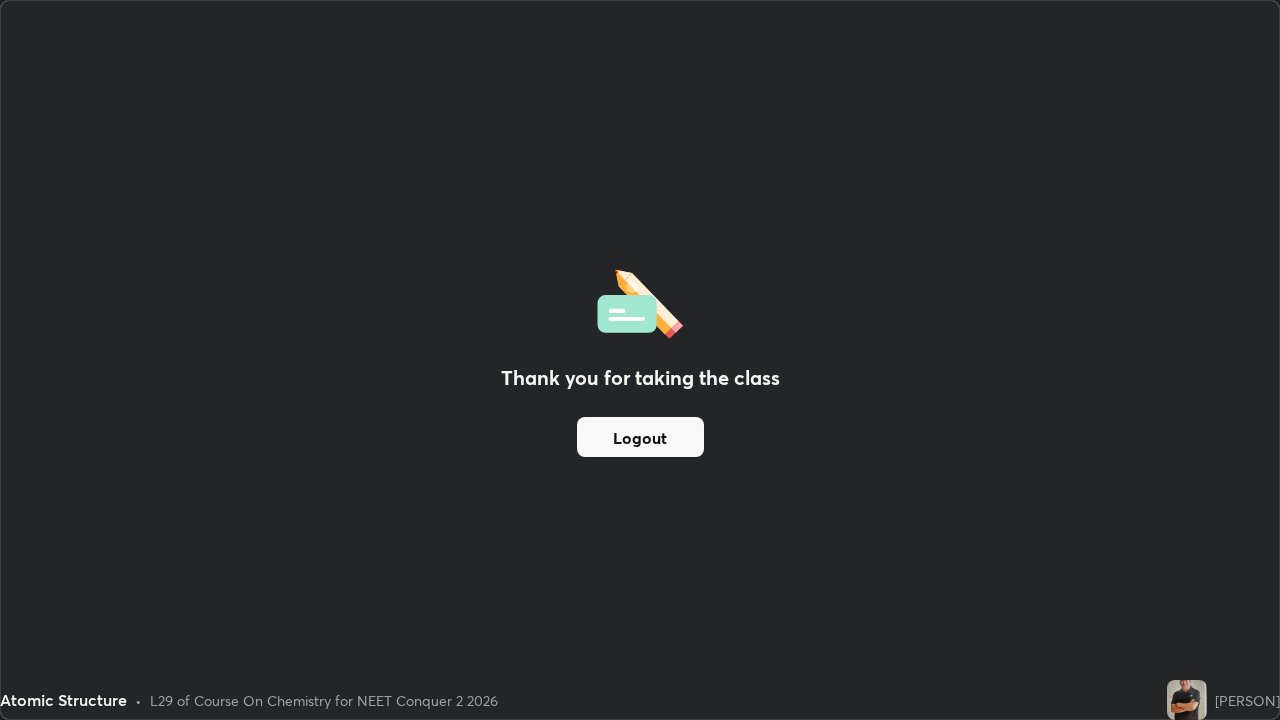 click on "Logout" at bounding box center (640, 437) 